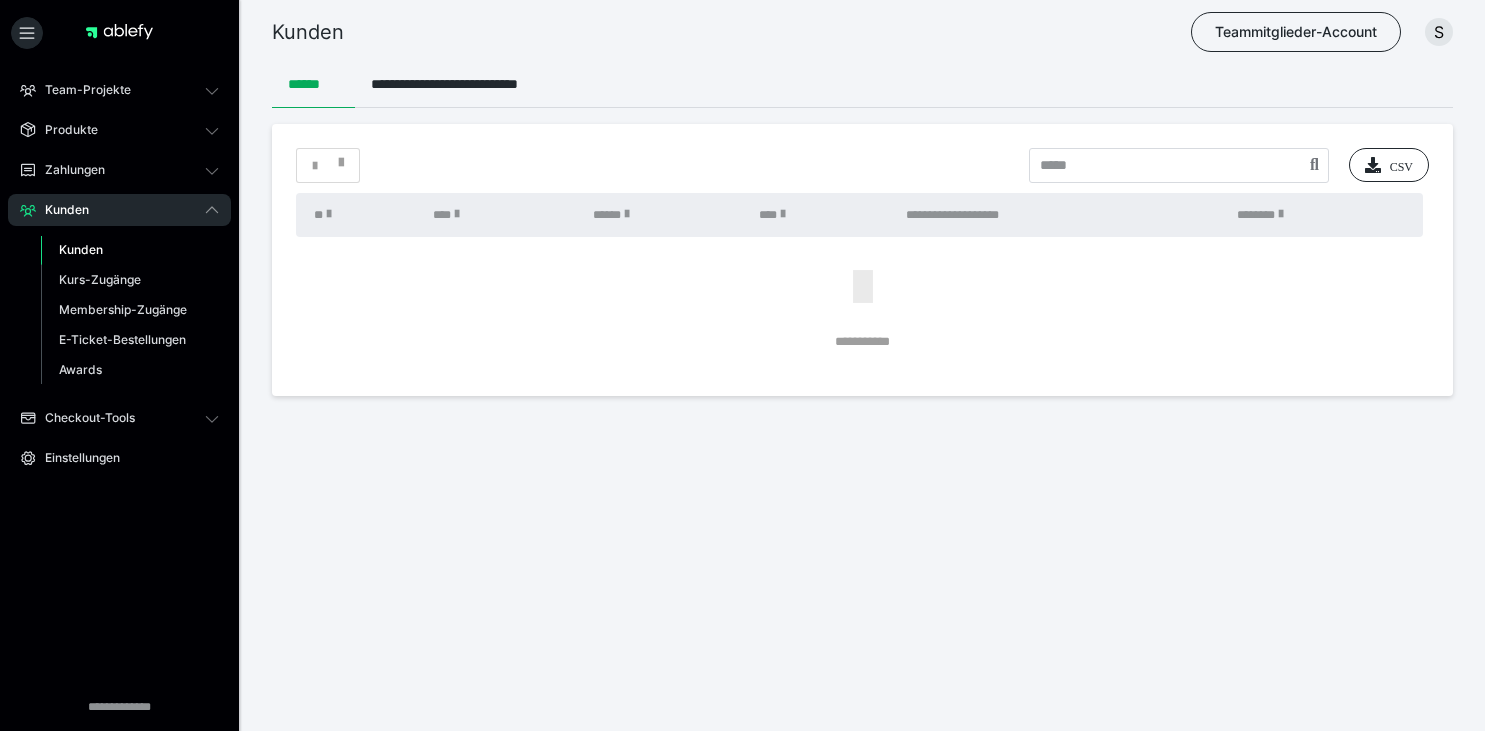 scroll, scrollTop: 0, scrollLeft: 0, axis: both 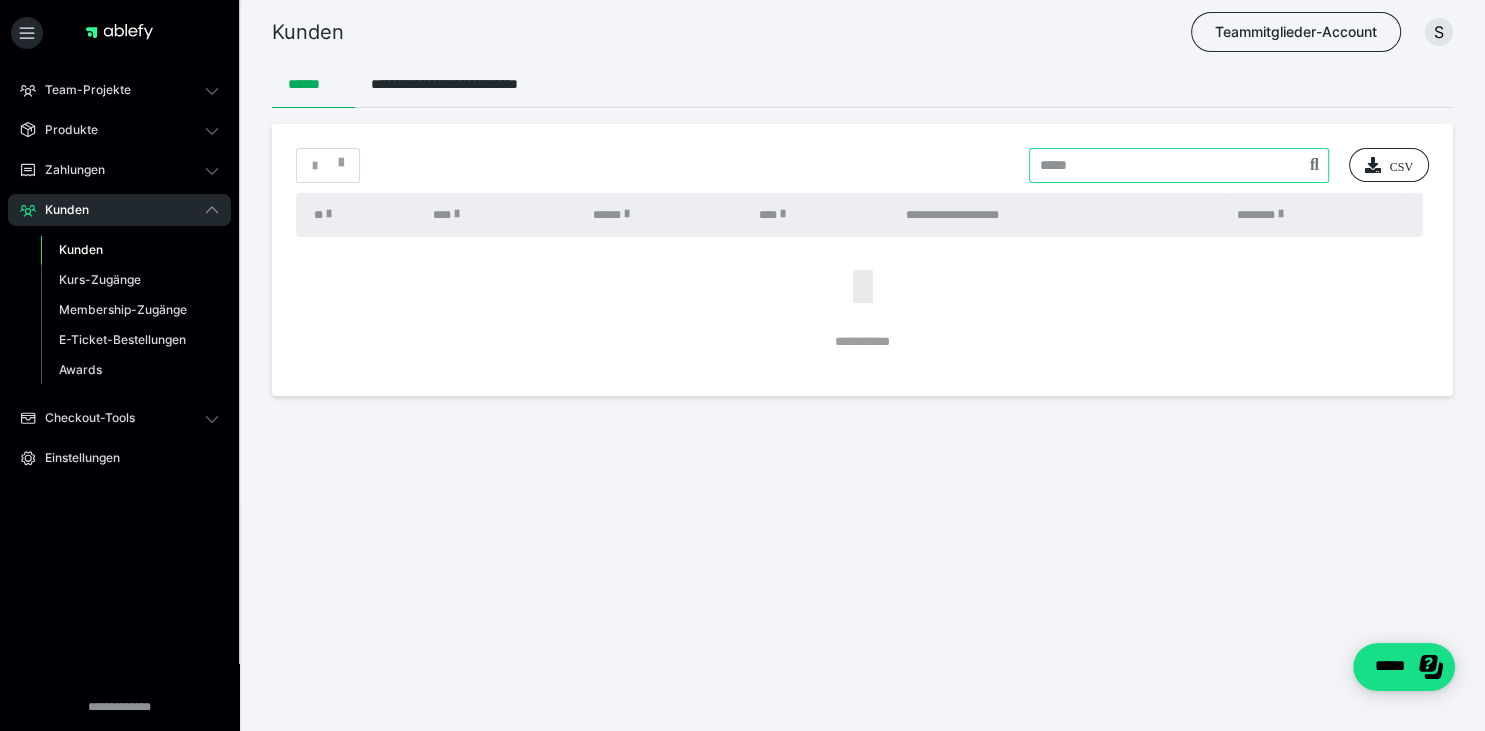 click at bounding box center (1179, 165) 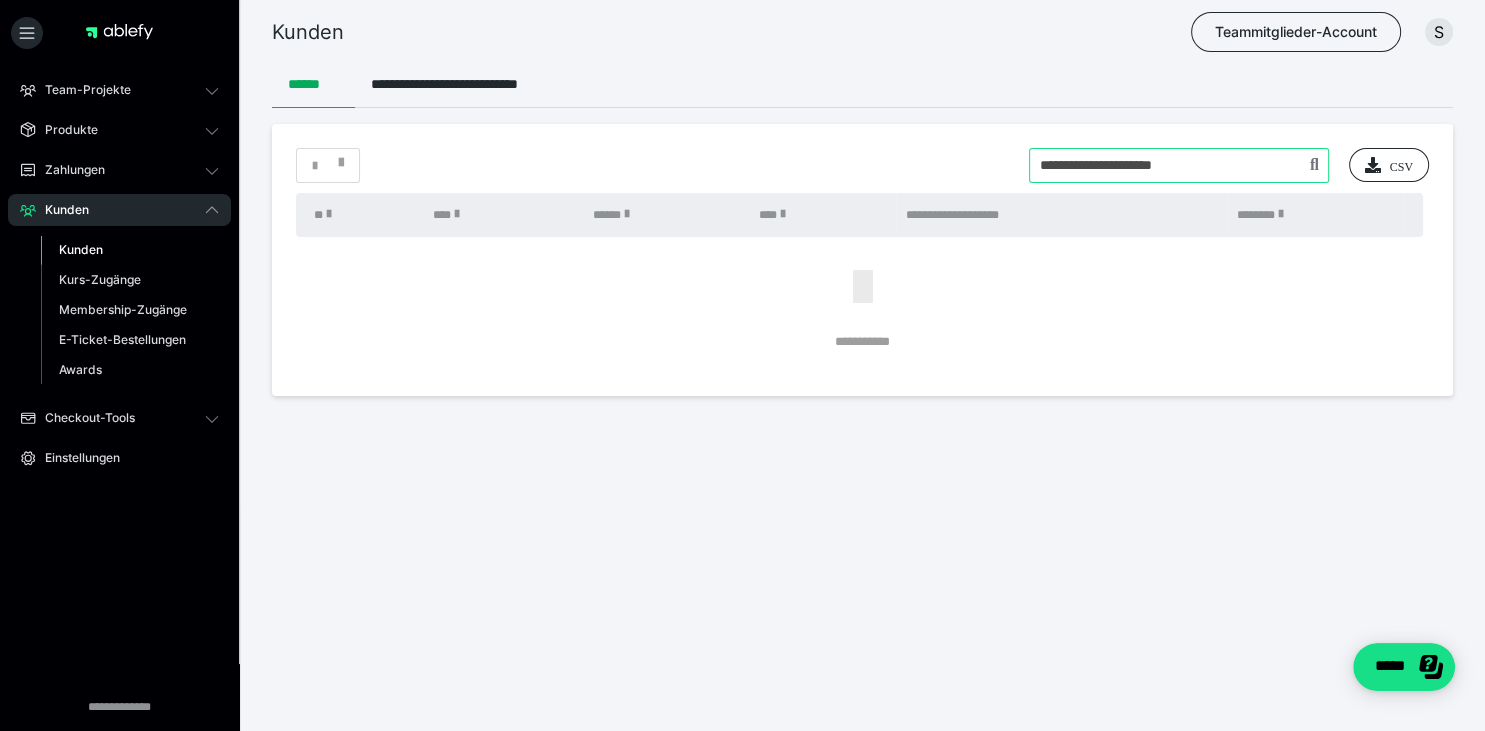 click at bounding box center (1179, 165) 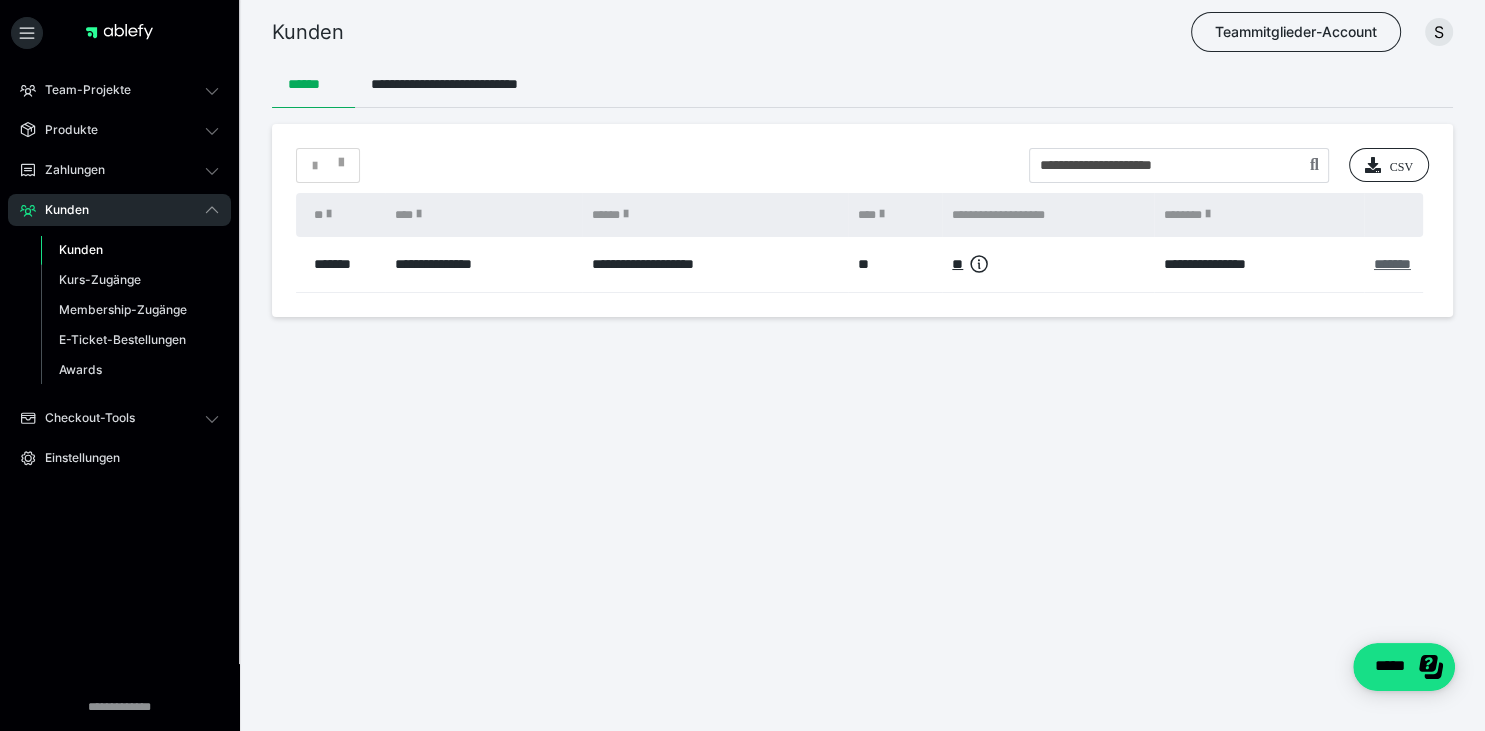 click on "*******" at bounding box center [1392, 264] 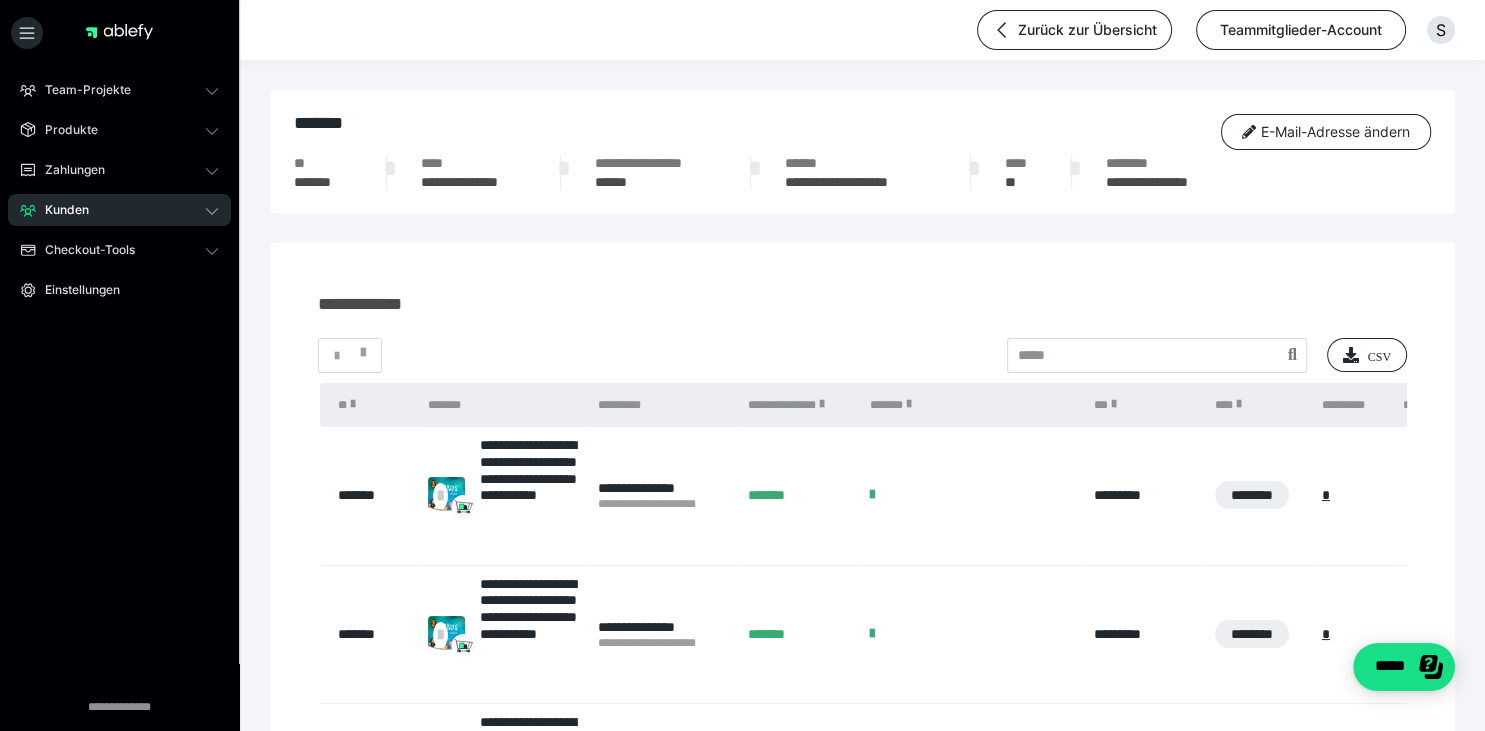 scroll, scrollTop: 636, scrollLeft: 0, axis: vertical 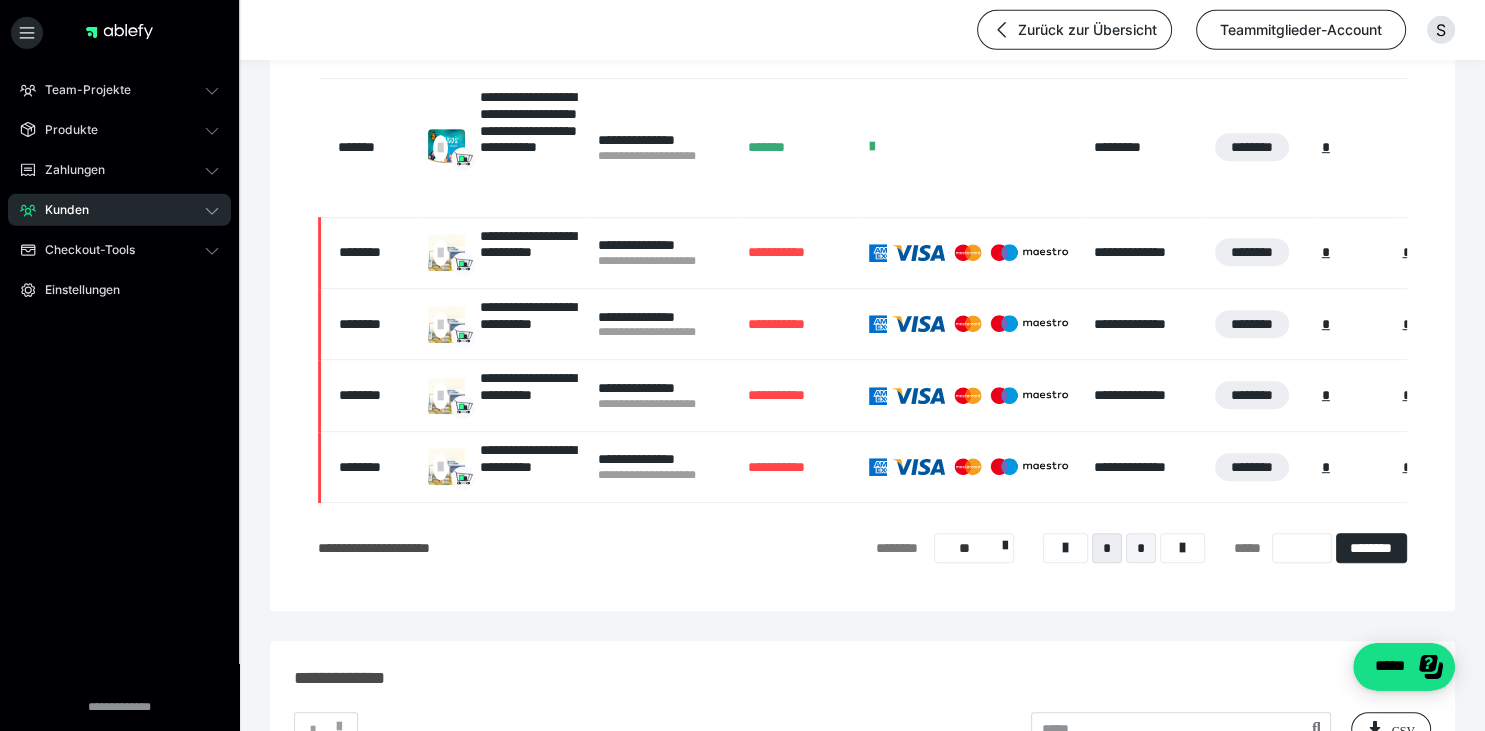click on "*" at bounding box center (1141, 548) 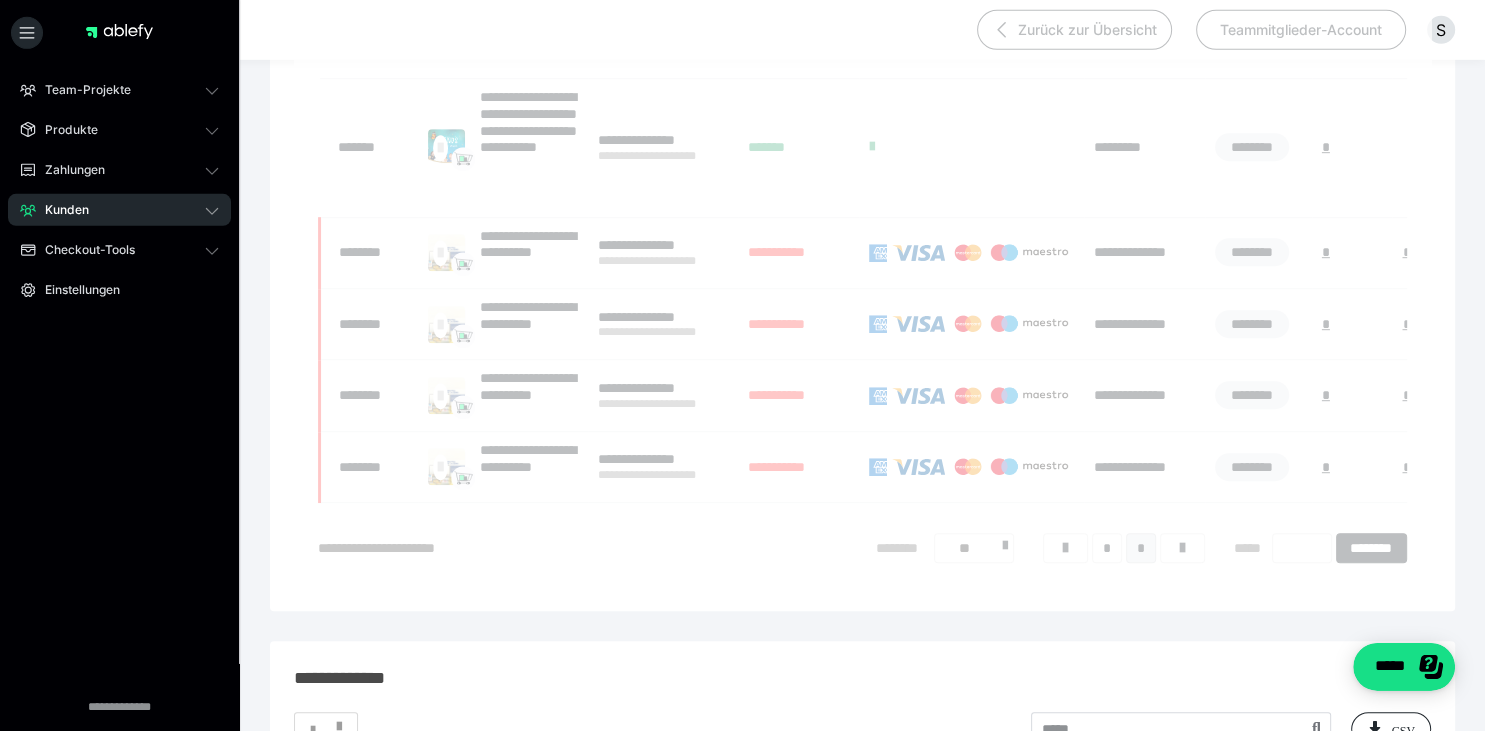 scroll, scrollTop: 24, scrollLeft: 0, axis: vertical 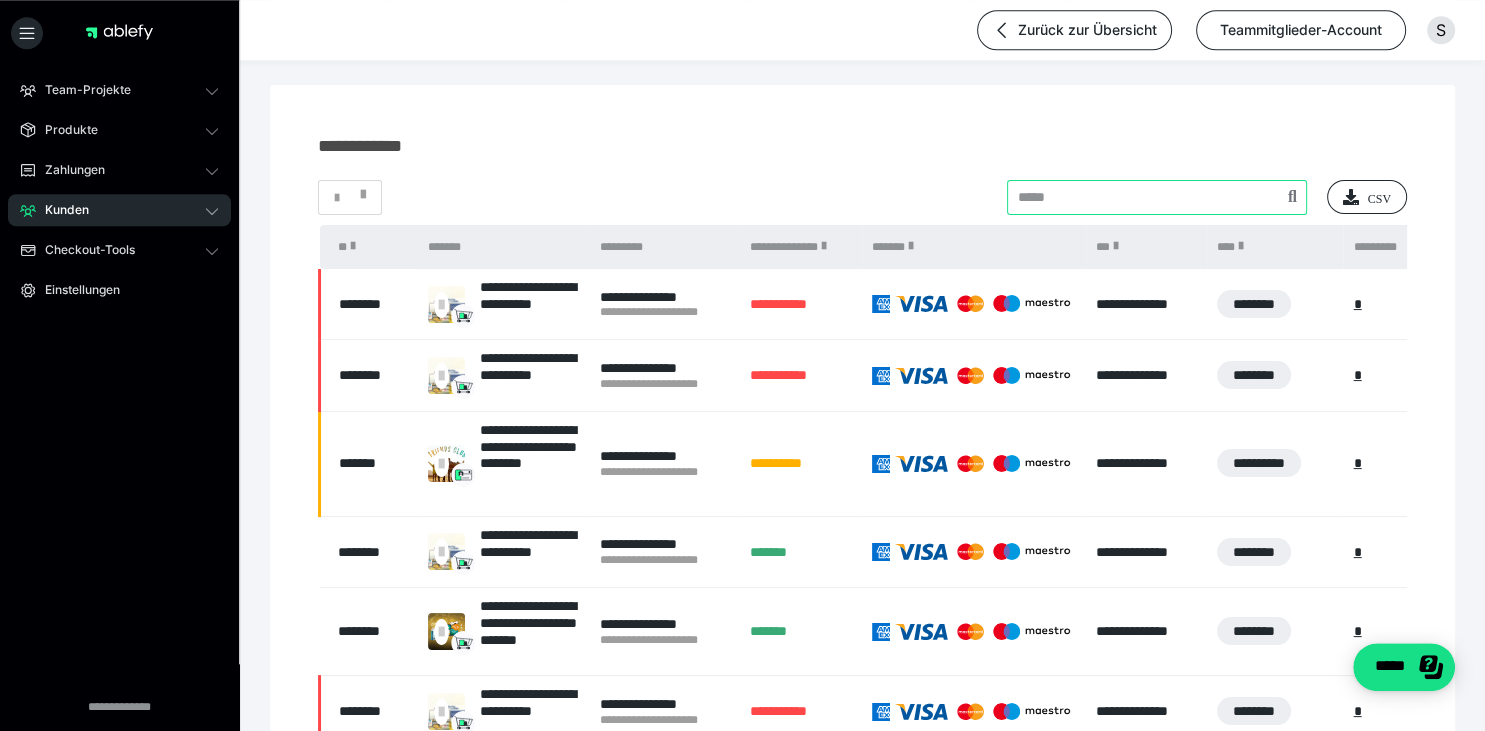 click at bounding box center (1157, 197) 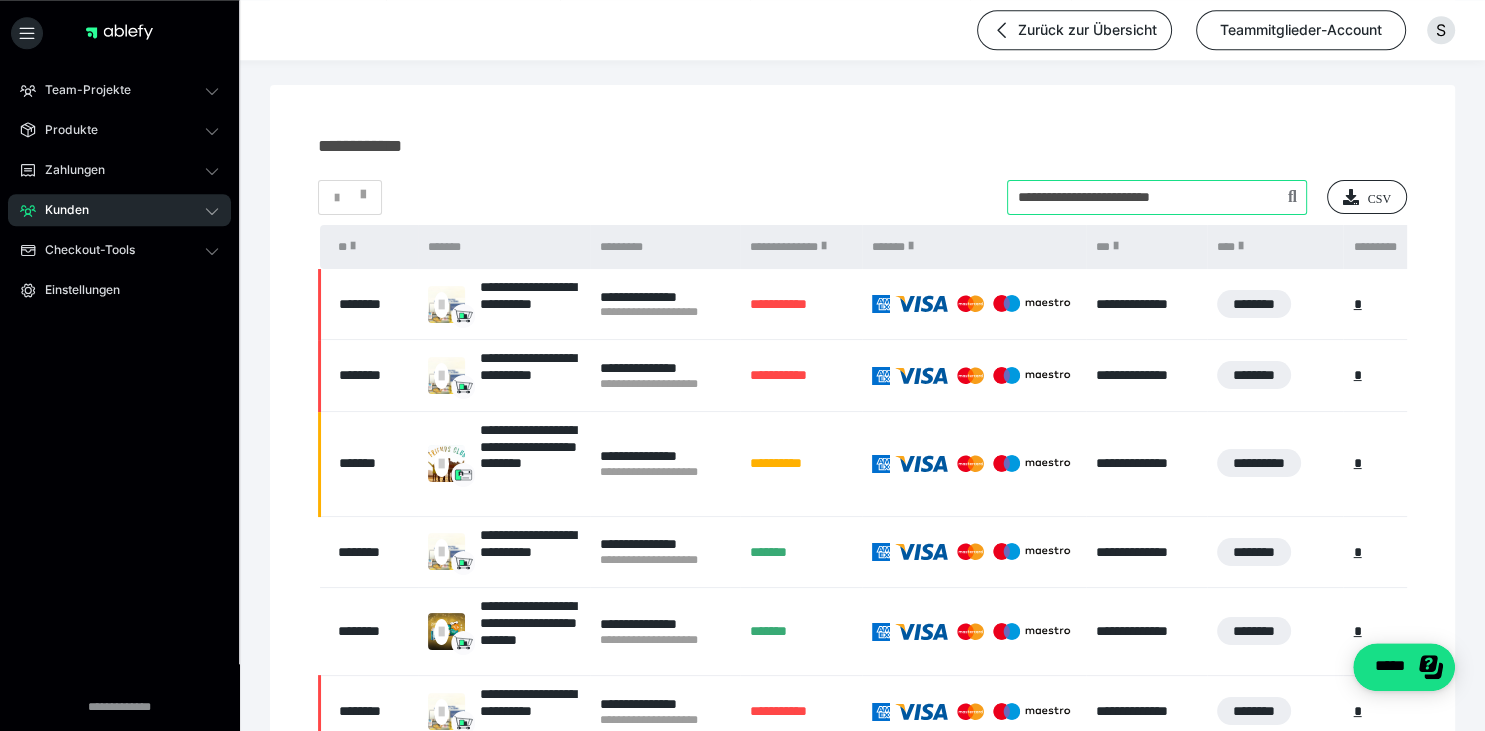 type on "**********" 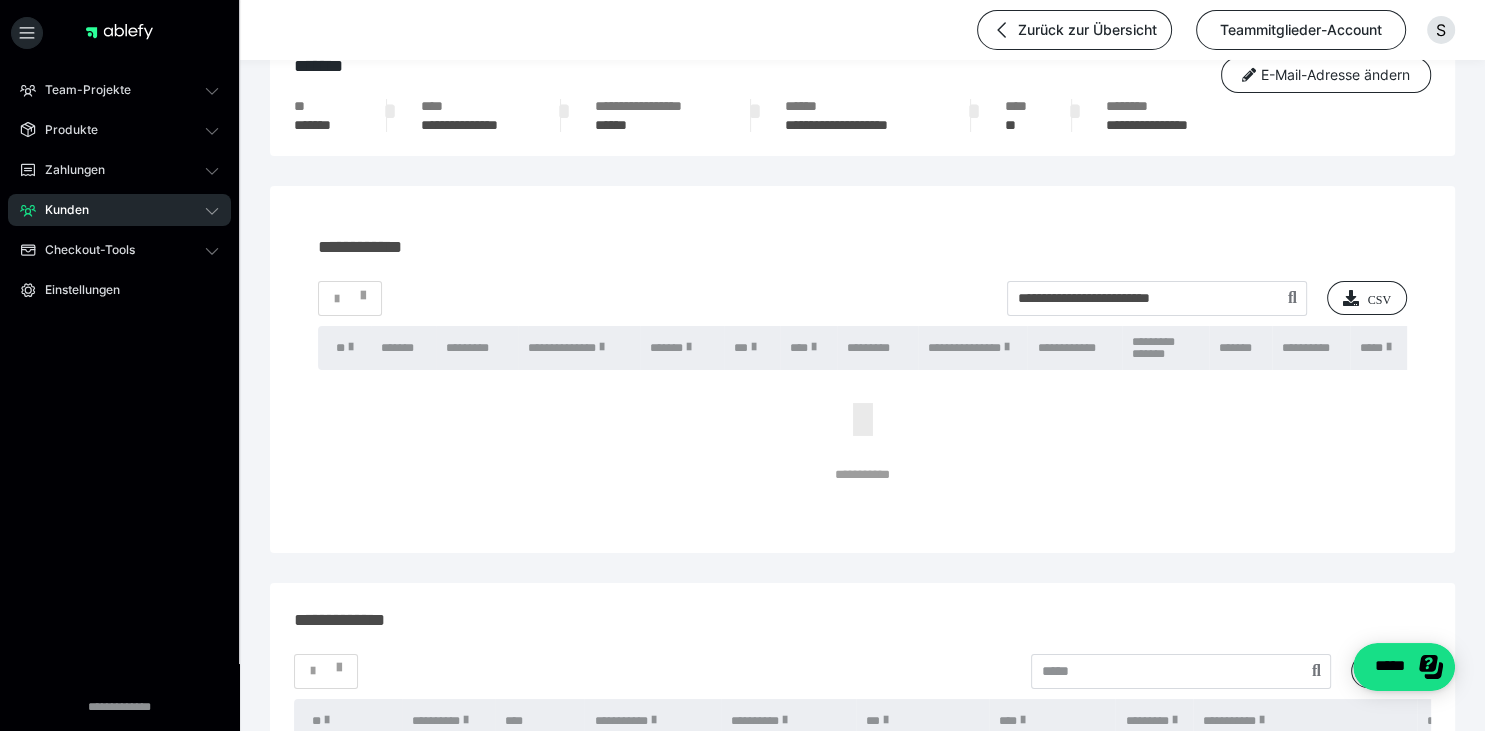 scroll, scrollTop: 42, scrollLeft: 0, axis: vertical 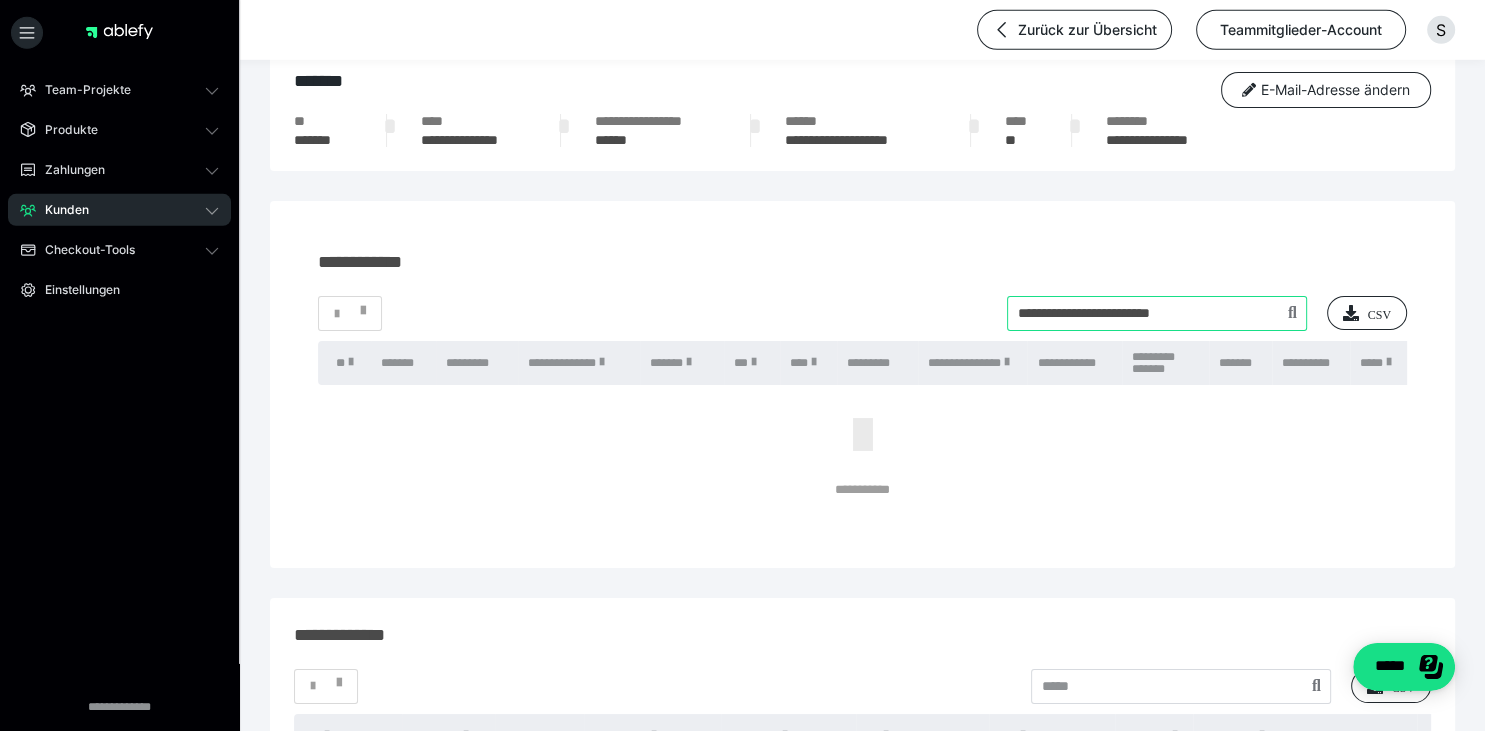 drag, startPoint x: 1218, startPoint y: 311, endPoint x: 938, endPoint y: 291, distance: 280.71338 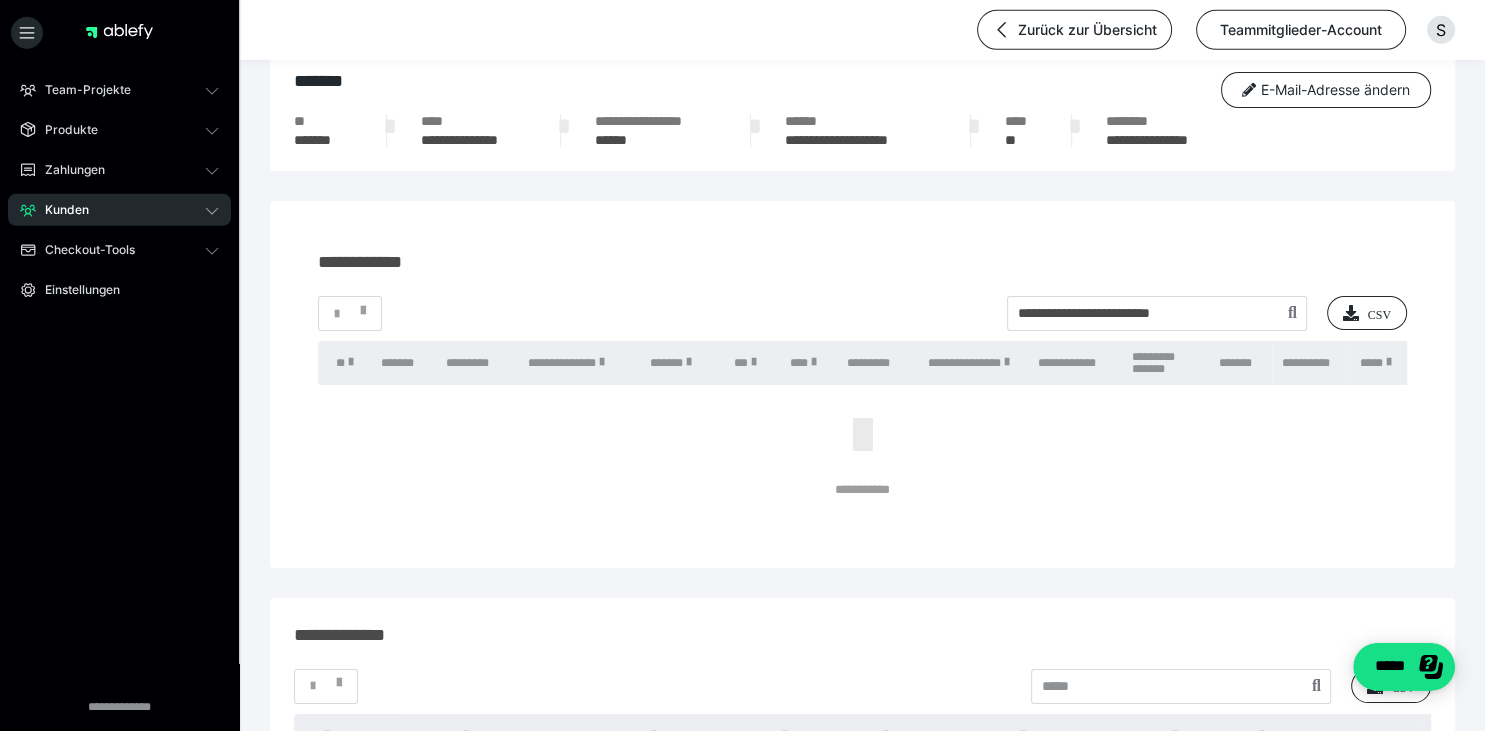 click on "Kunden" at bounding box center (119, 210) 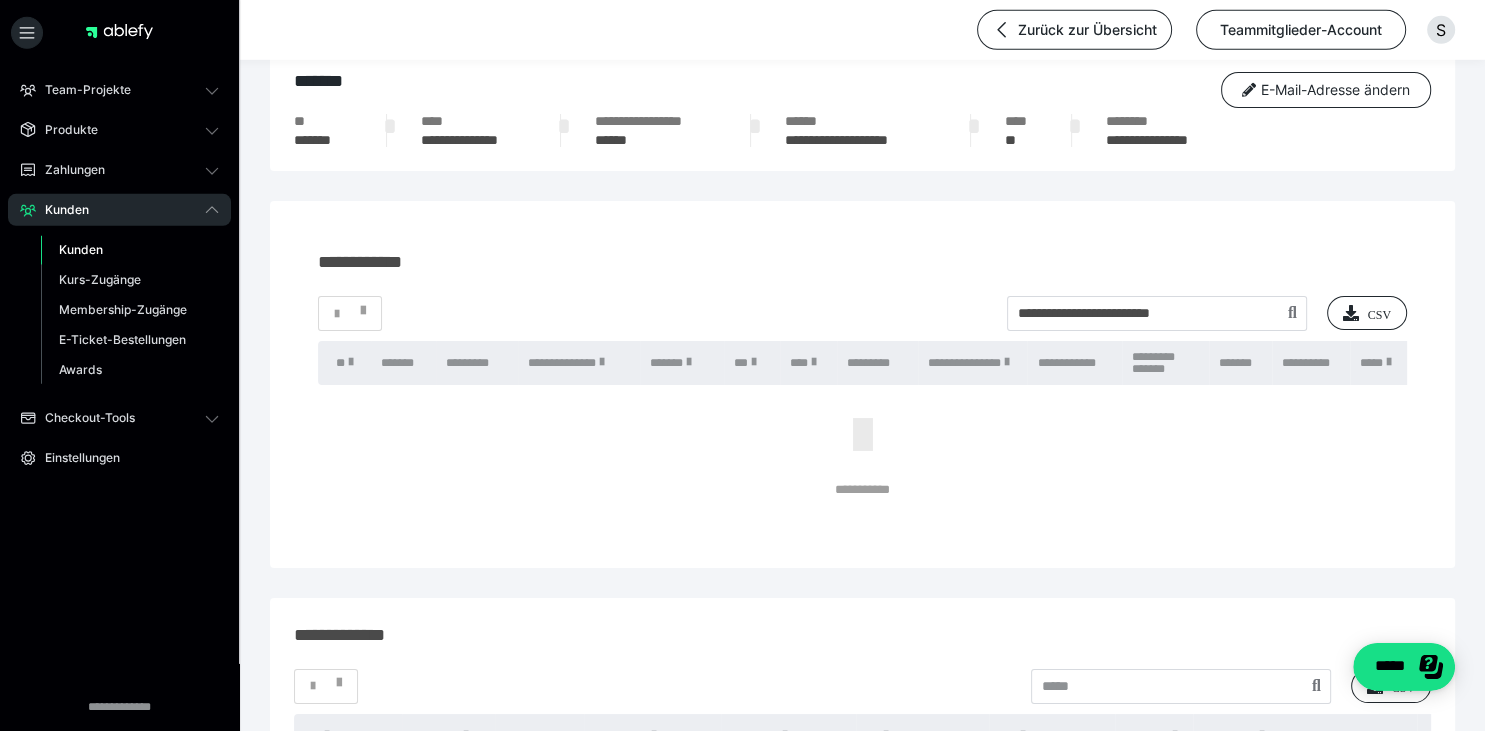 click on "Kunden" at bounding box center (81, 249) 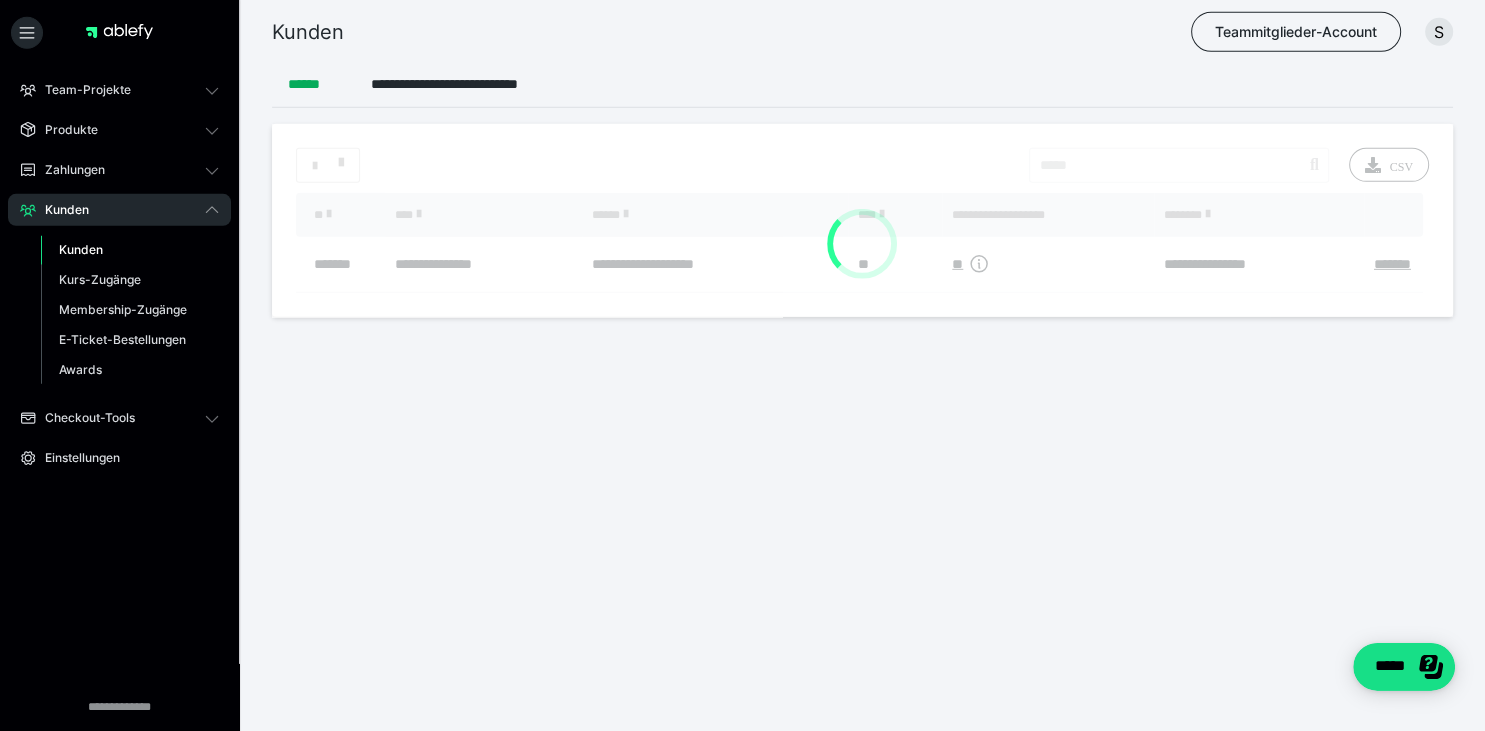 scroll, scrollTop: 0, scrollLeft: 0, axis: both 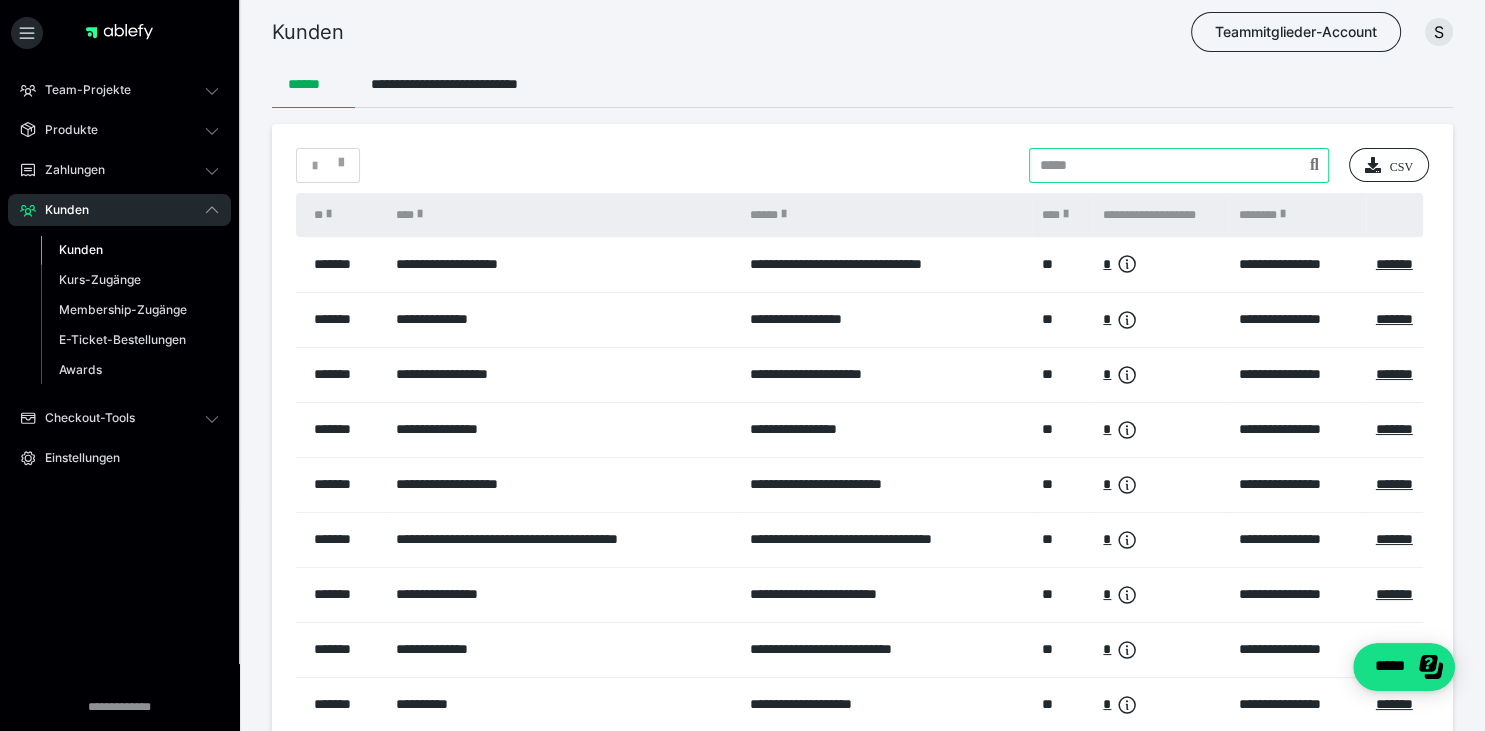click at bounding box center (1179, 165) 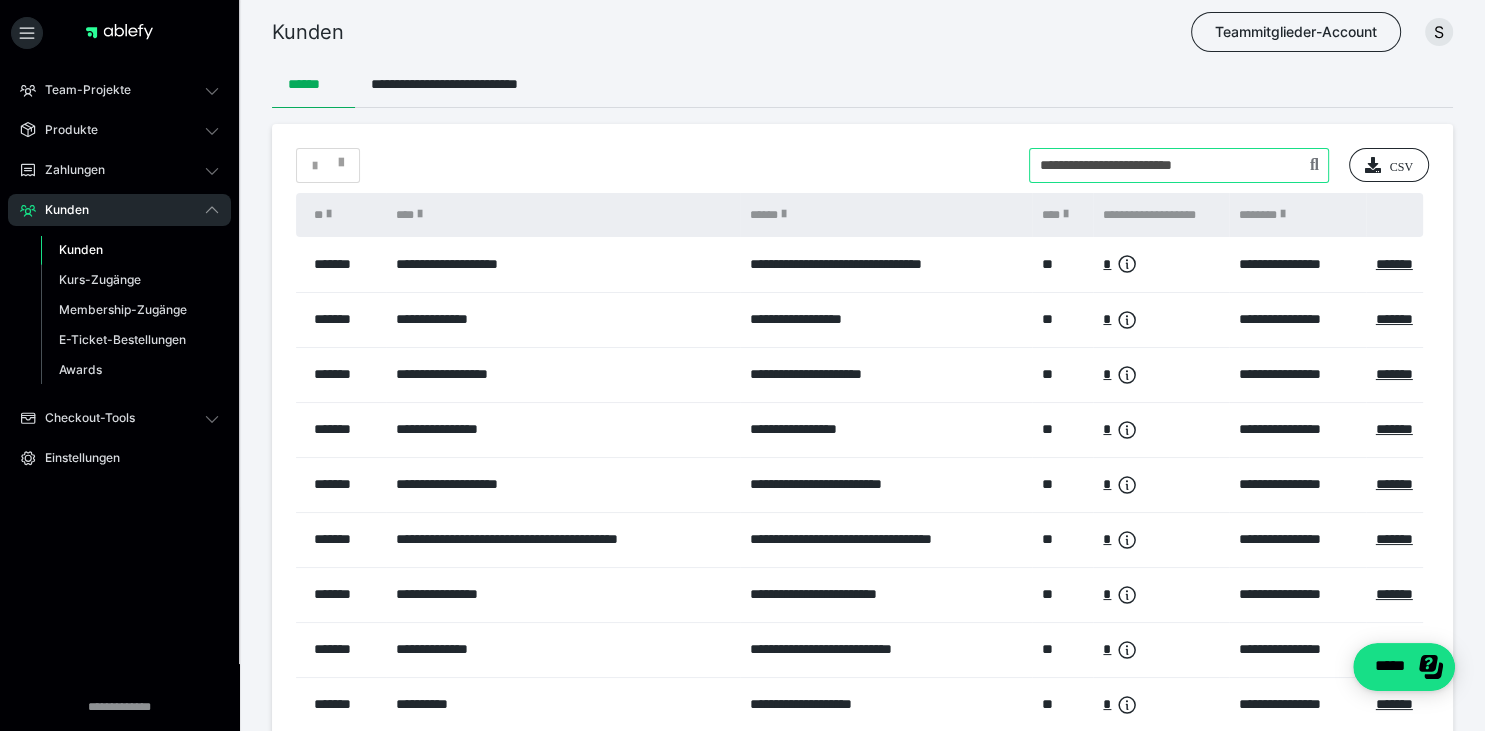 type on "**********" 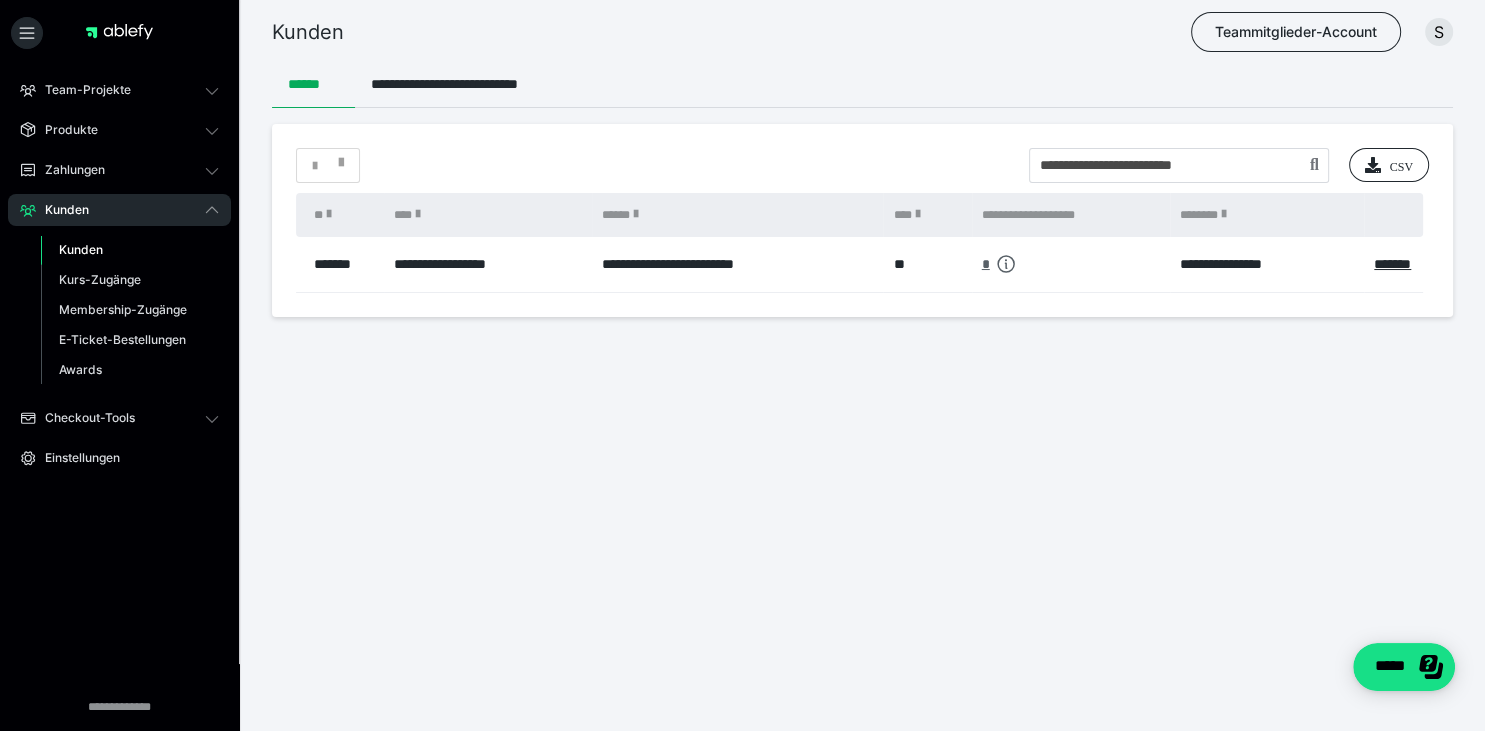 click on "*" at bounding box center (986, 264) 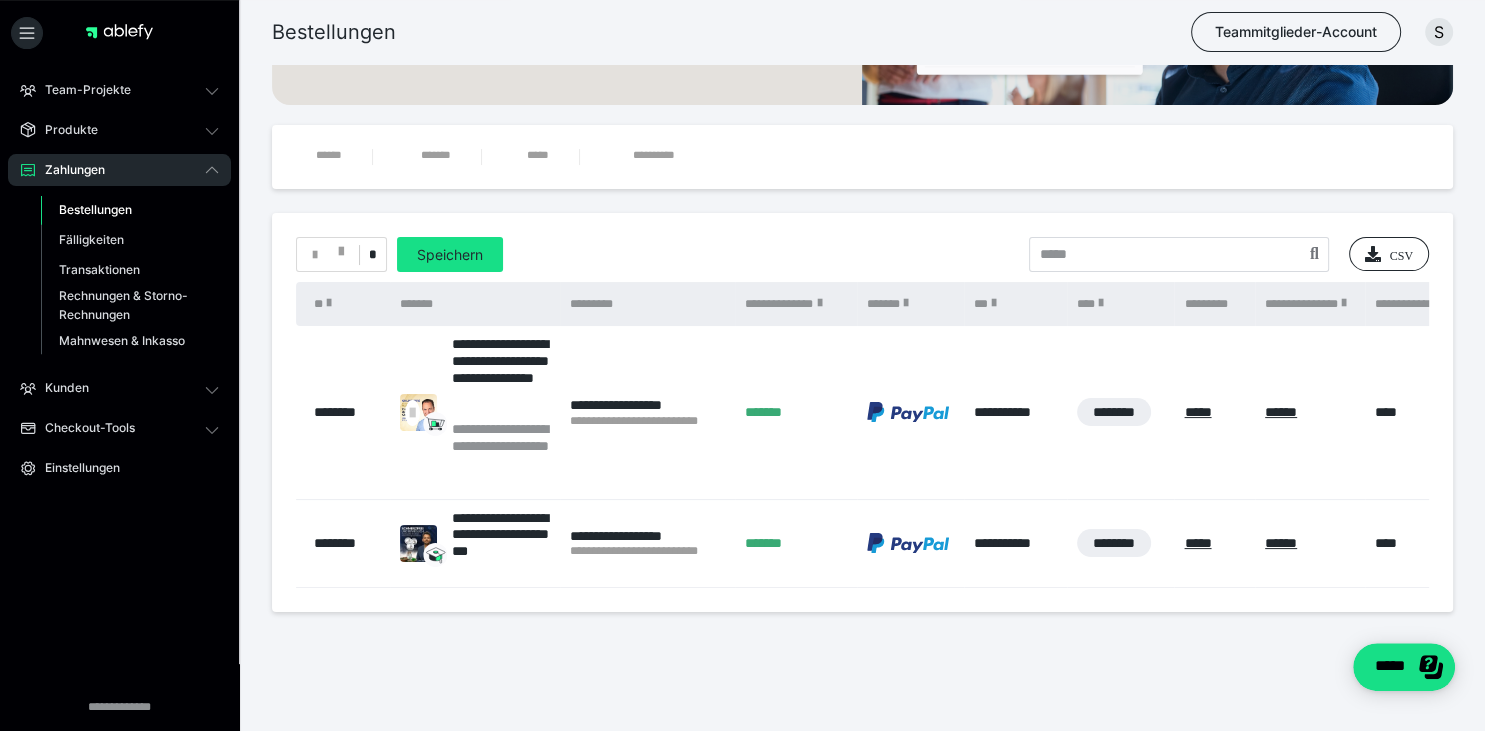 scroll, scrollTop: 225, scrollLeft: 0, axis: vertical 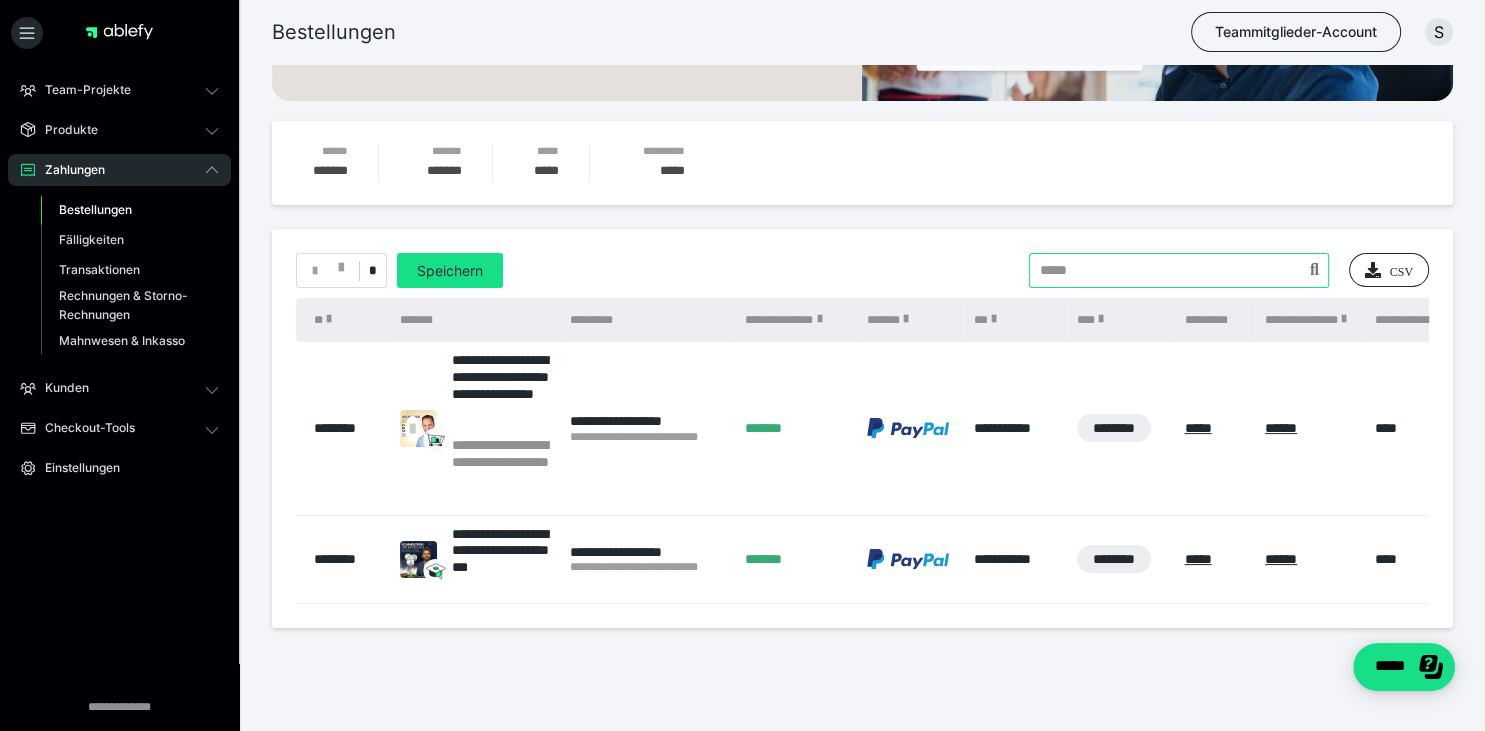 click at bounding box center [1179, 270] 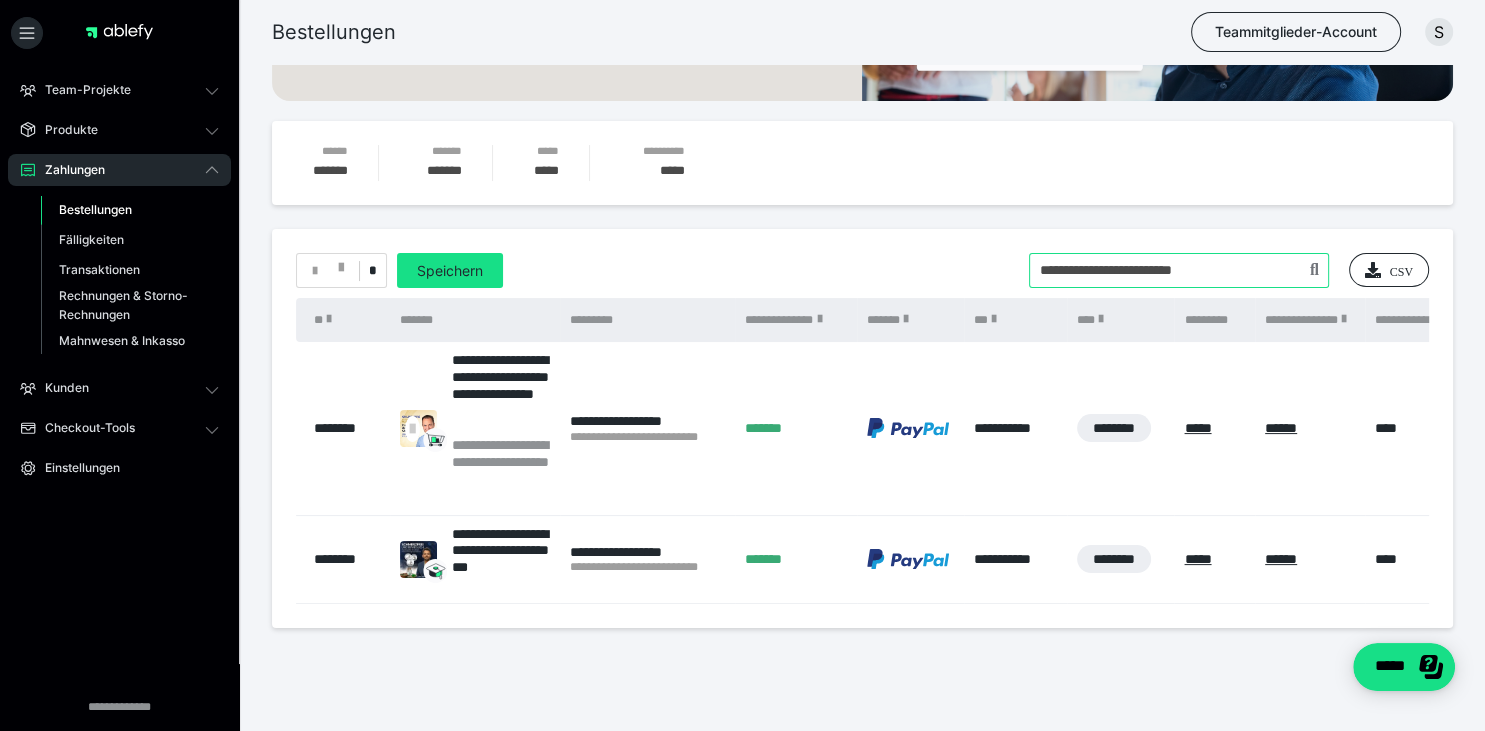 type on "**********" 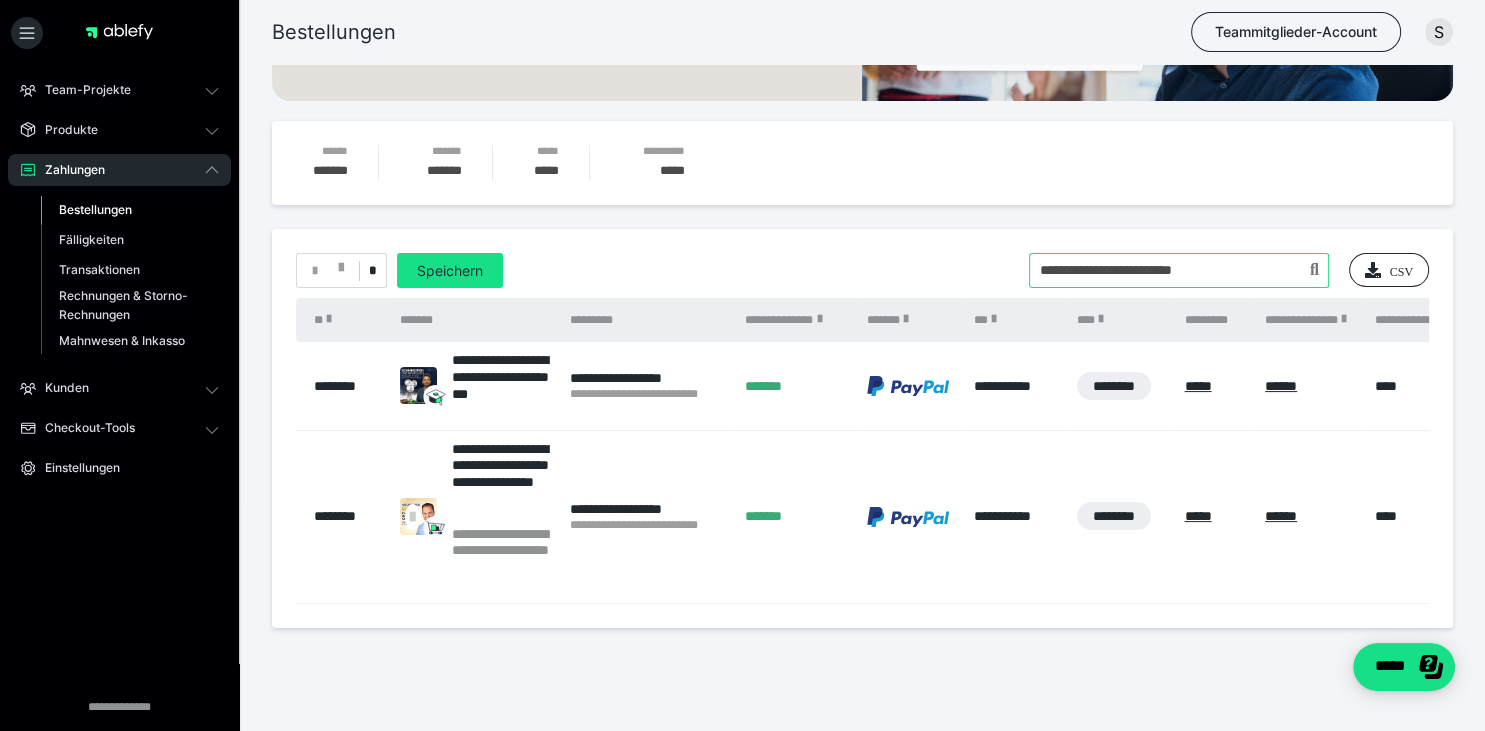 drag, startPoint x: 1229, startPoint y: 265, endPoint x: 950, endPoint y: 246, distance: 279.6462 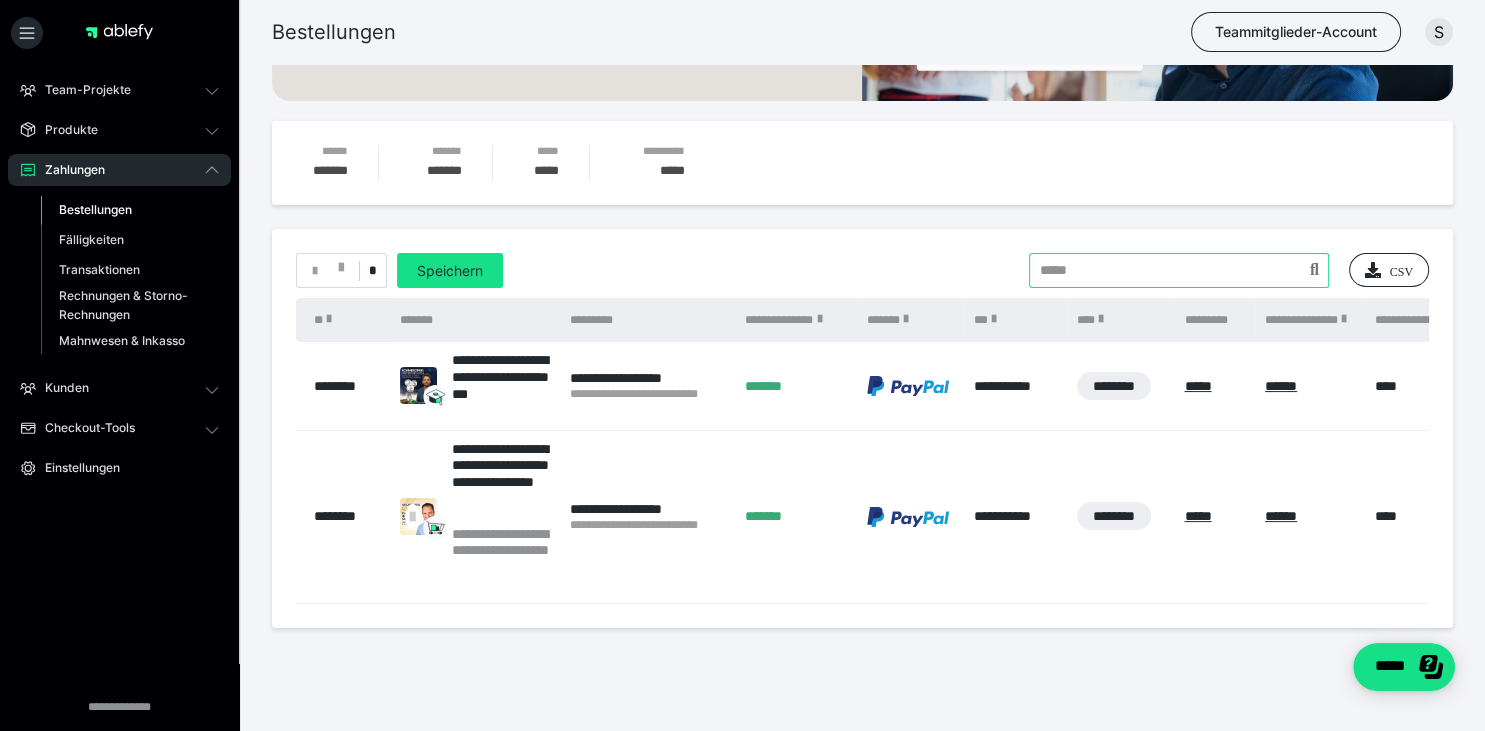 paste on "**********" 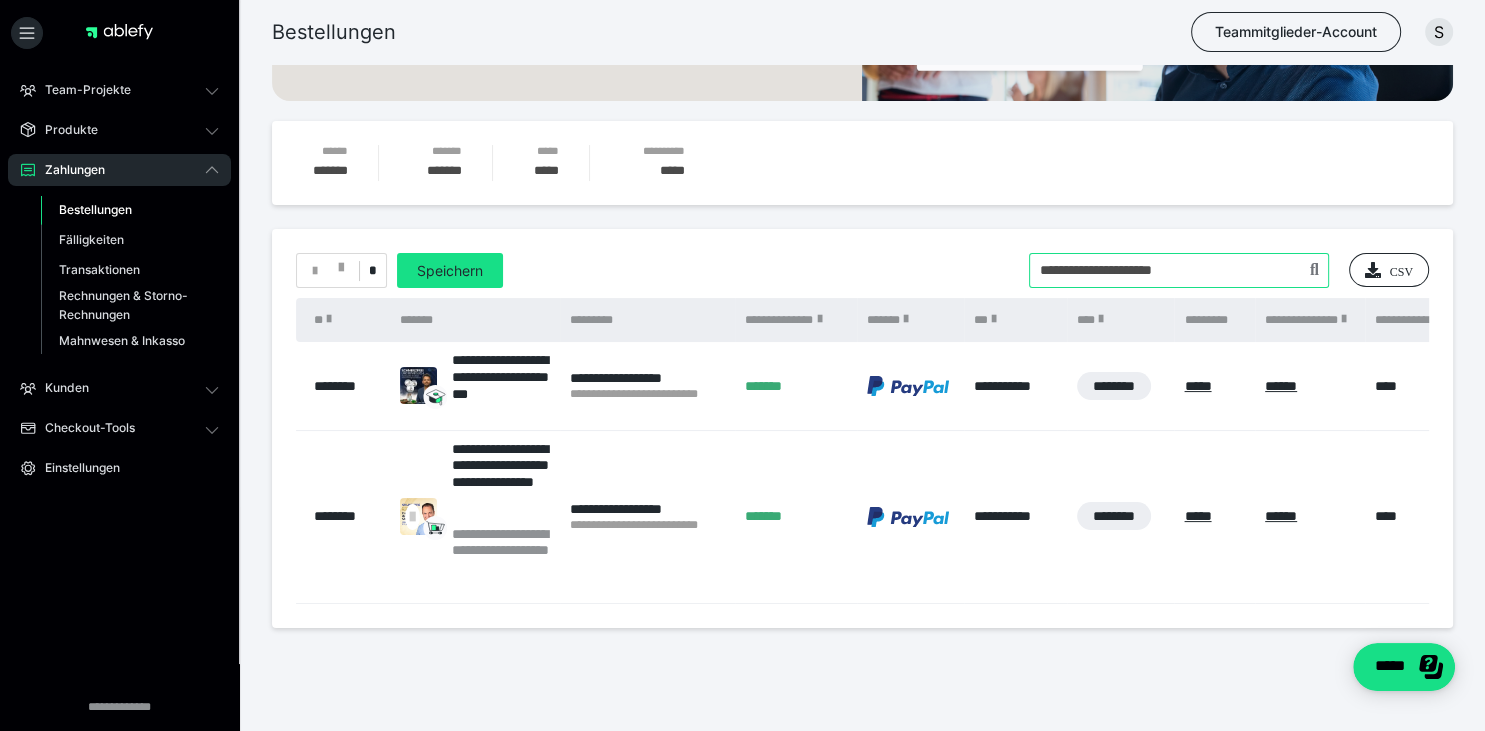 type on "**********" 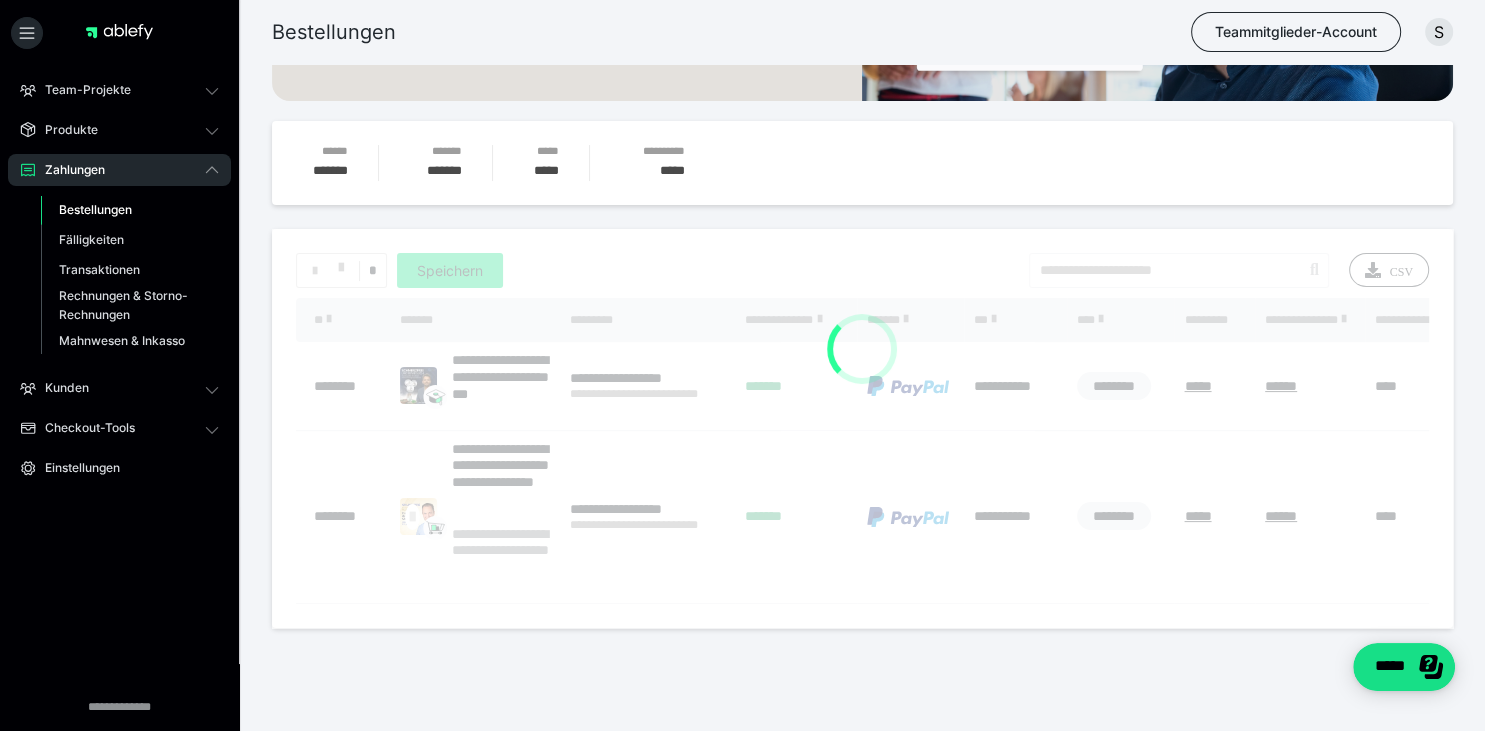 scroll, scrollTop: 118, scrollLeft: 0, axis: vertical 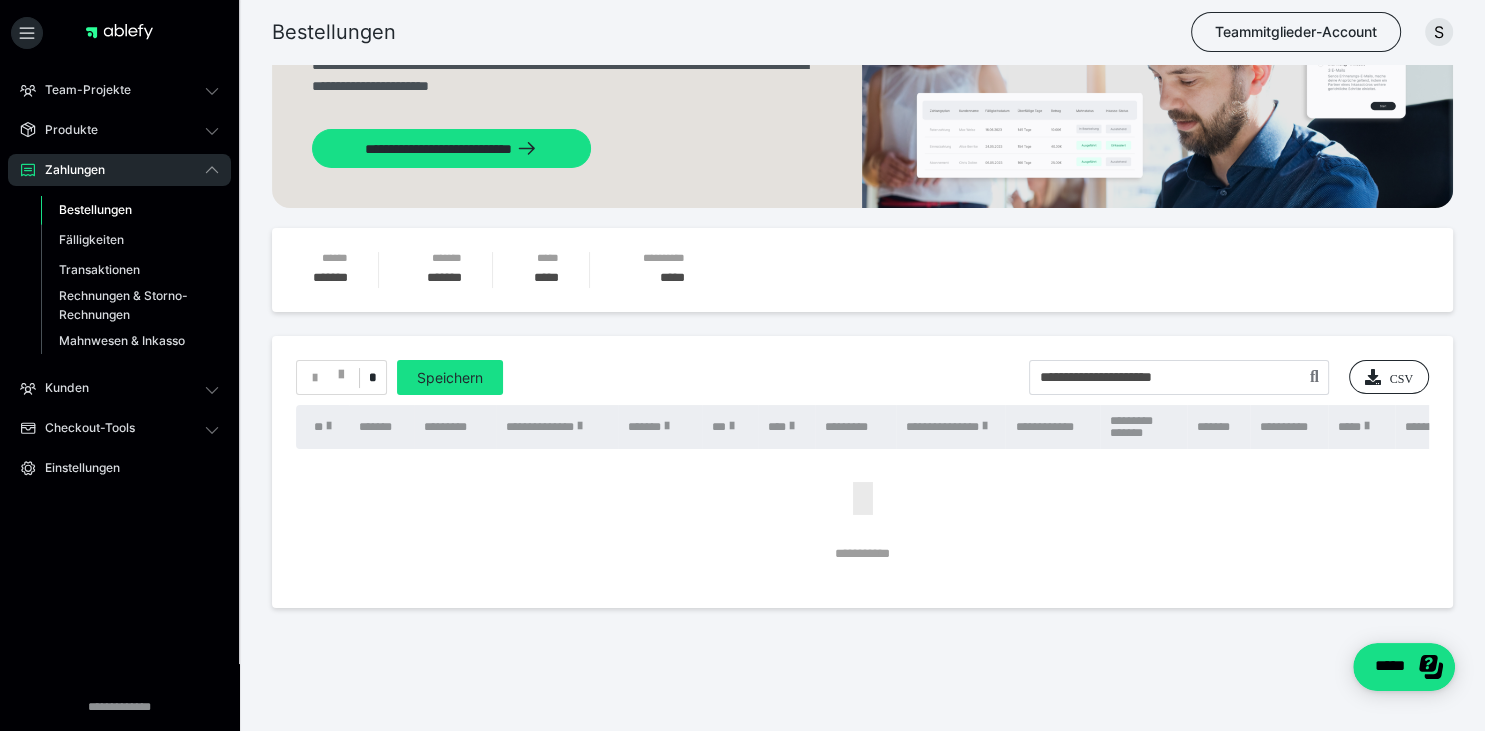 click on "Zahlungen" at bounding box center (68, 170) 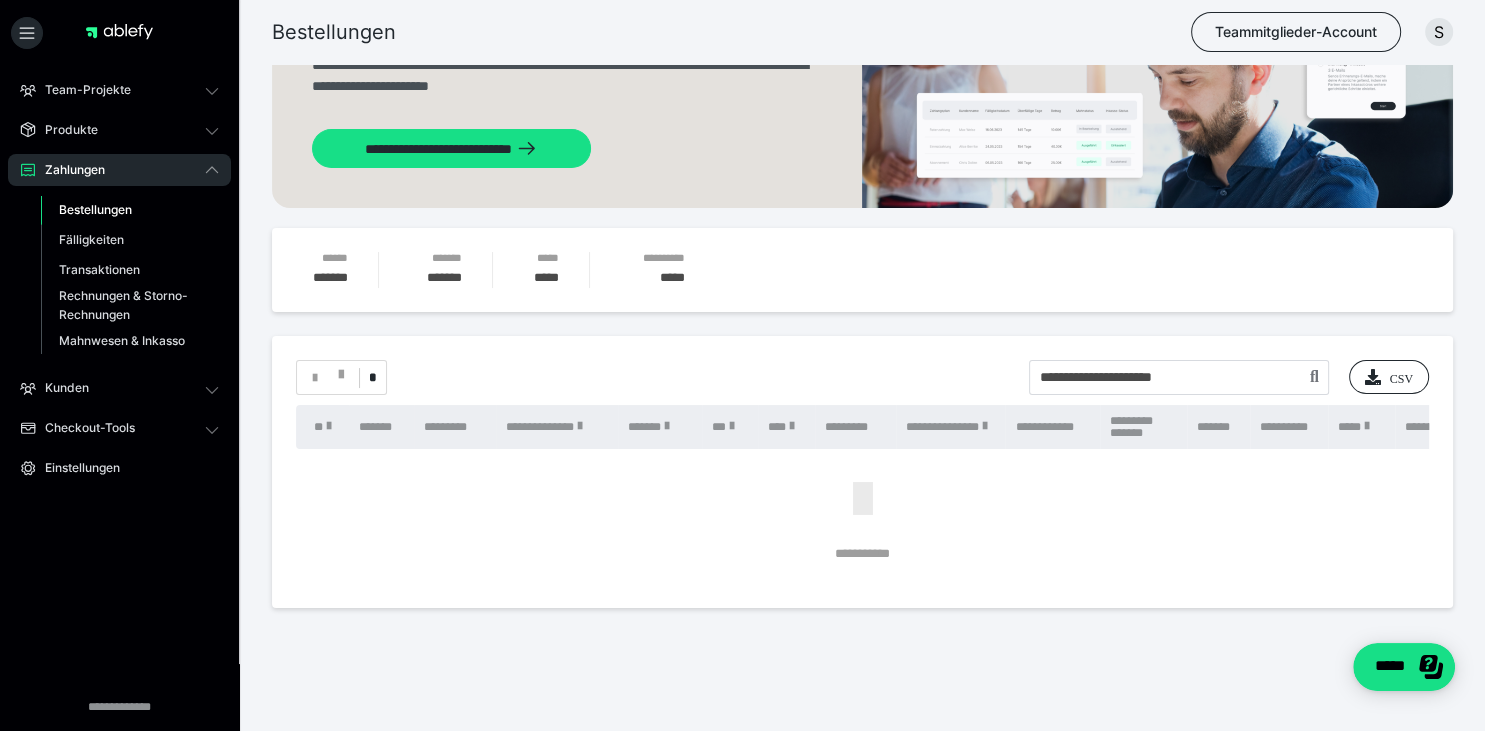 click on "Team-Projekte Startseite Team-Einladungen Team-Transaktionen Team-Auszahlungen Produkte Alle Produkte Zahlungen Bestellungen Fälligkeiten Transaktionen Rechnungen & Storno-Rechnungen Mahnwesen & Inkasso Kunden Kunden Kurs-Zugänge Membership-Zugänge E-Ticket-Bestellungen Awards Checkout-Tools Zusatzfeld-Antworten Einstellungen" at bounding box center [119, 339] 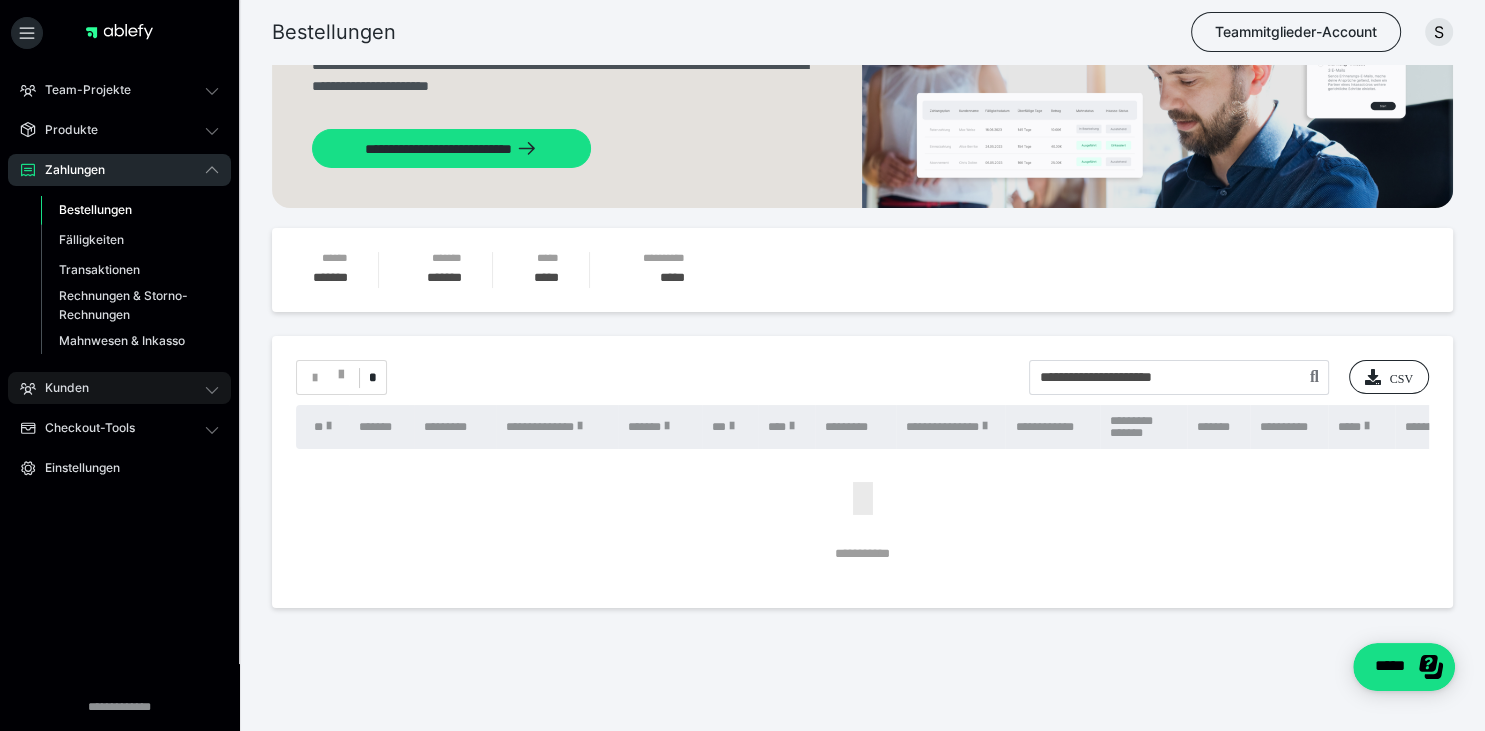 click on "Kunden" at bounding box center [60, 388] 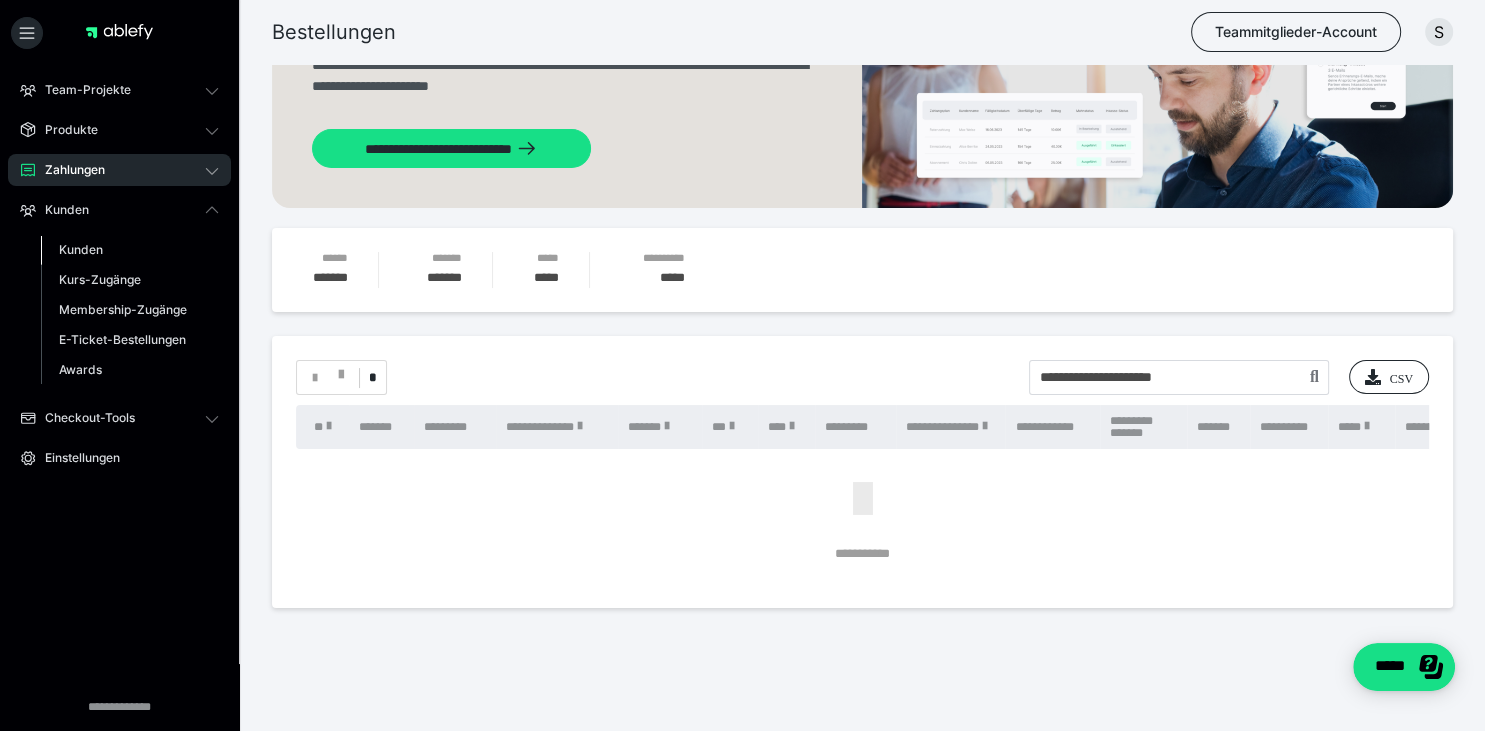 click on "Kunden" at bounding box center (81, 249) 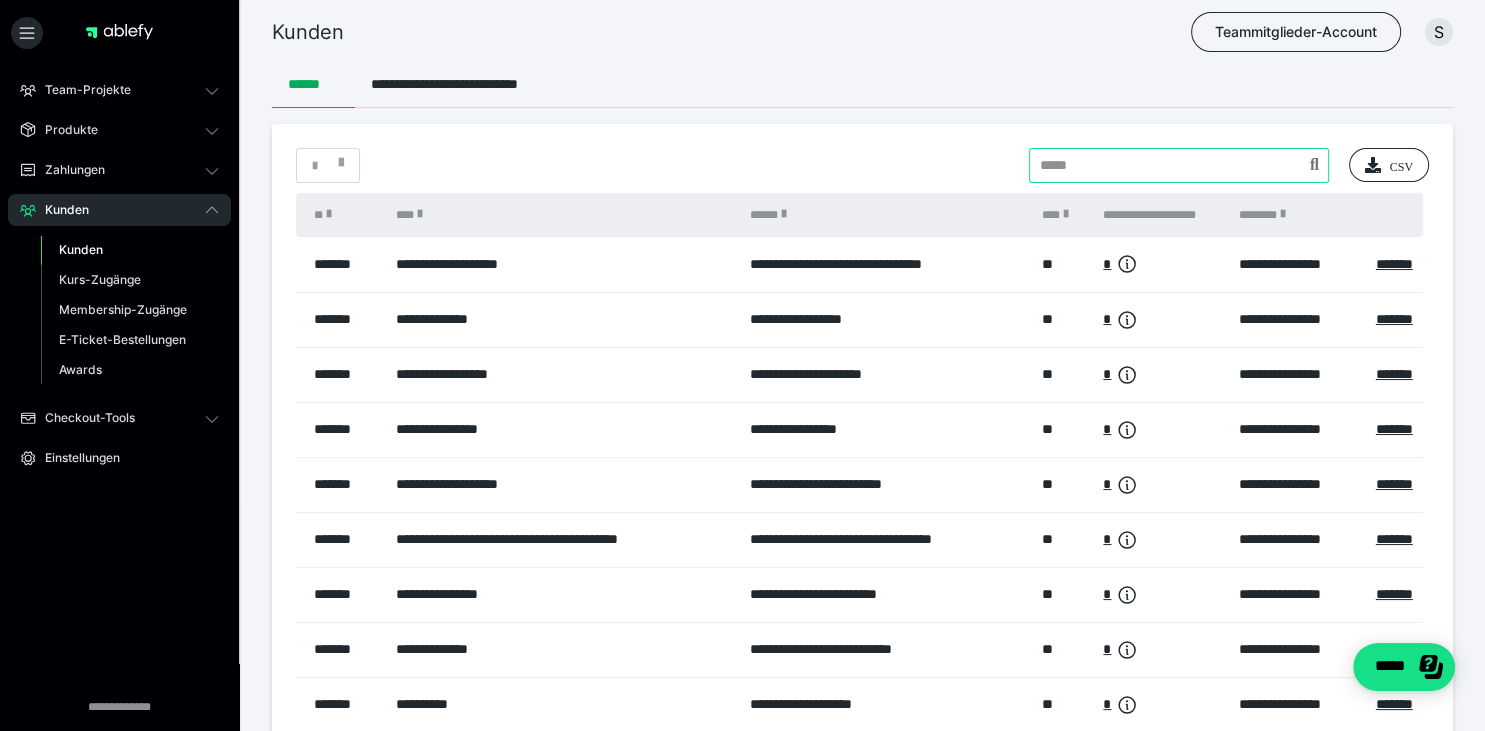 click at bounding box center (1179, 165) 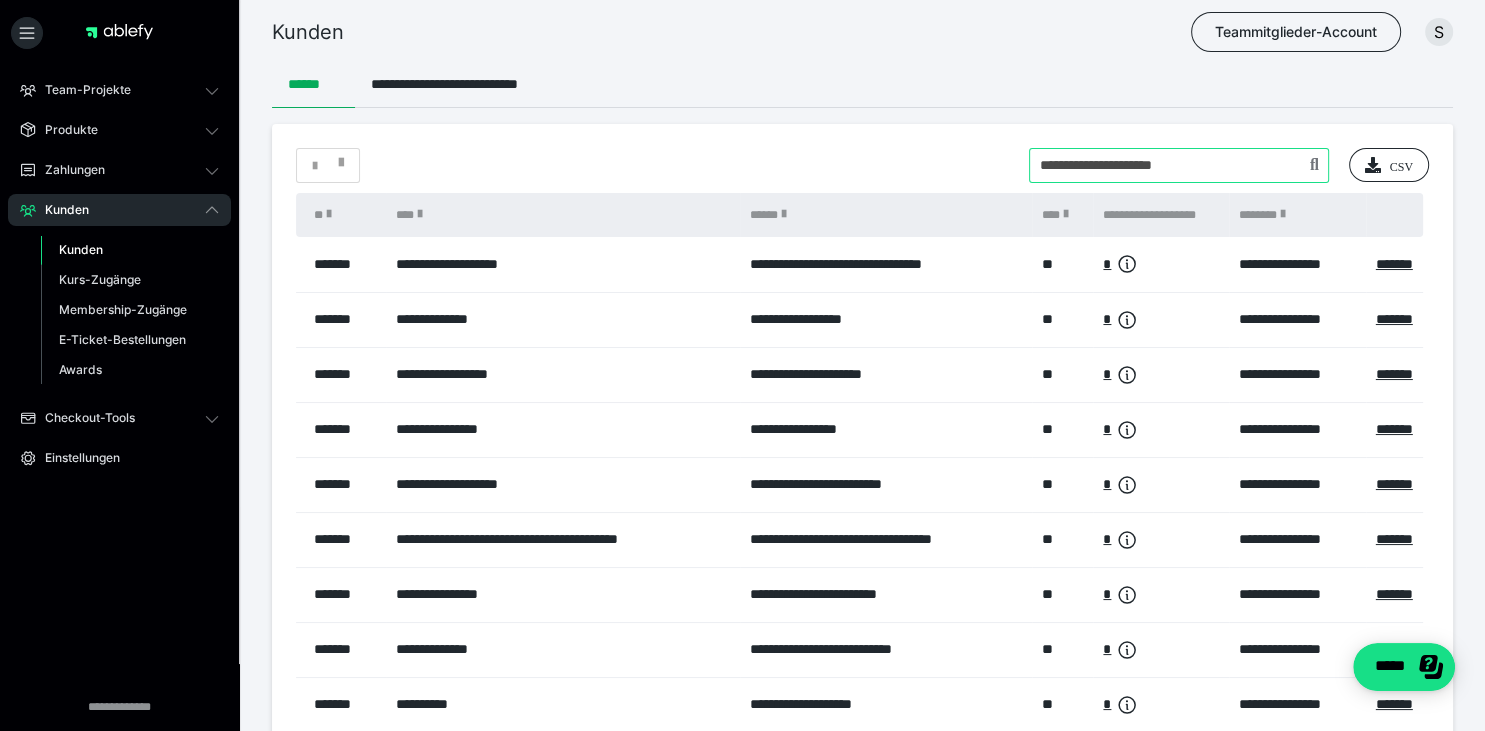 click at bounding box center (1179, 165) 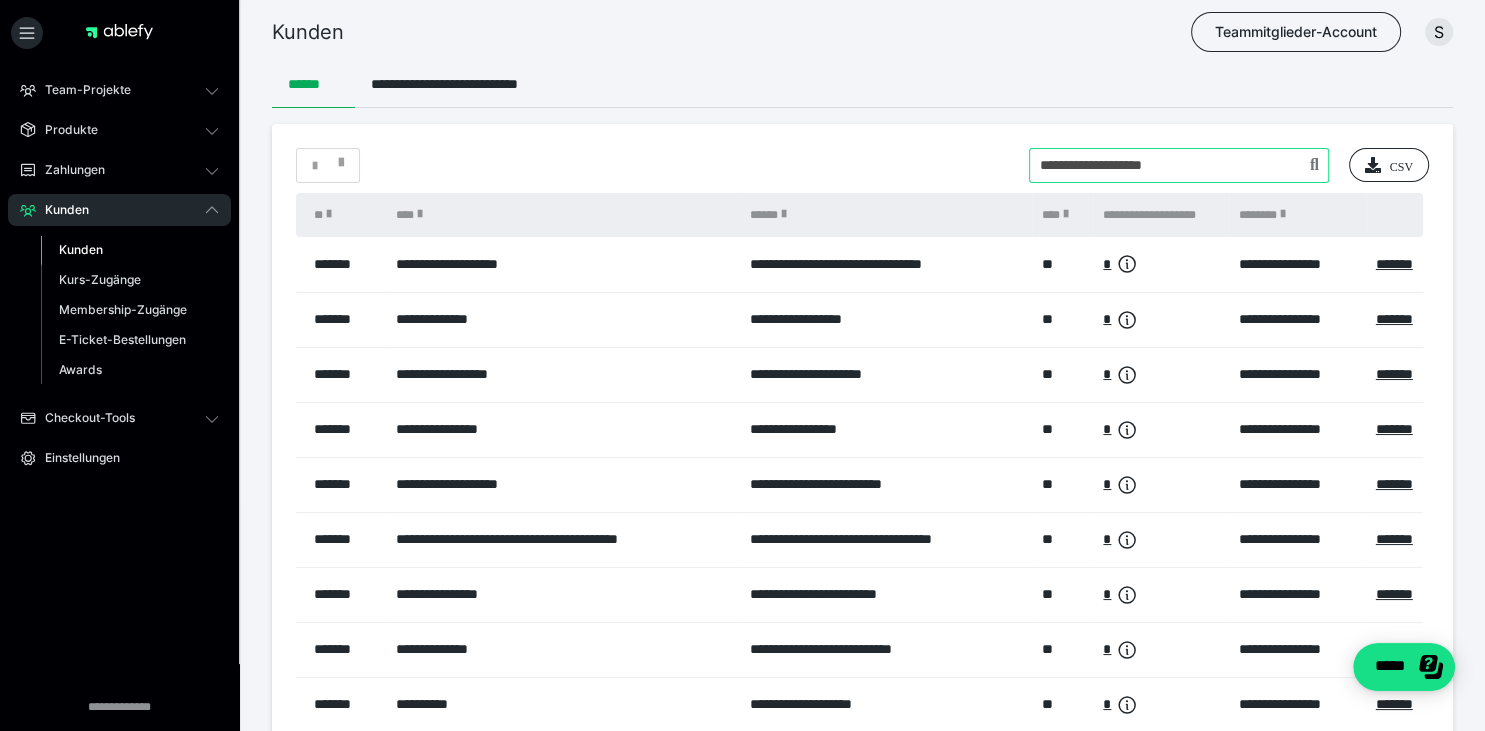 type on "**********" 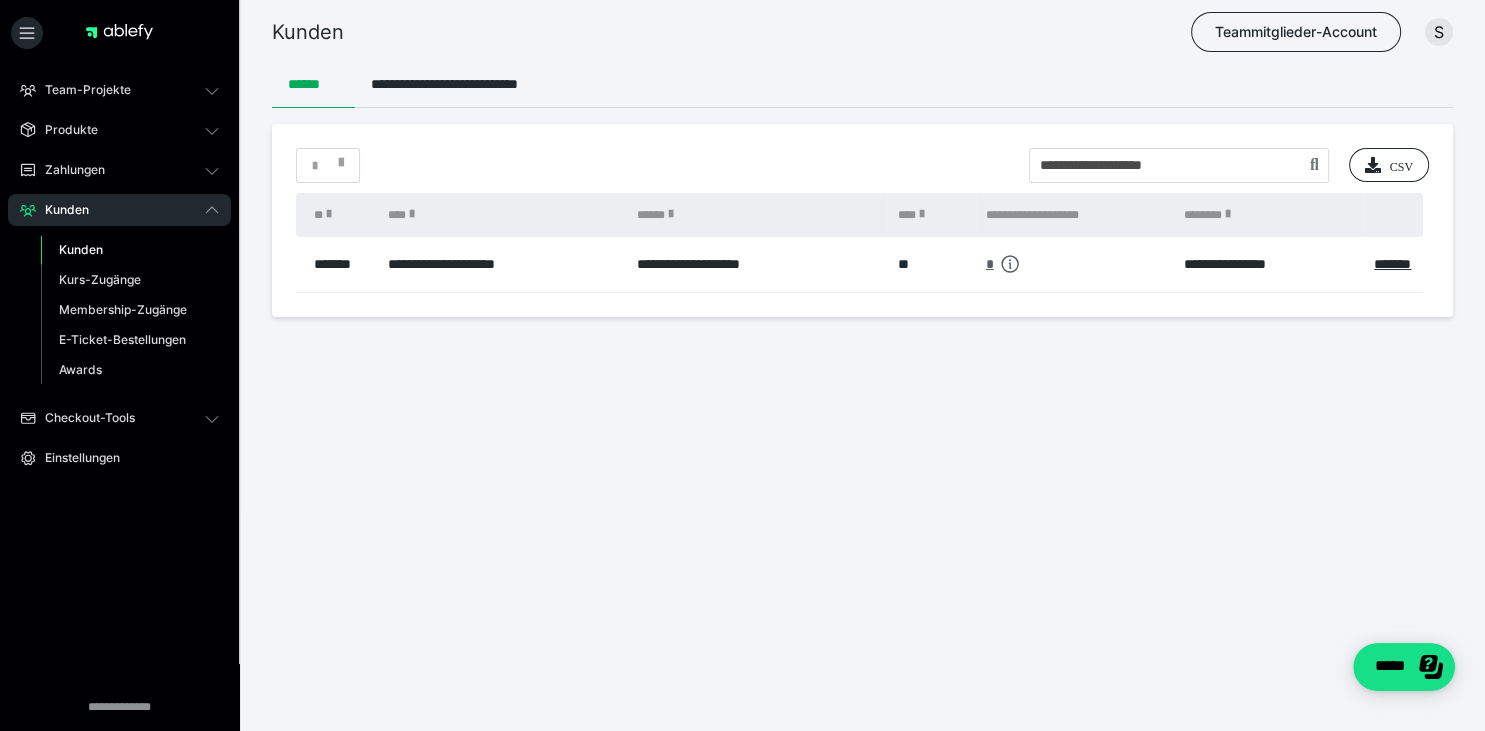 click on "*" at bounding box center [990, 264] 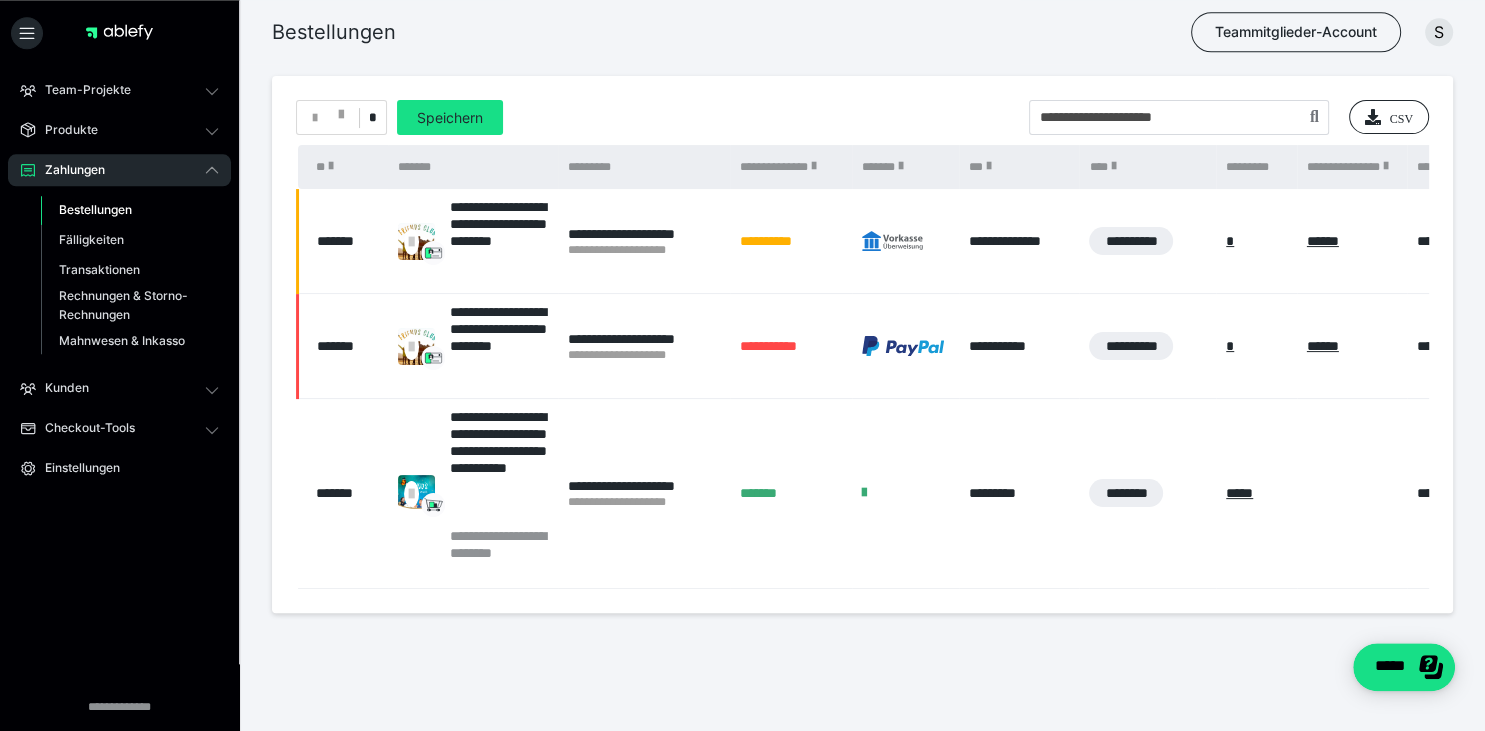 scroll, scrollTop: 364, scrollLeft: 0, axis: vertical 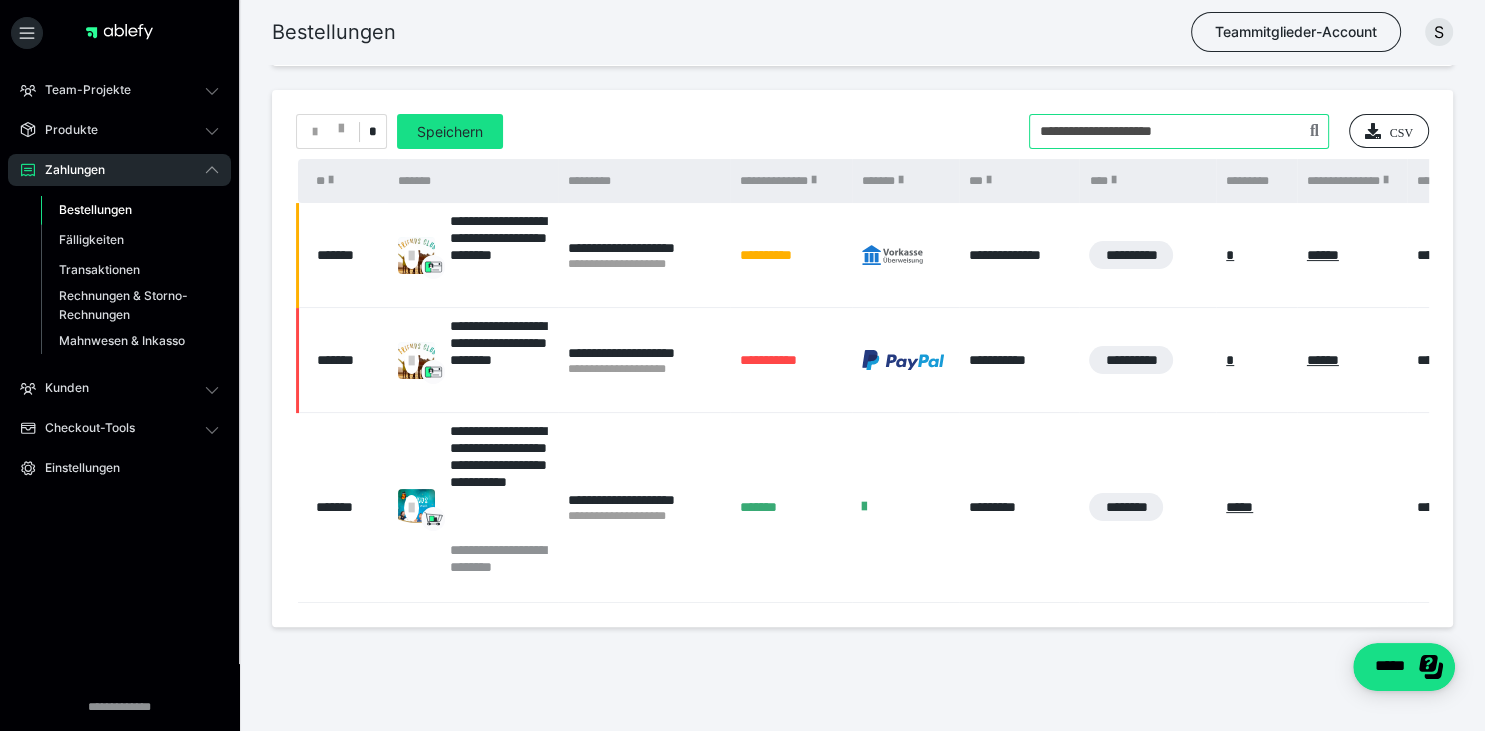 drag, startPoint x: 1245, startPoint y: 133, endPoint x: 929, endPoint y: 141, distance: 316.10126 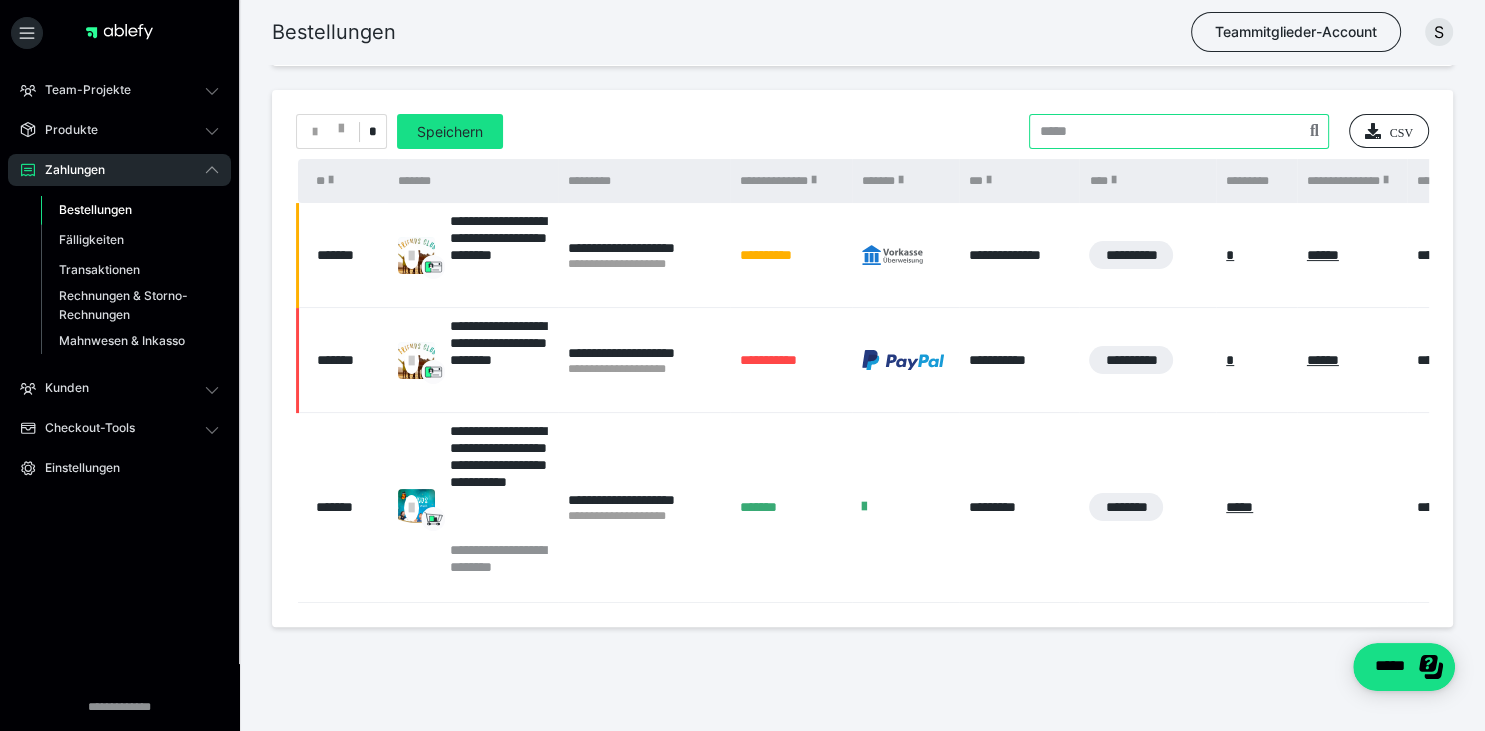 paste on "**********" 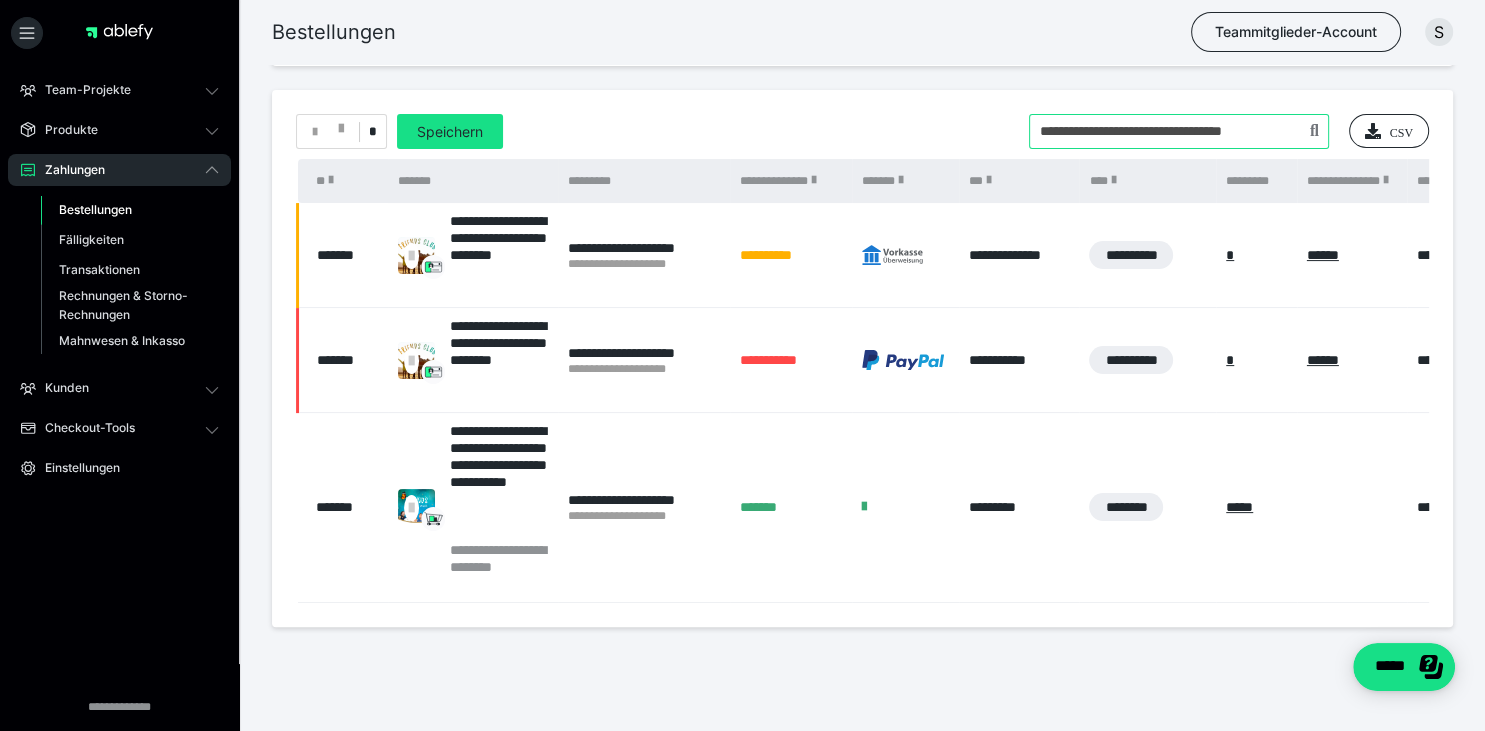 scroll, scrollTop: 0, scrollLeft: 16, axis: horizontal 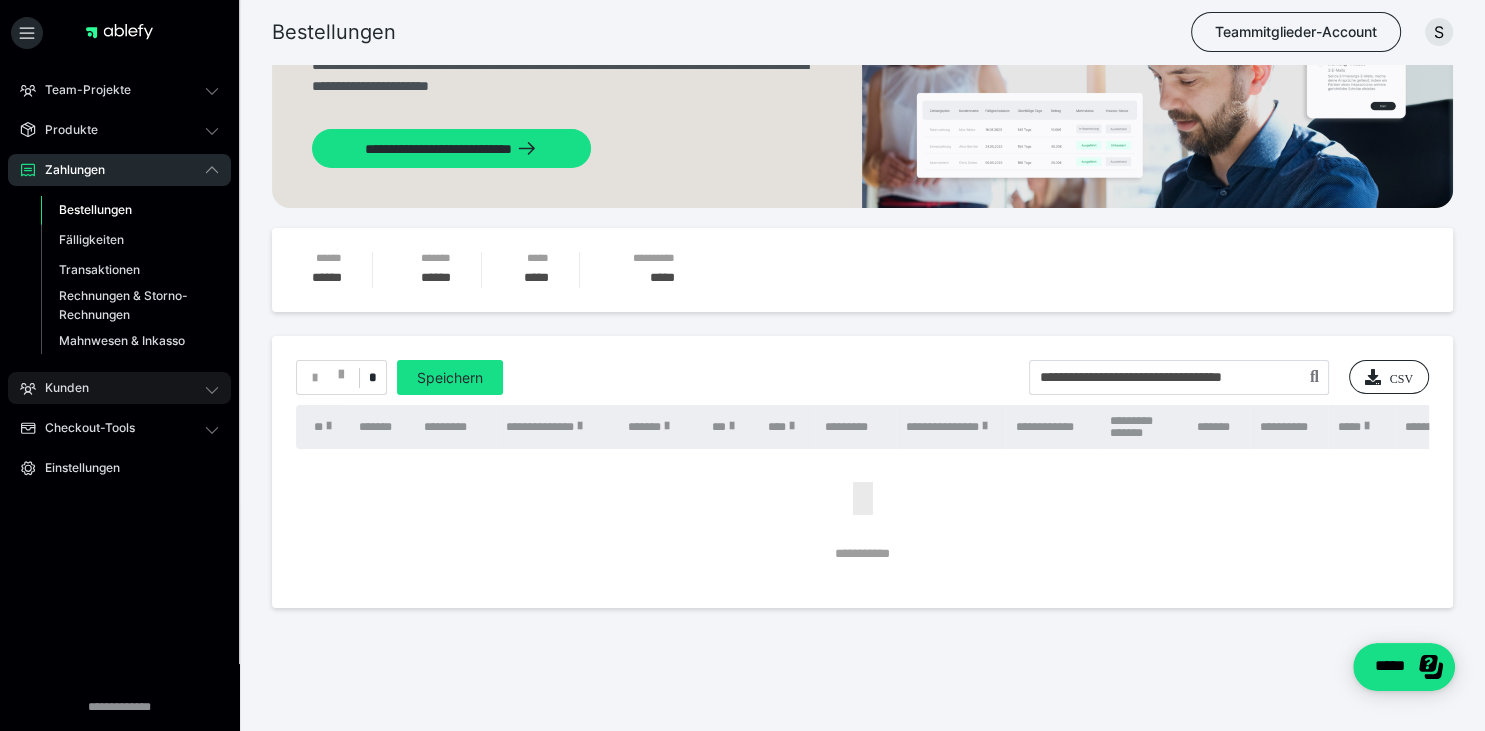 click on "Kunden" at bounding box center [119, 388] 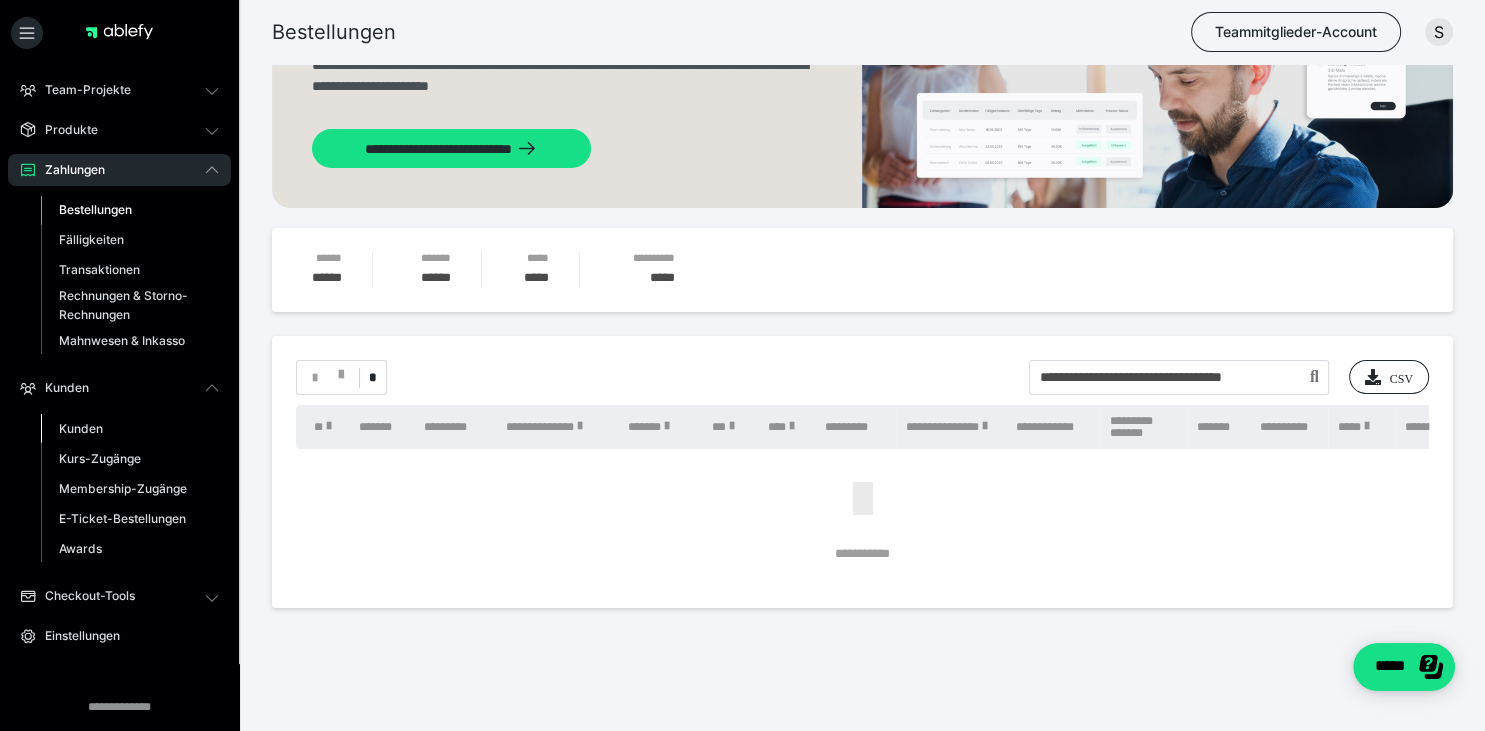 click on "Kunden" at bounding box center (81, 428) 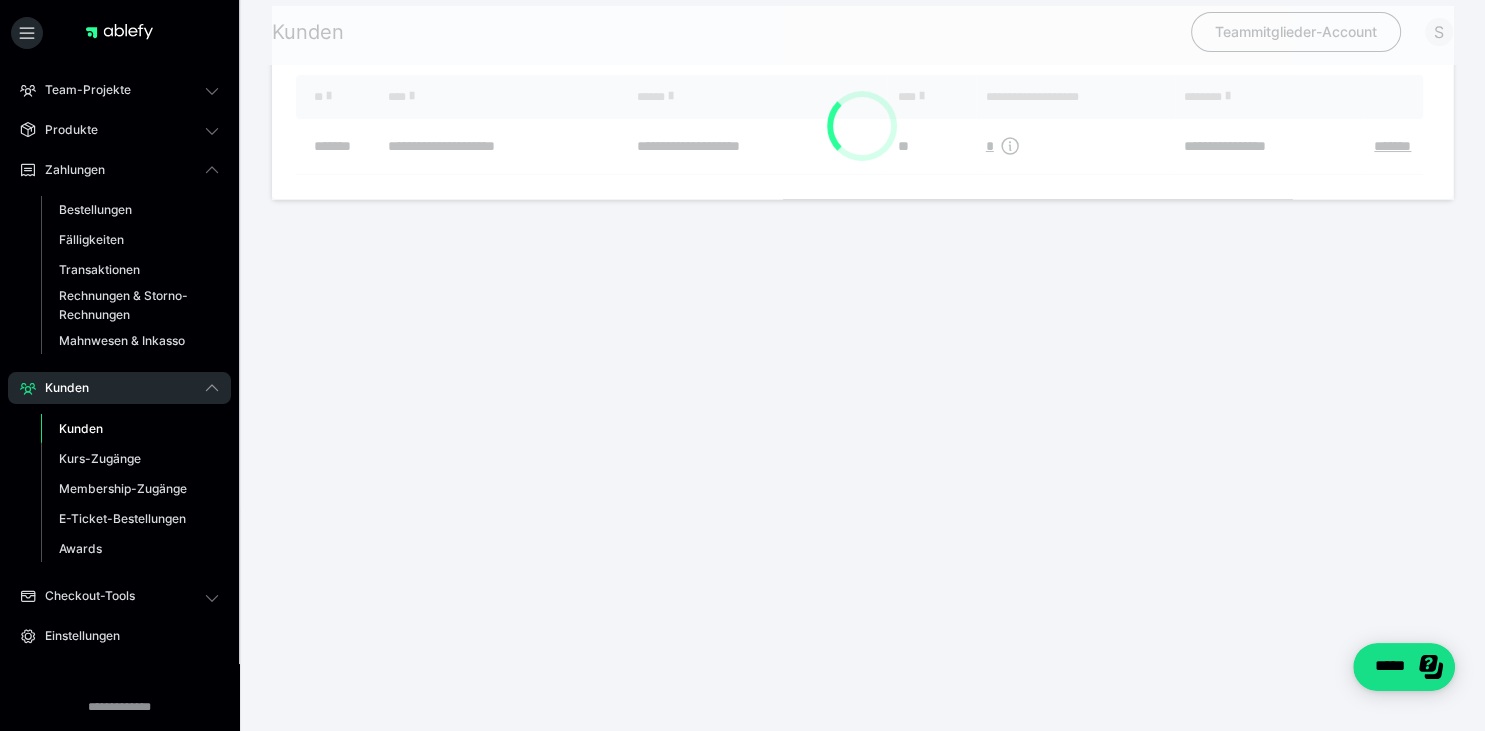 scroll, scrollTop: 0, scrollLeft: 0, axis: both 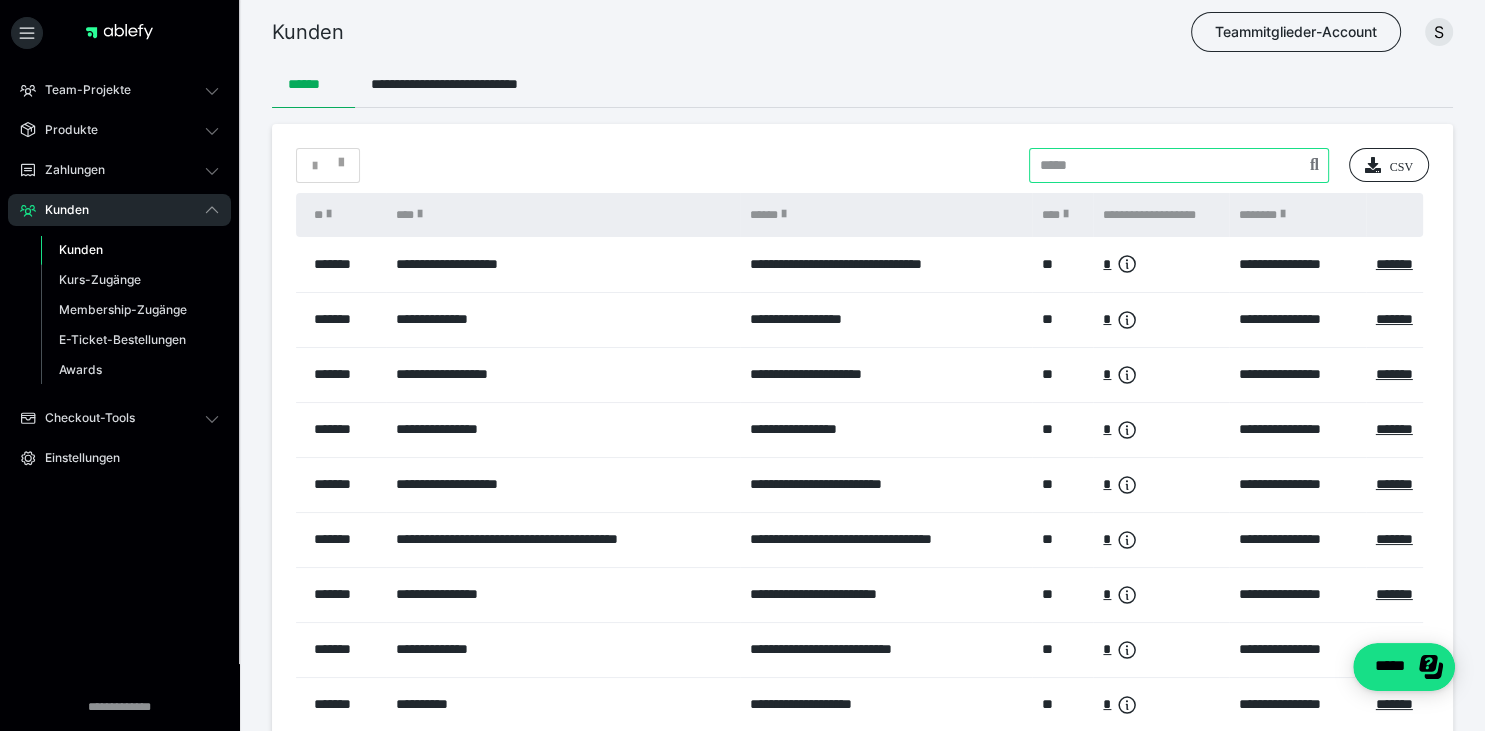 click at bounding box center (1179, 165) 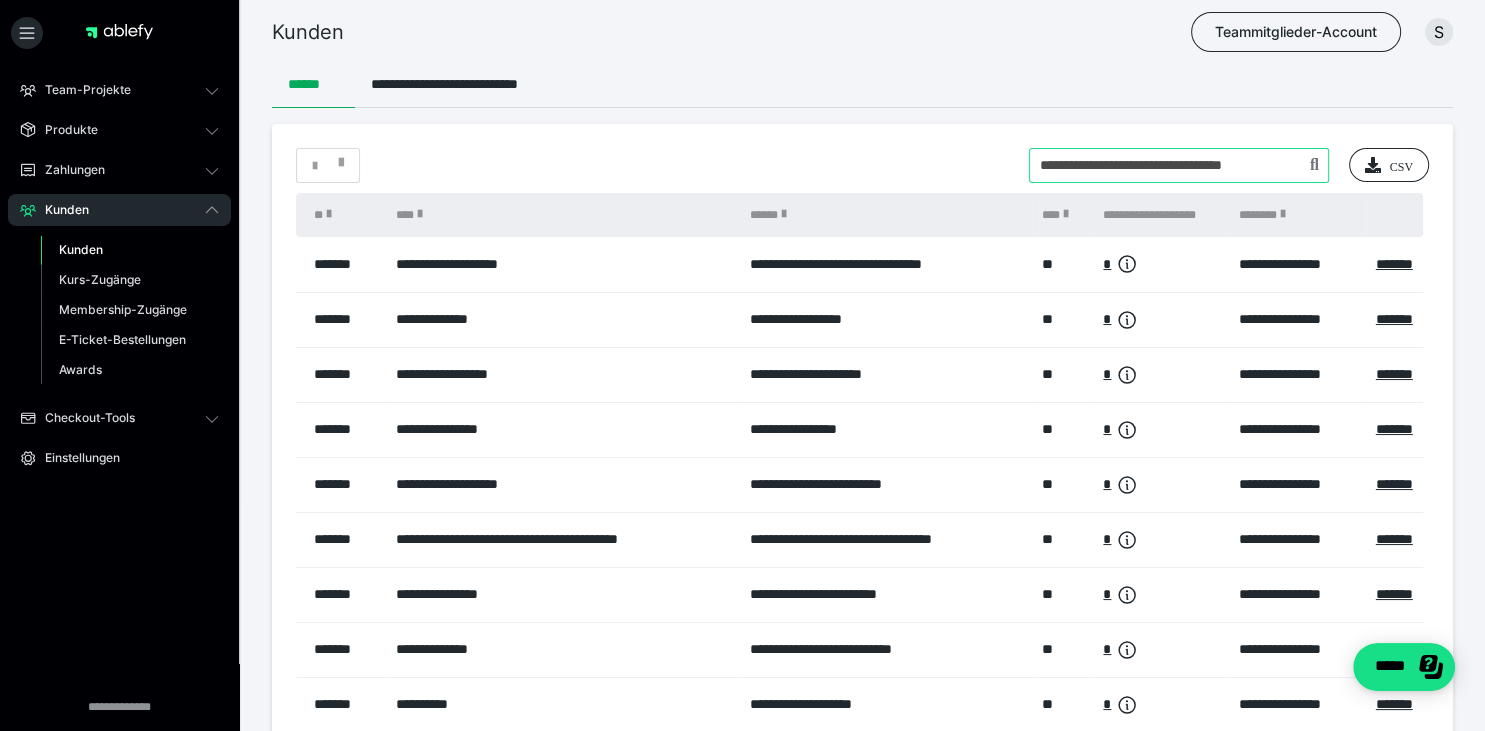 scroll, scrollTop: 0, scrollLeft: 16, axis: horizontal 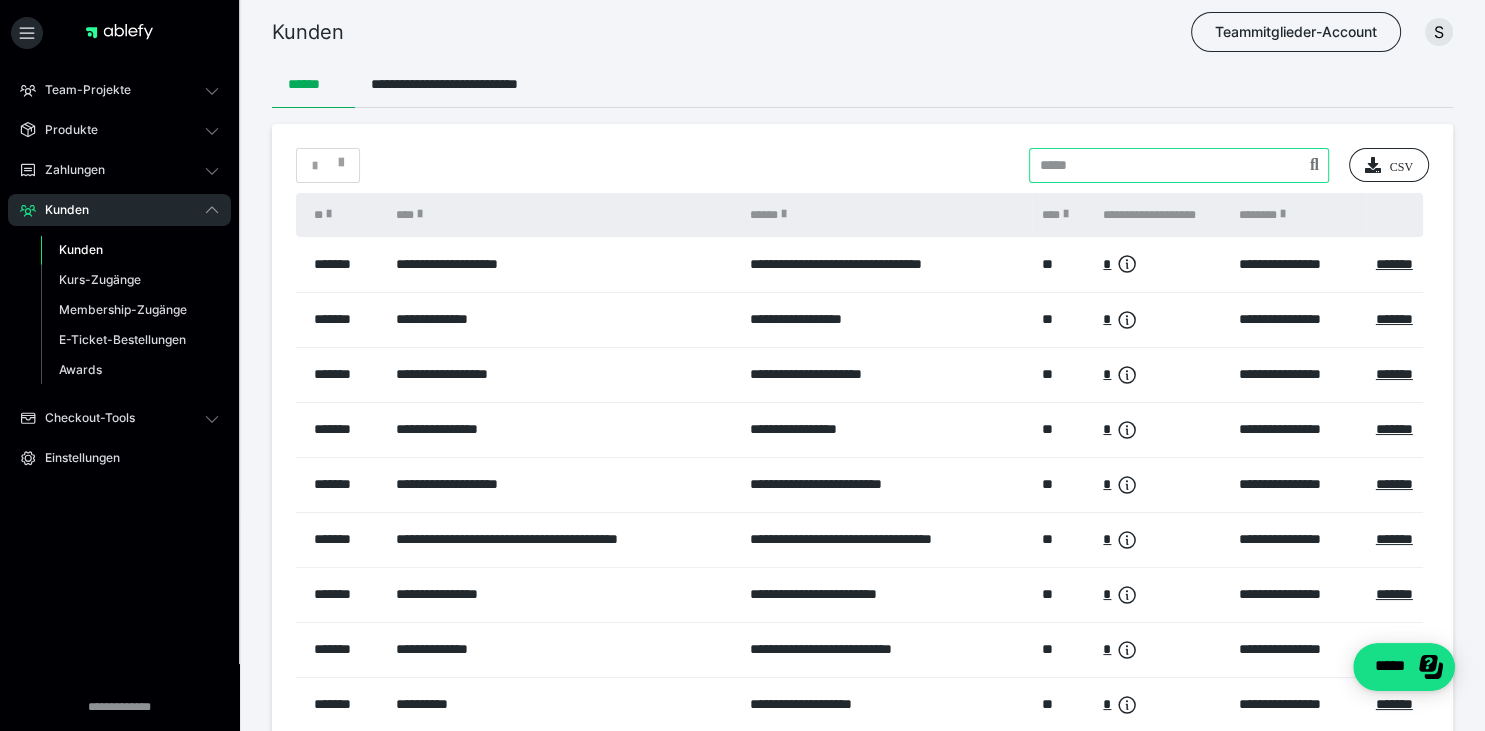 paste on "**********" 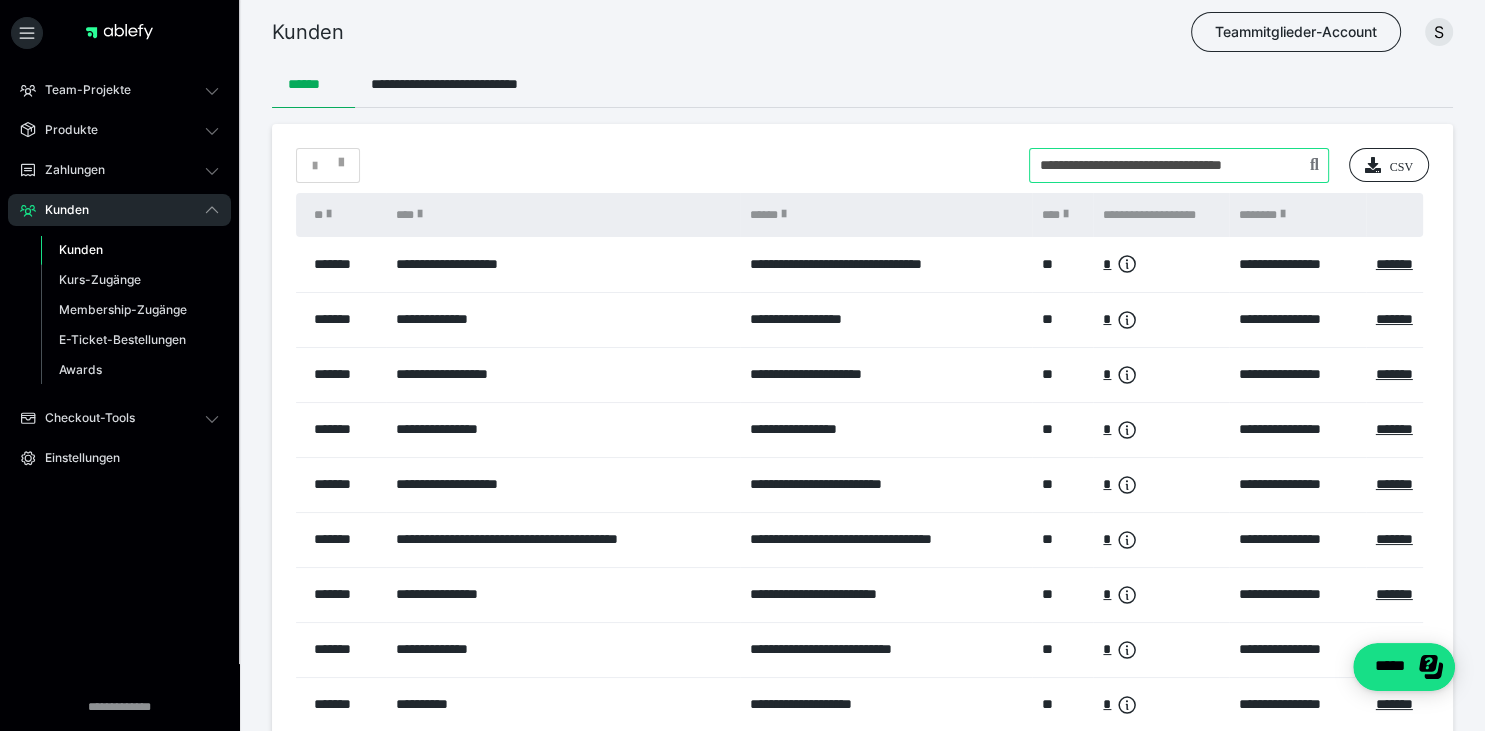 scroll, scrollTop: 0, scrollLeft: 16, axis: horizontal 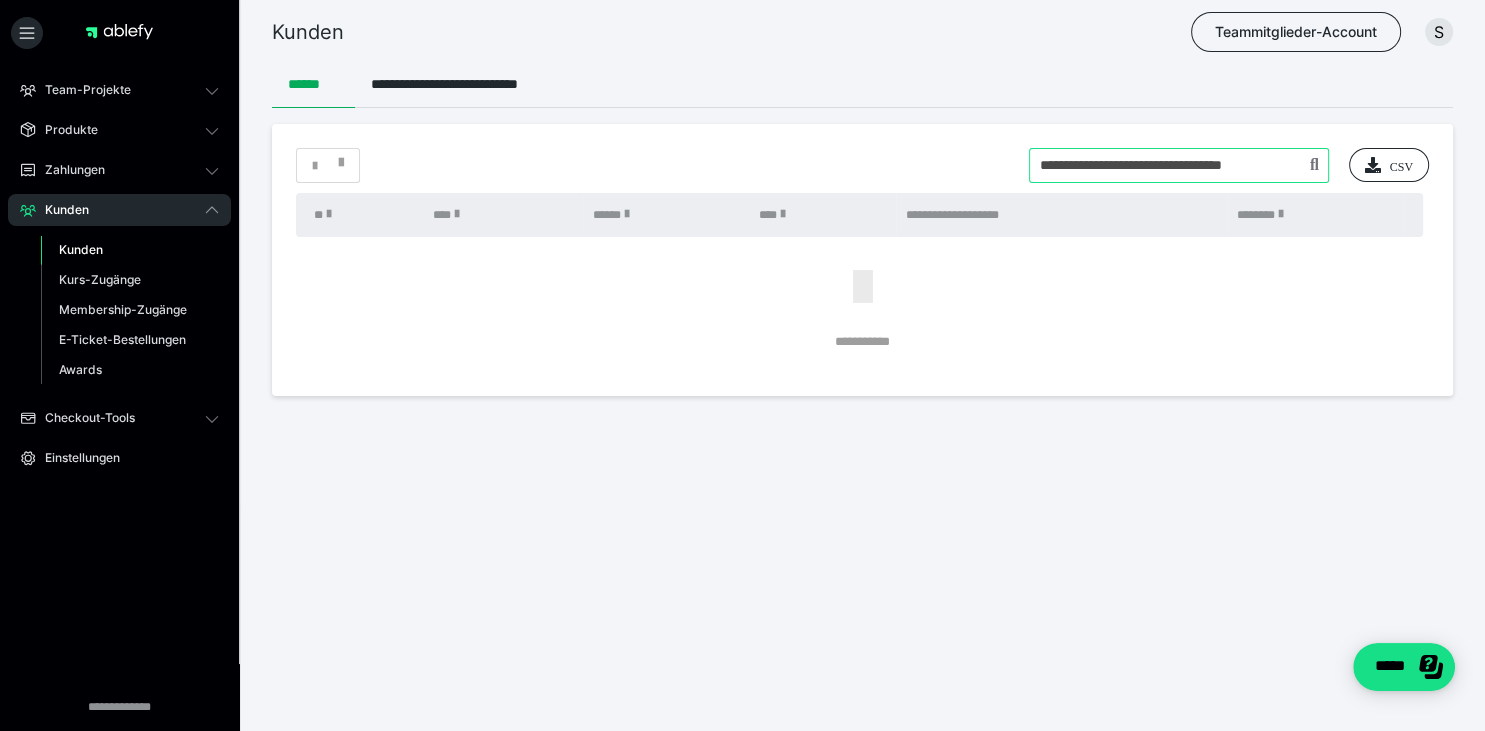 drag, startPoint x: 1291, startPoint y: 165, endPoint x: 806, endPoint y: 176, distance: 485.12473 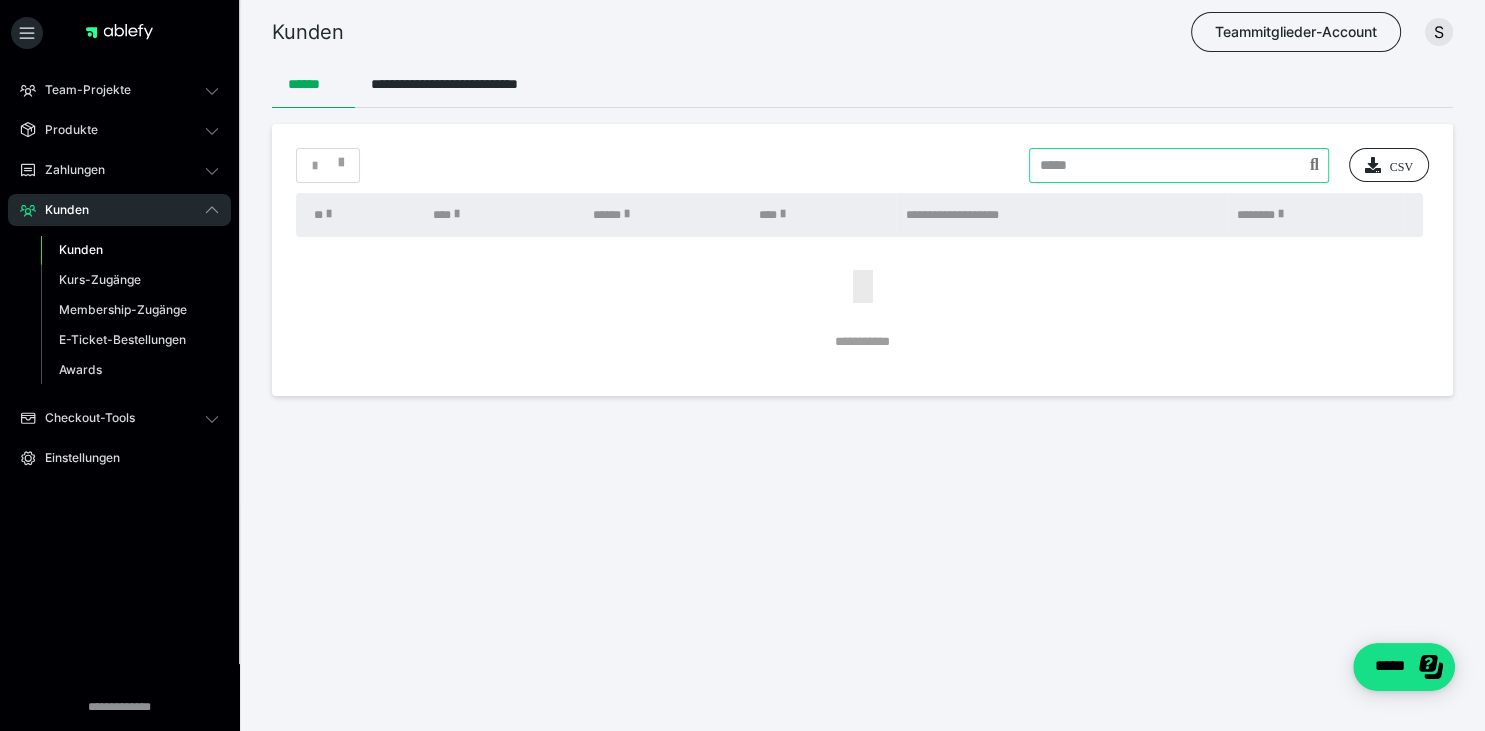 paste on "**********" 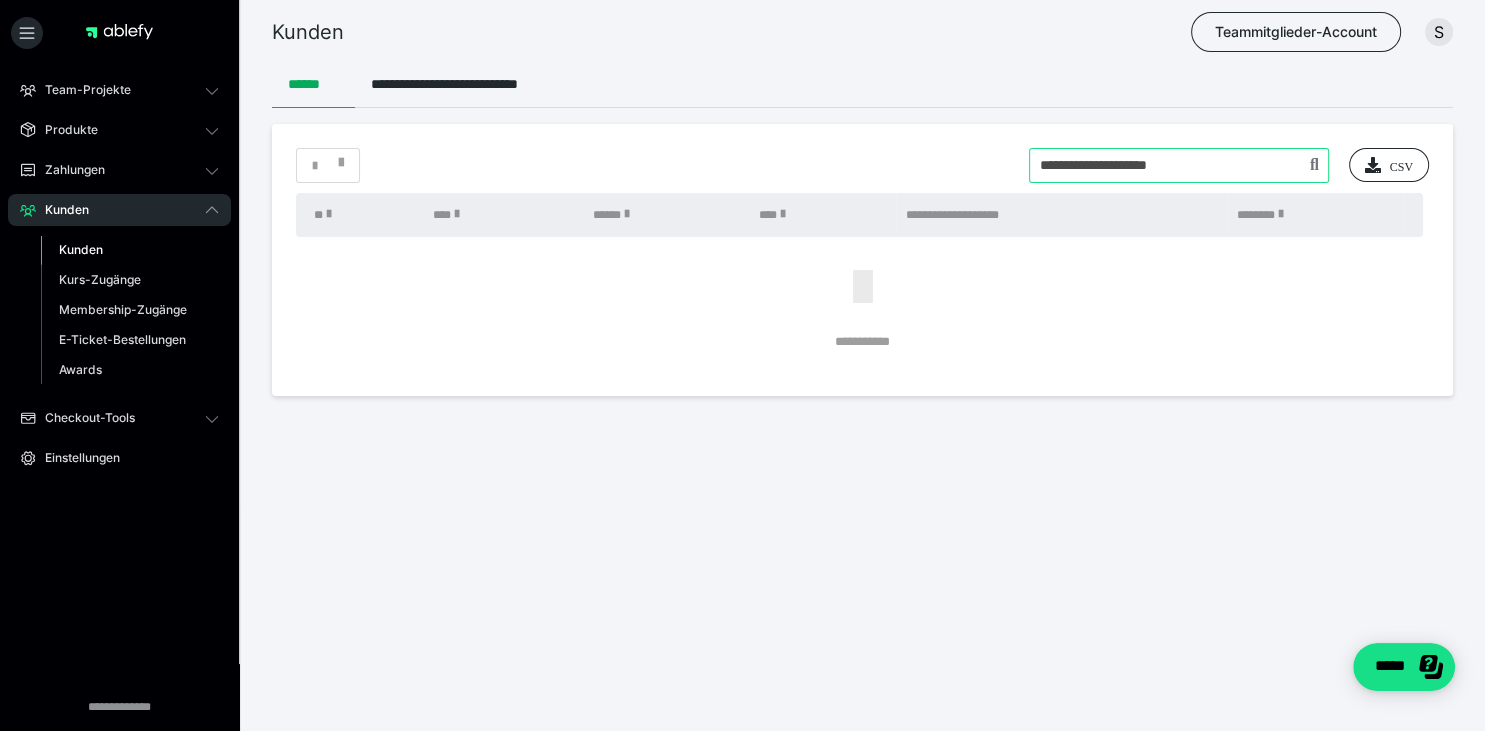 type on "**********" 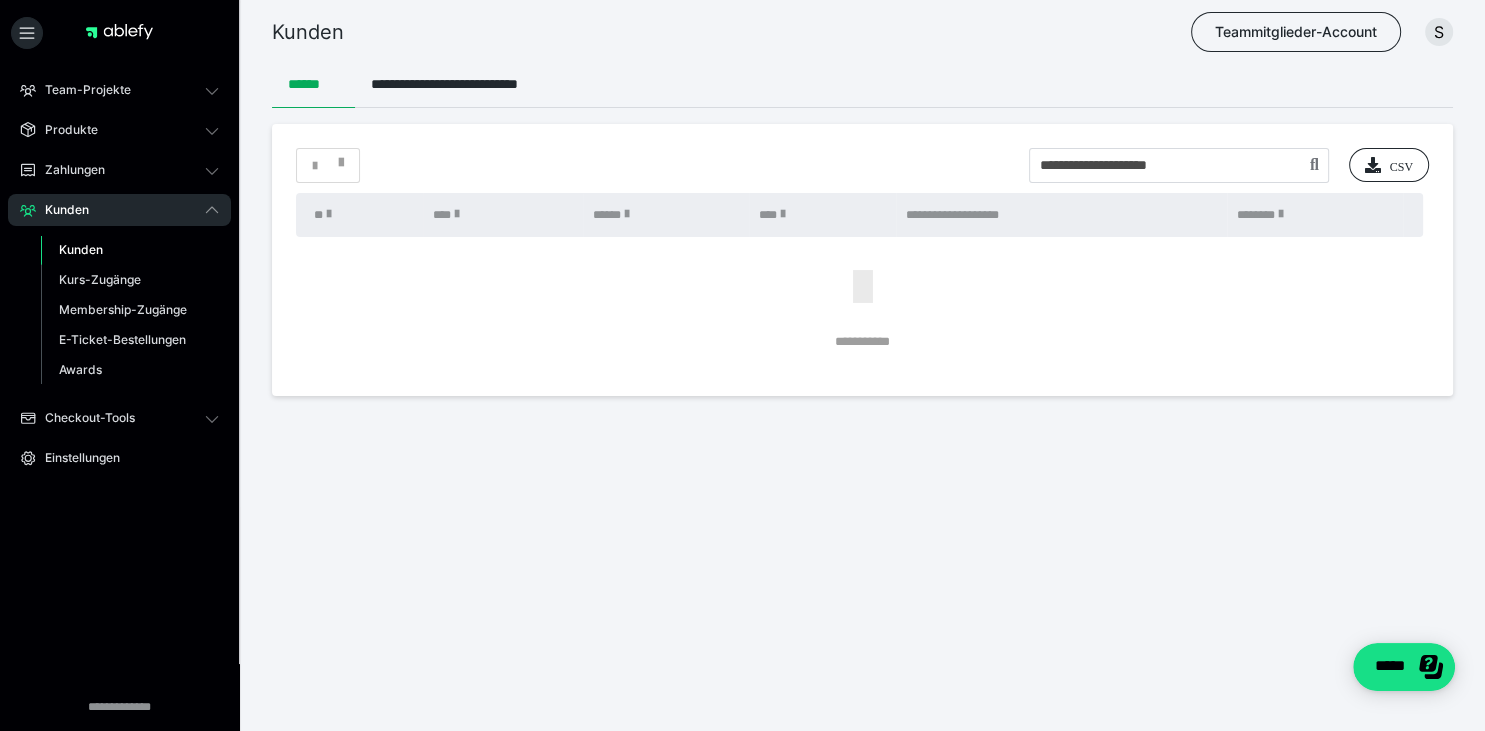click on "Kunden" at bounding box center (81, 249) 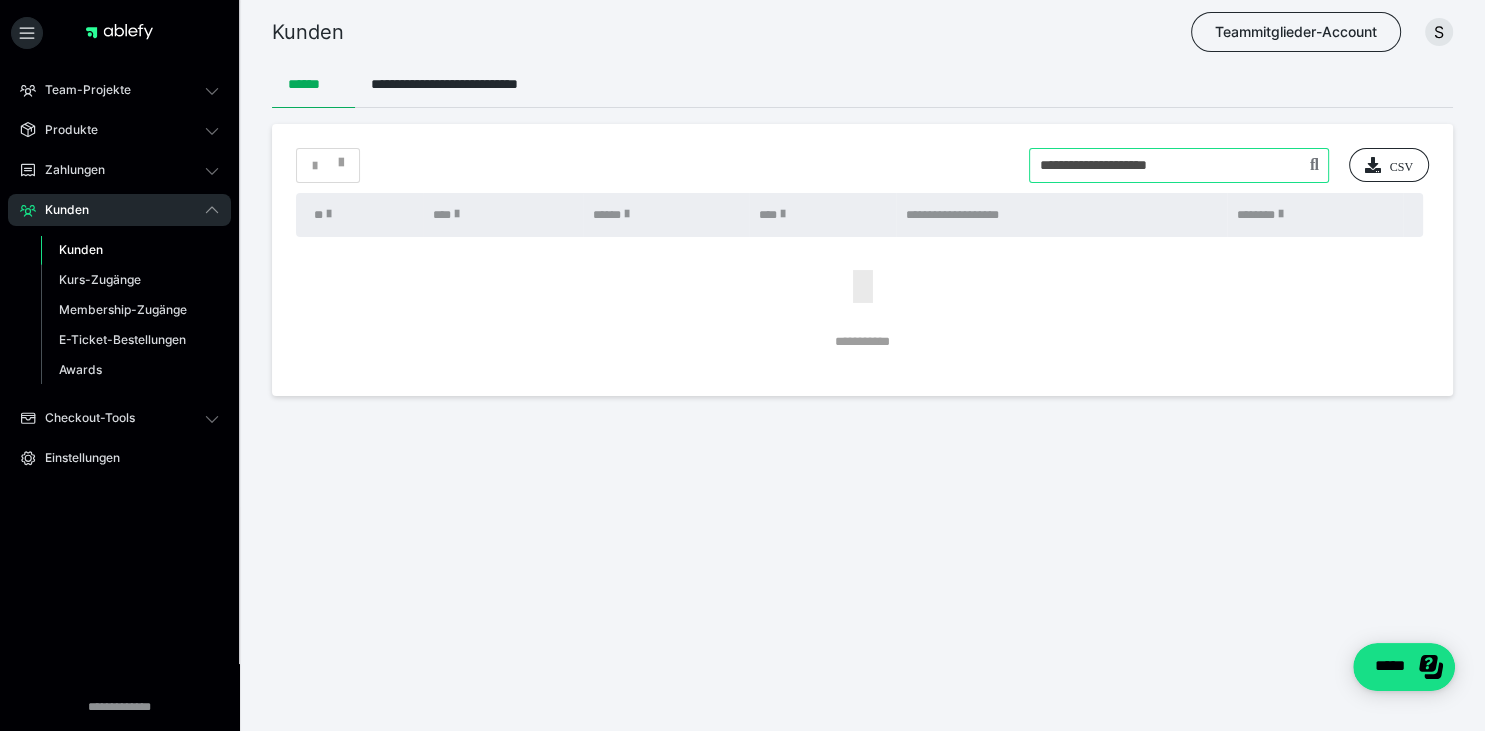 drag, startPoint x: 1203, startPoint y: 155, endPoint x: 925, endPoint y: 153, distance: 278.0072 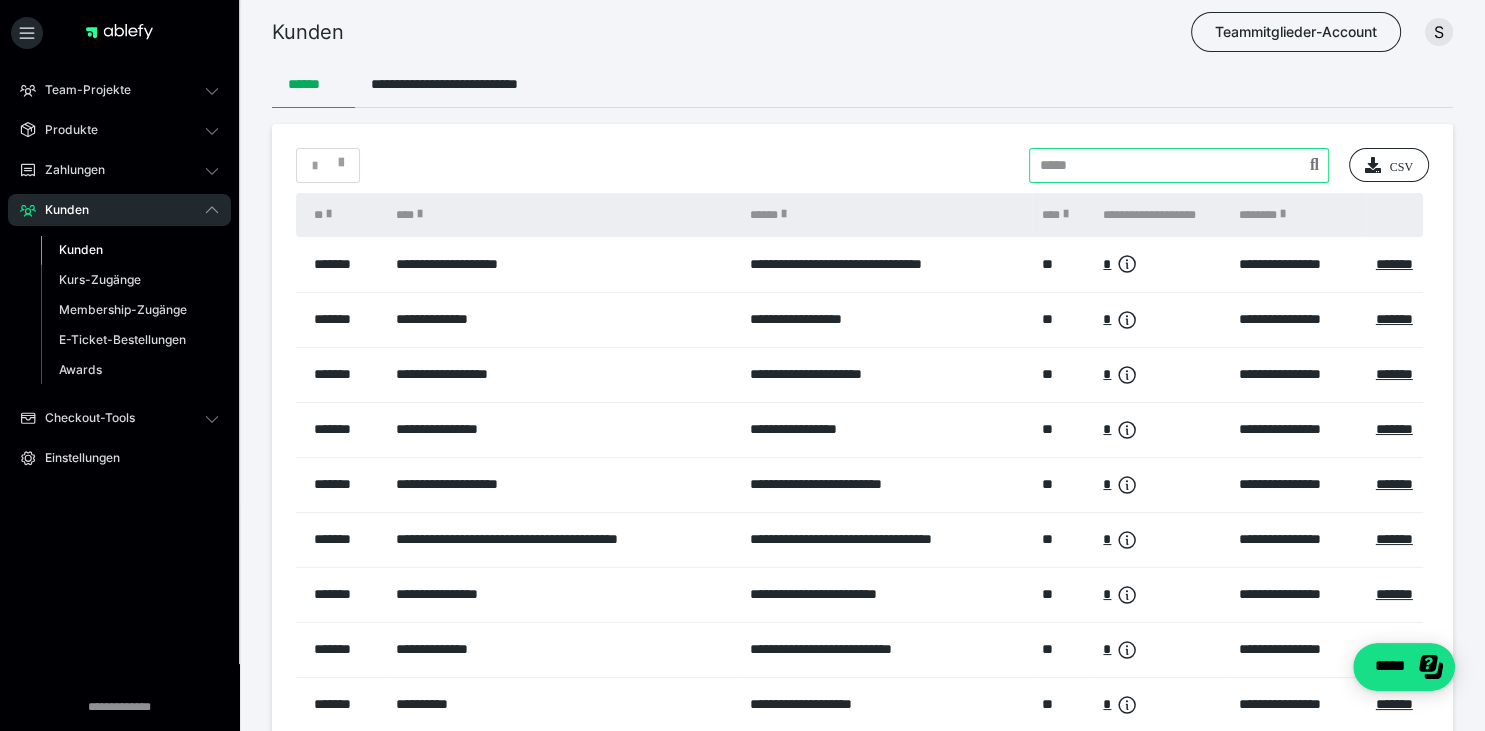 click at bounding box center (1179, 165) 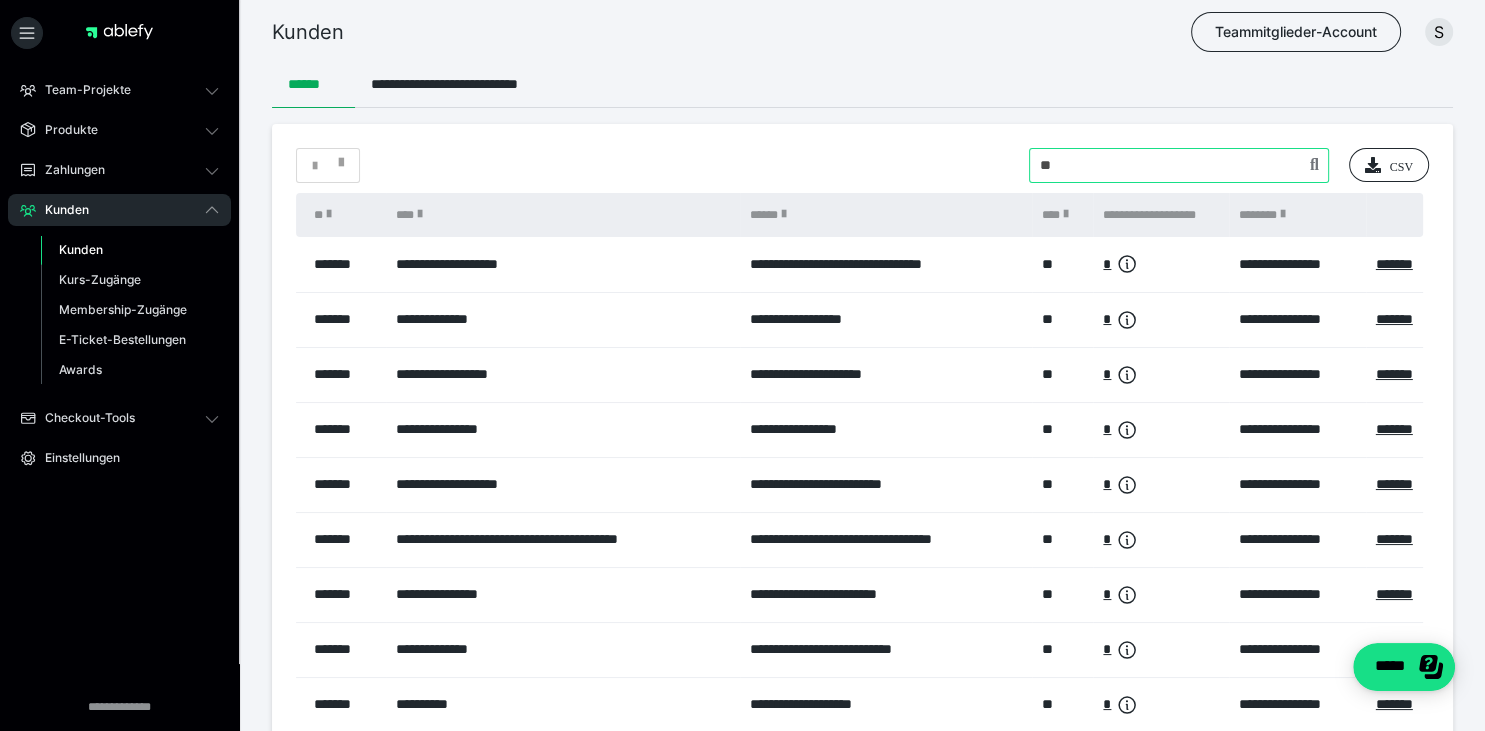 type on "*" 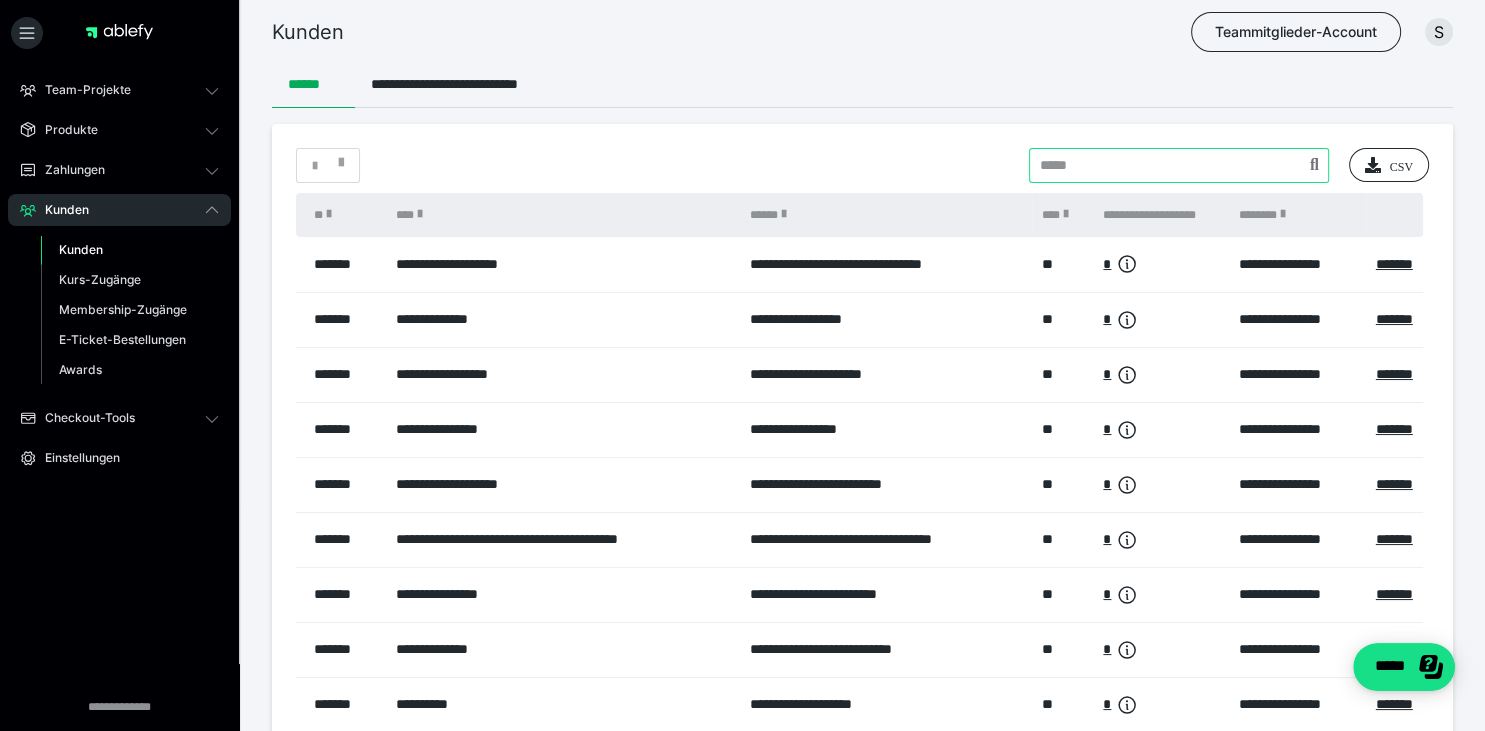 paste on "**********" 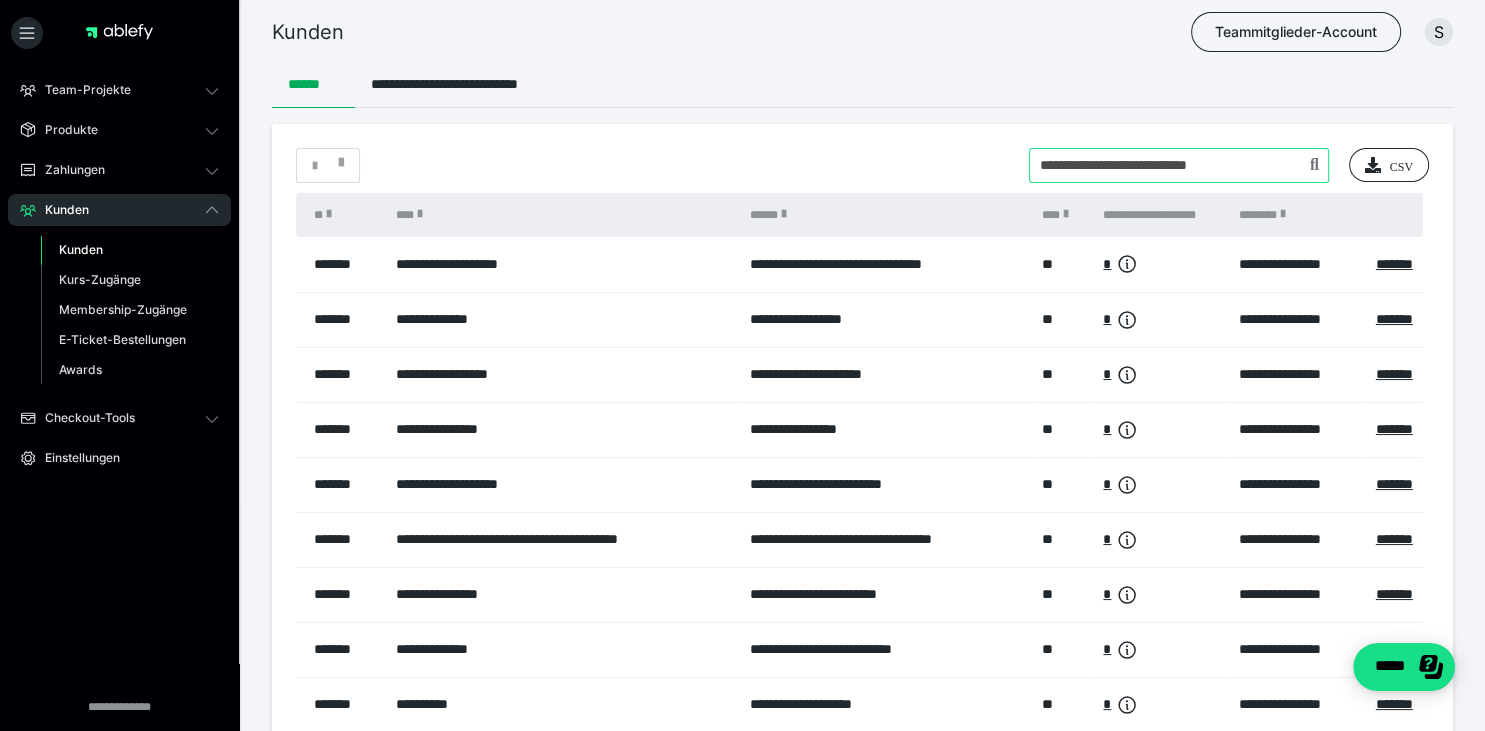 click at bounding box center [1179, 165] 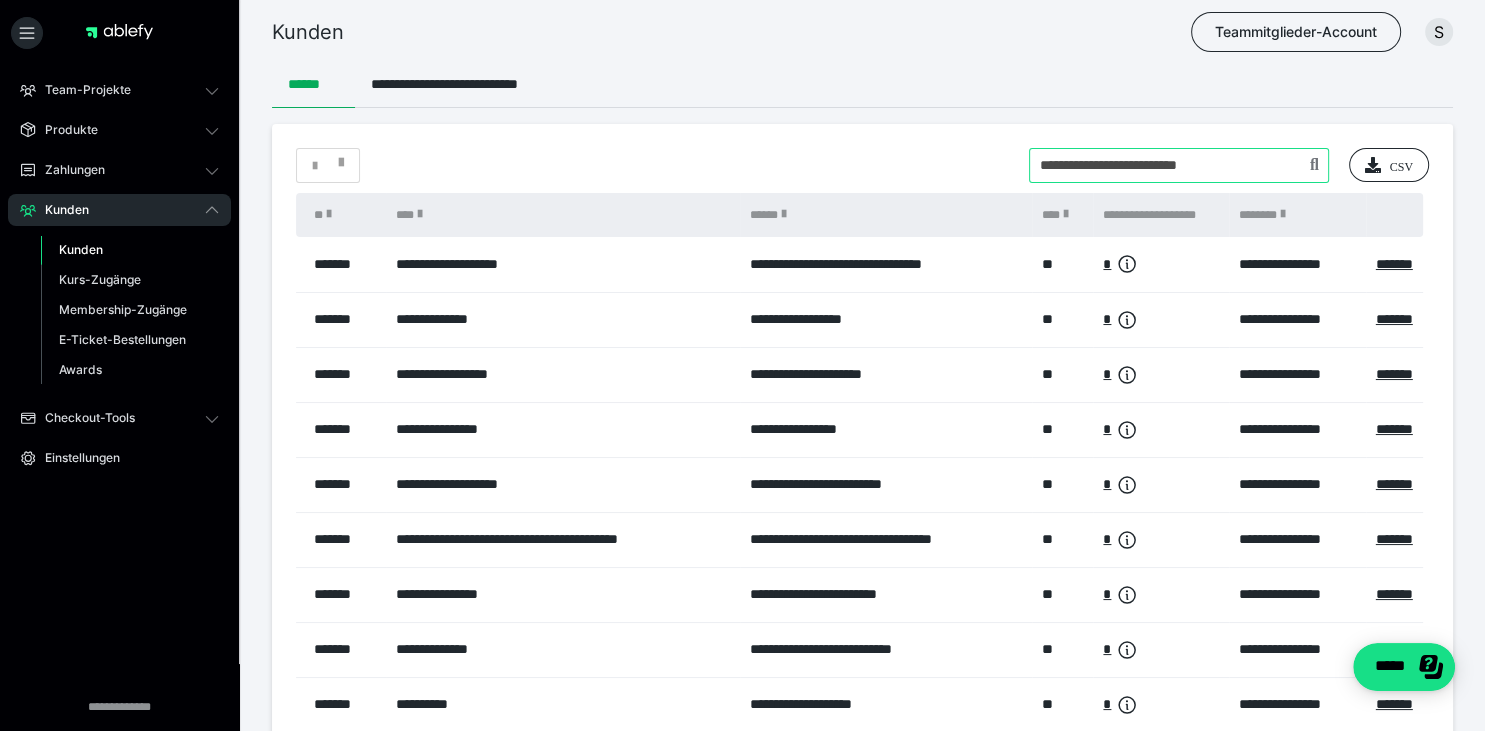type on "**********" 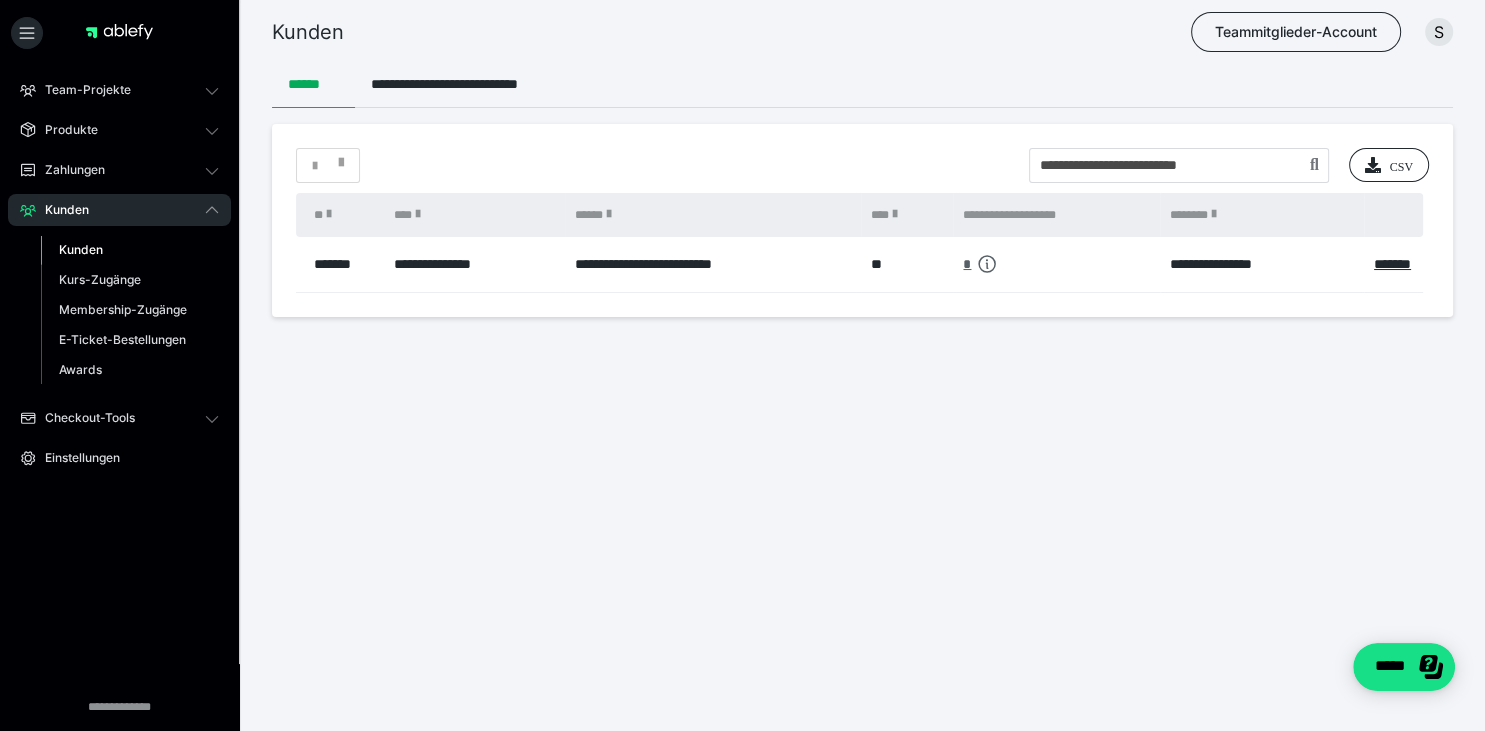 click on "*" at bounding box center [967, 264] 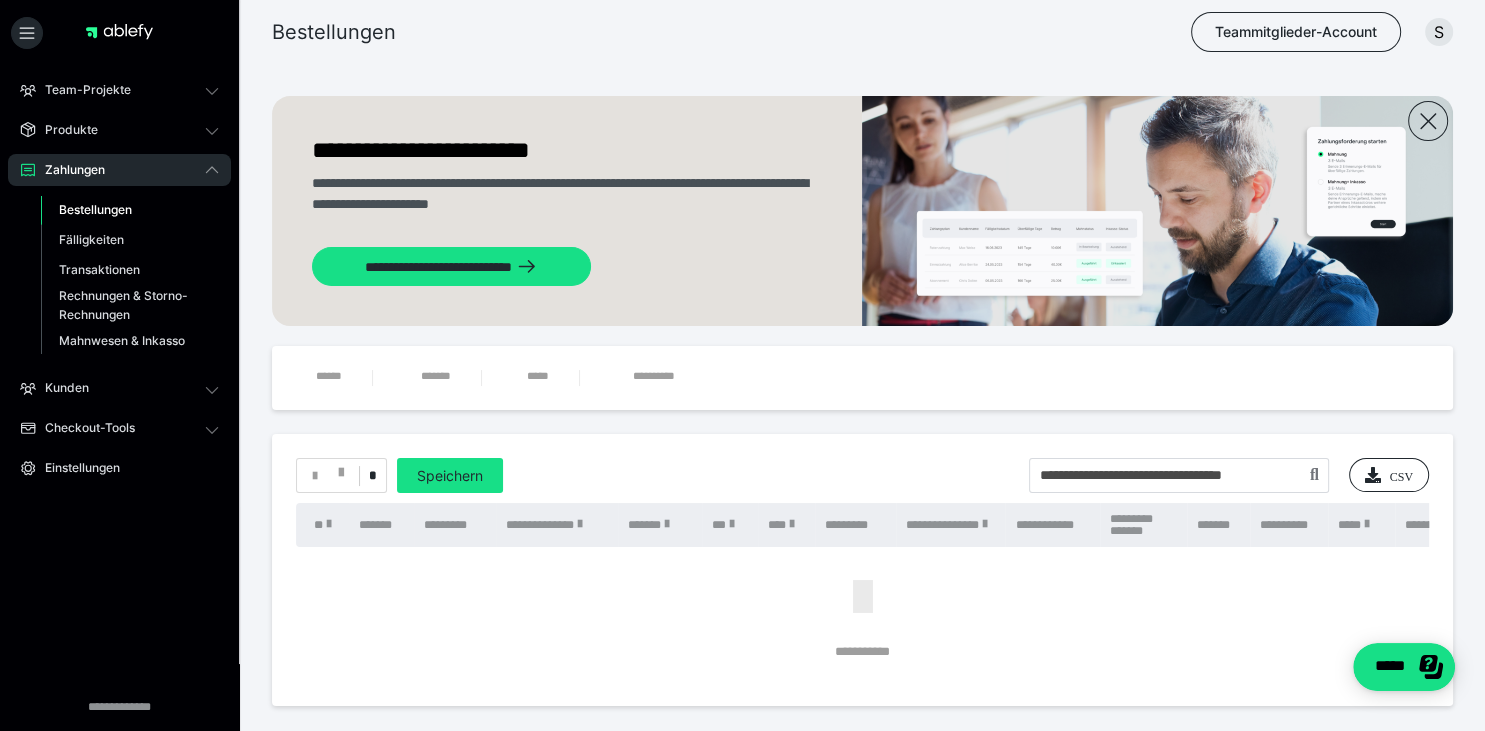 scroll, scrollTop: 98, scrollLeft: 0, axis: vertical 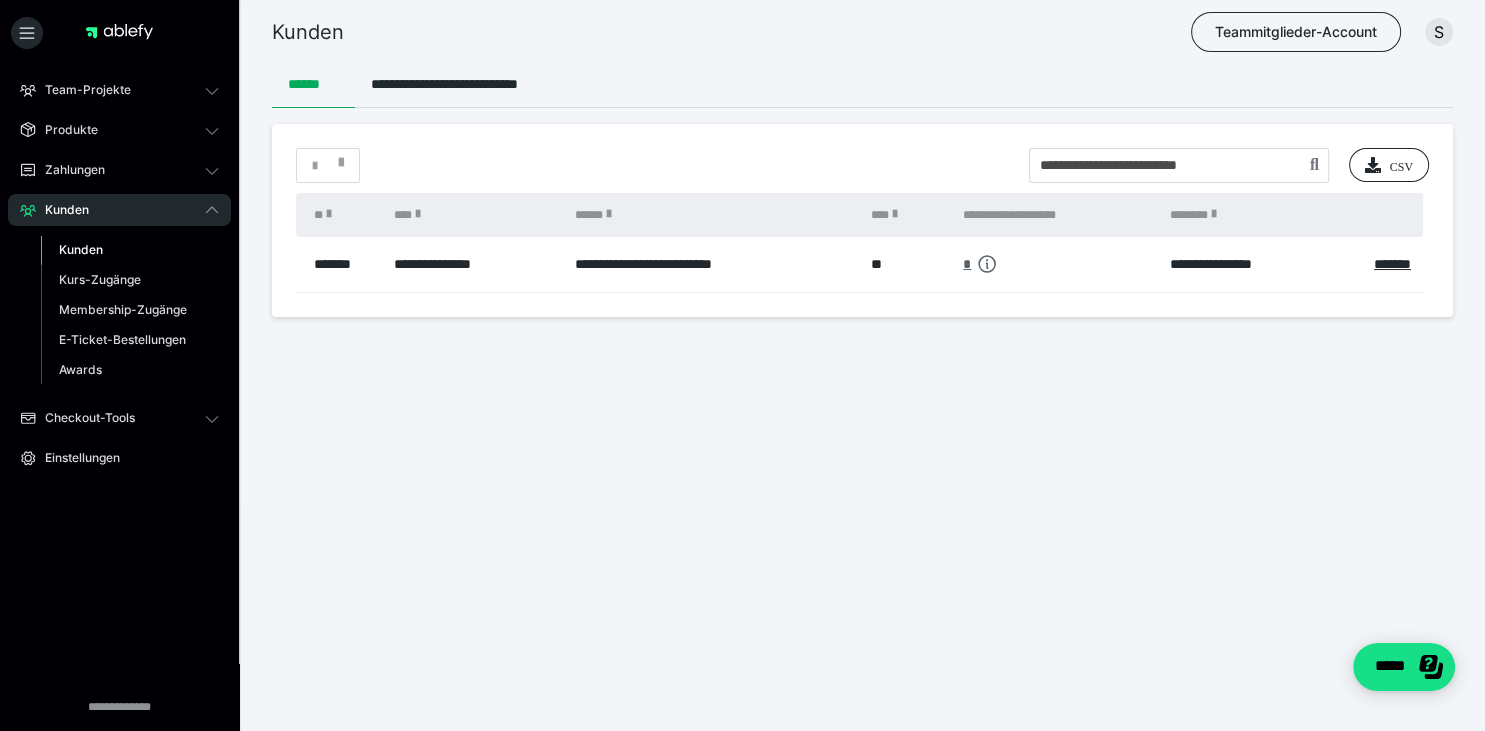 click on "*" at bounding box center [967, 264] 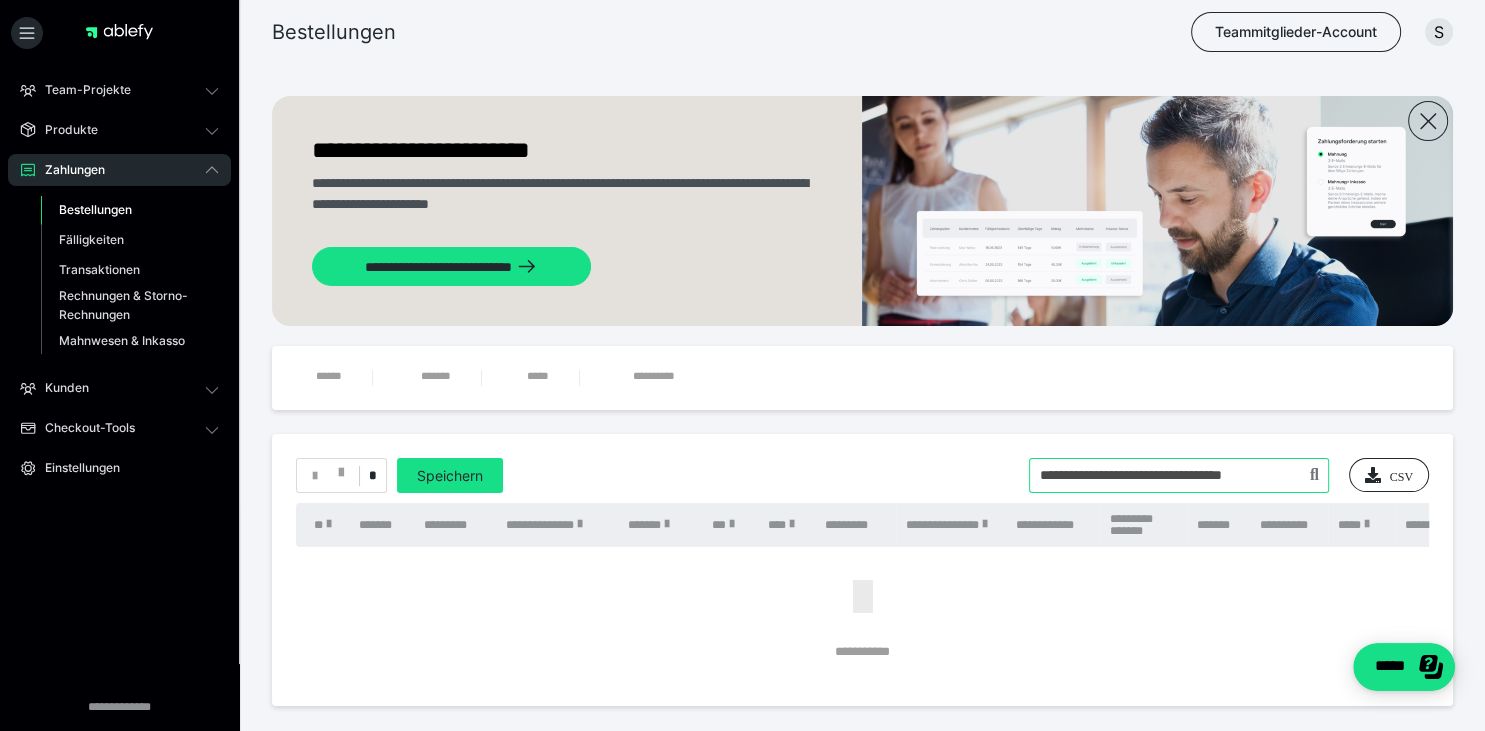 drag, startPoint x: 1286, startPoint y: 480, endPoint x: 883, endPoint y: 470, distance: 403.12405 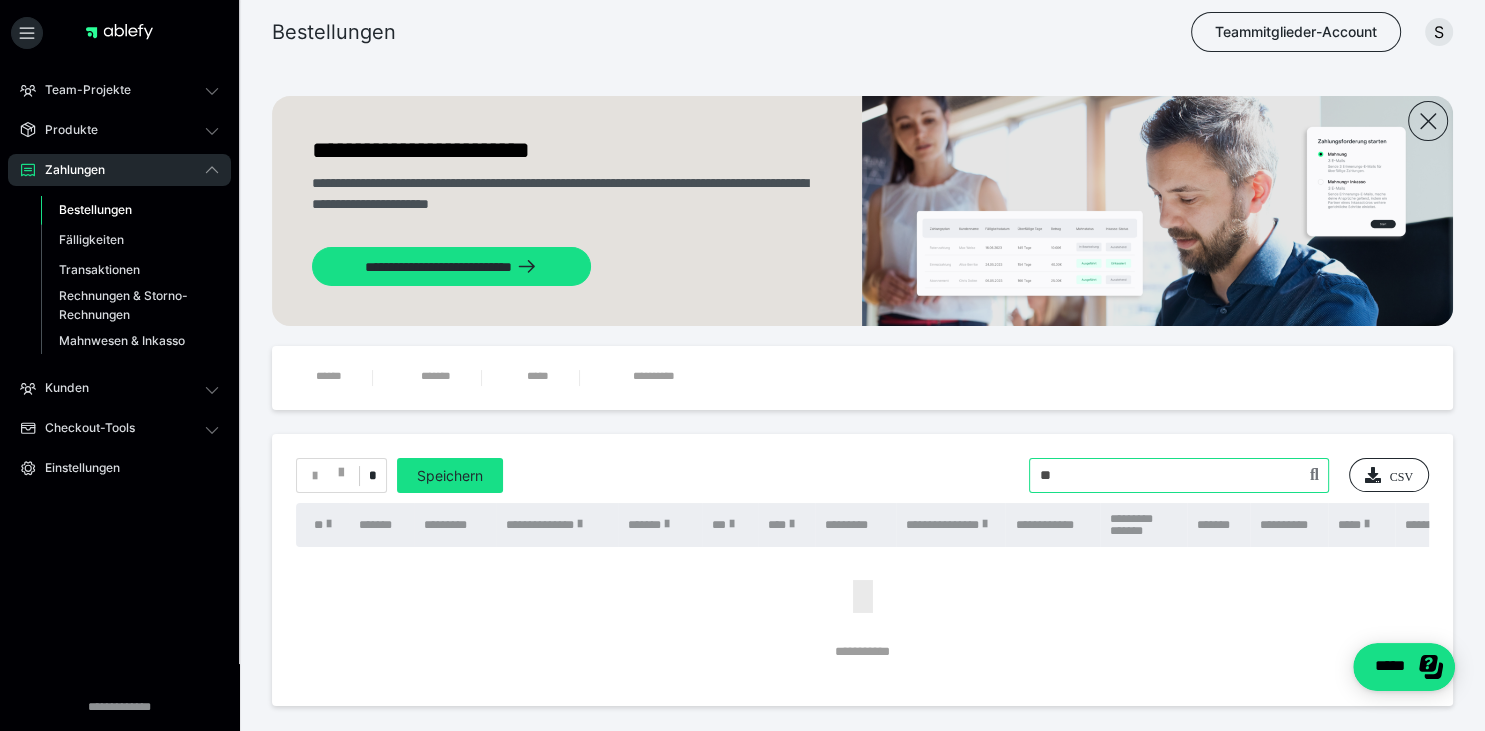 click at bounding box center [1179, 475] 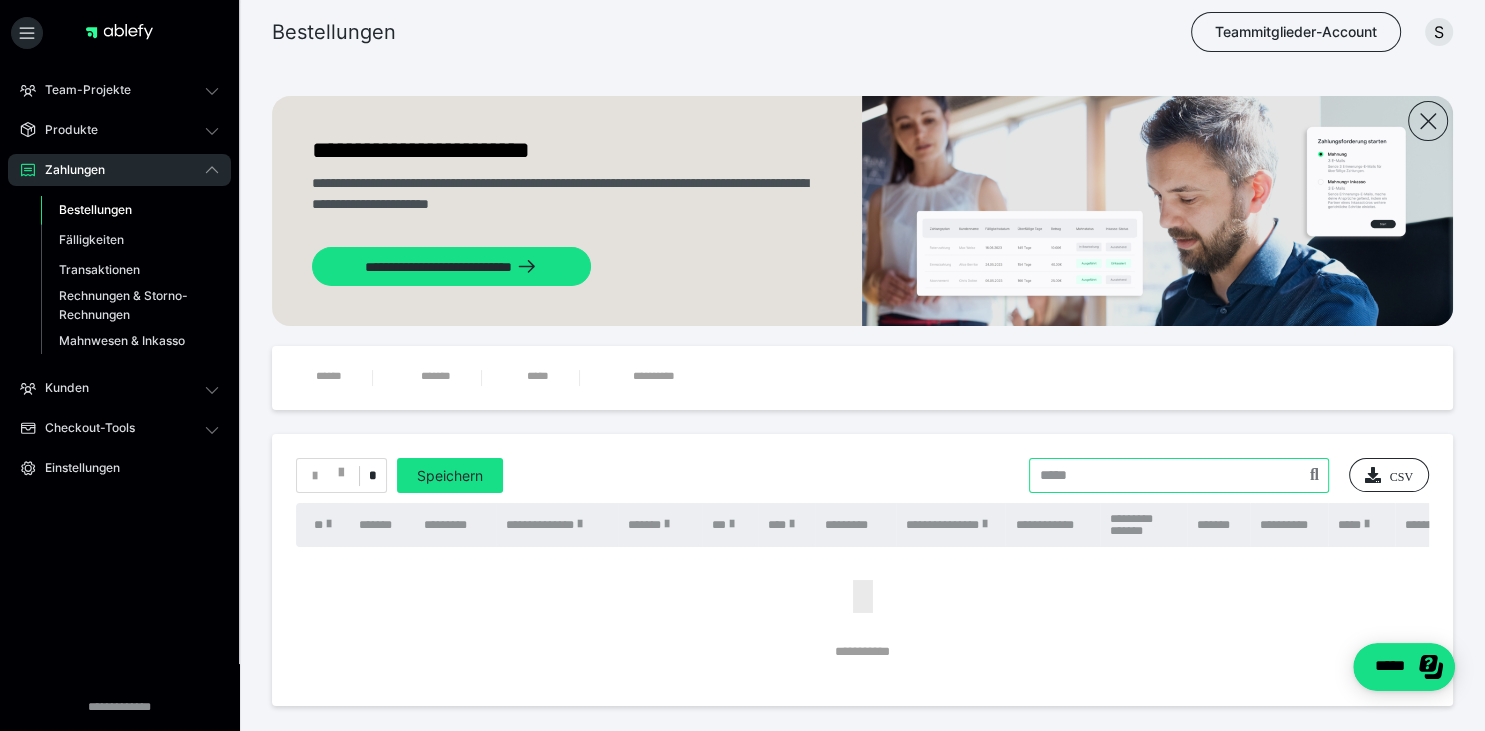 paste on "**********" 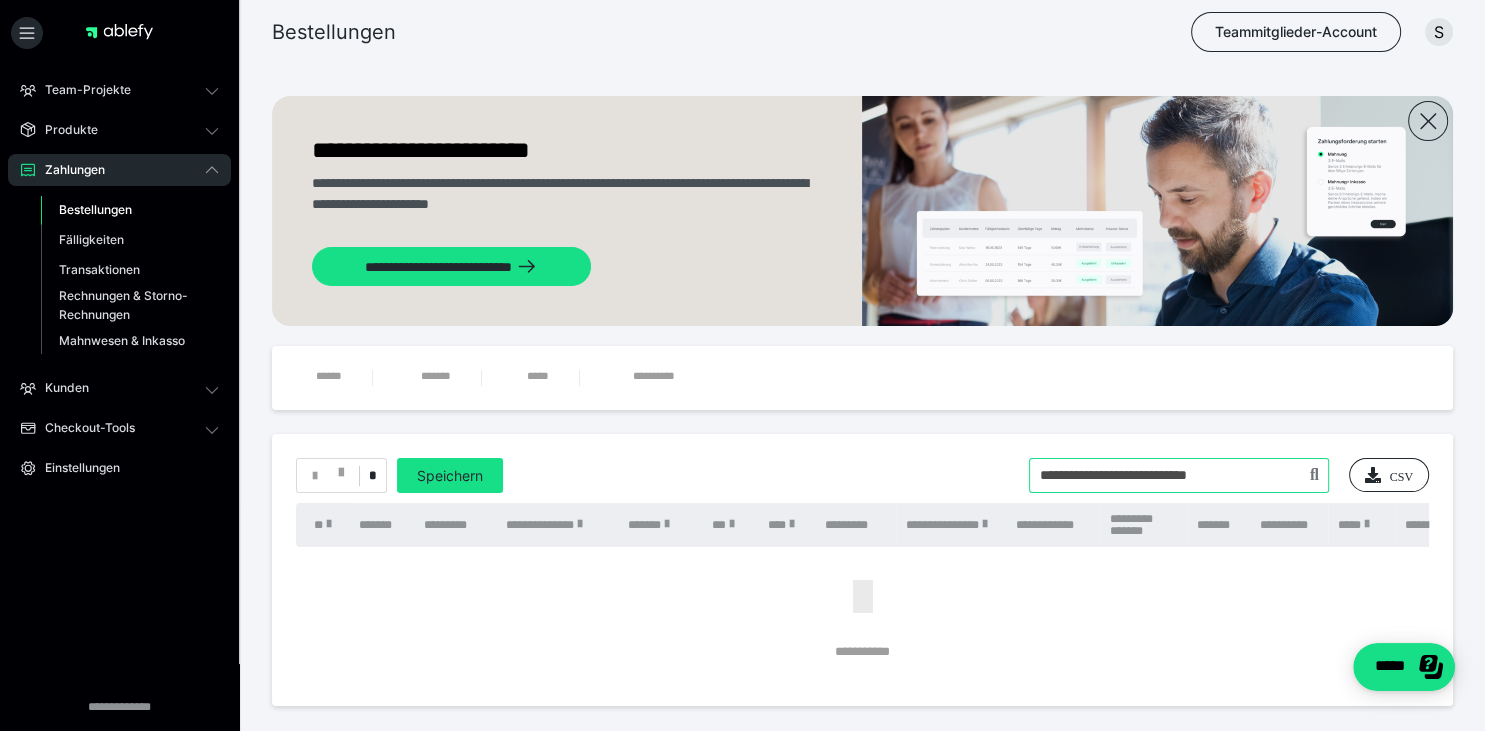 click at bounding box center [1179, 475] 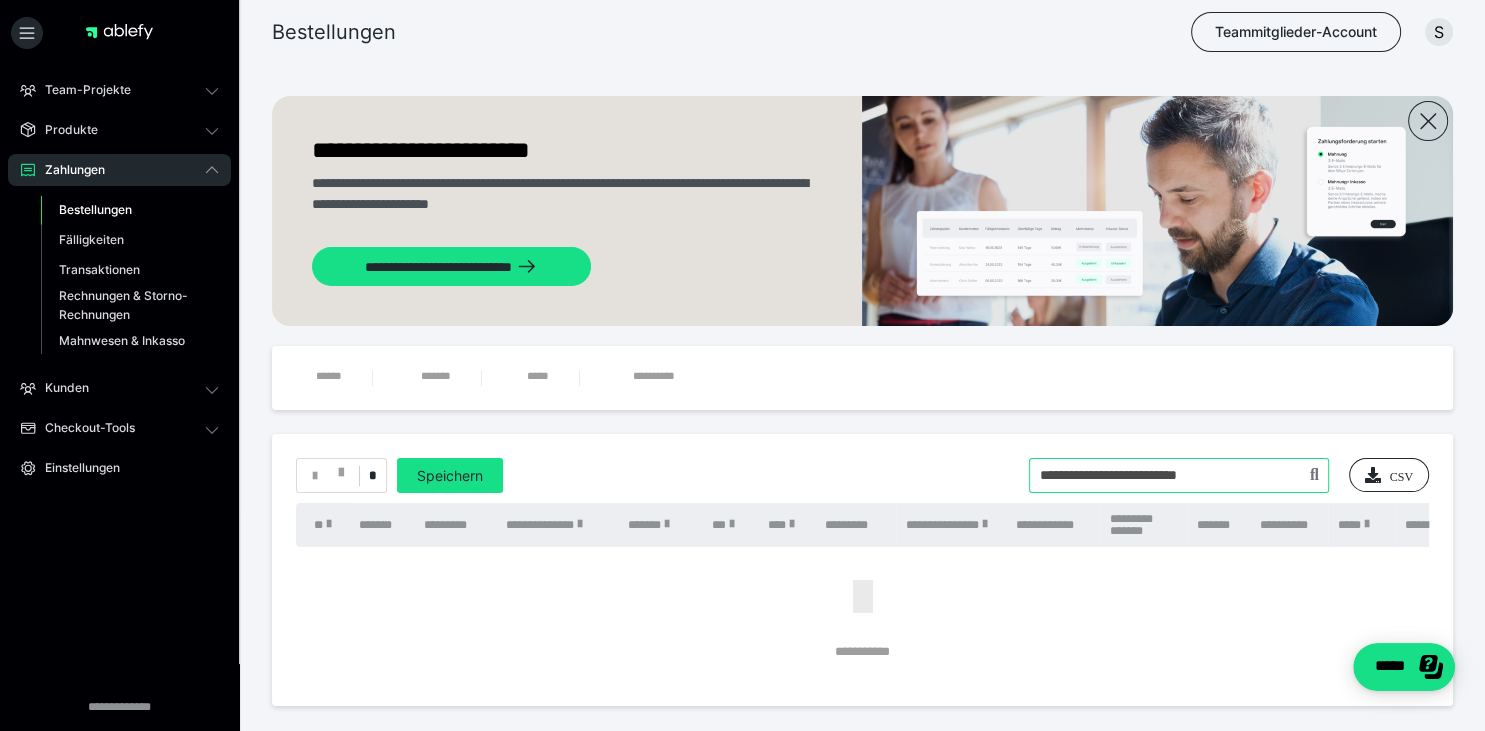 type on "**********" 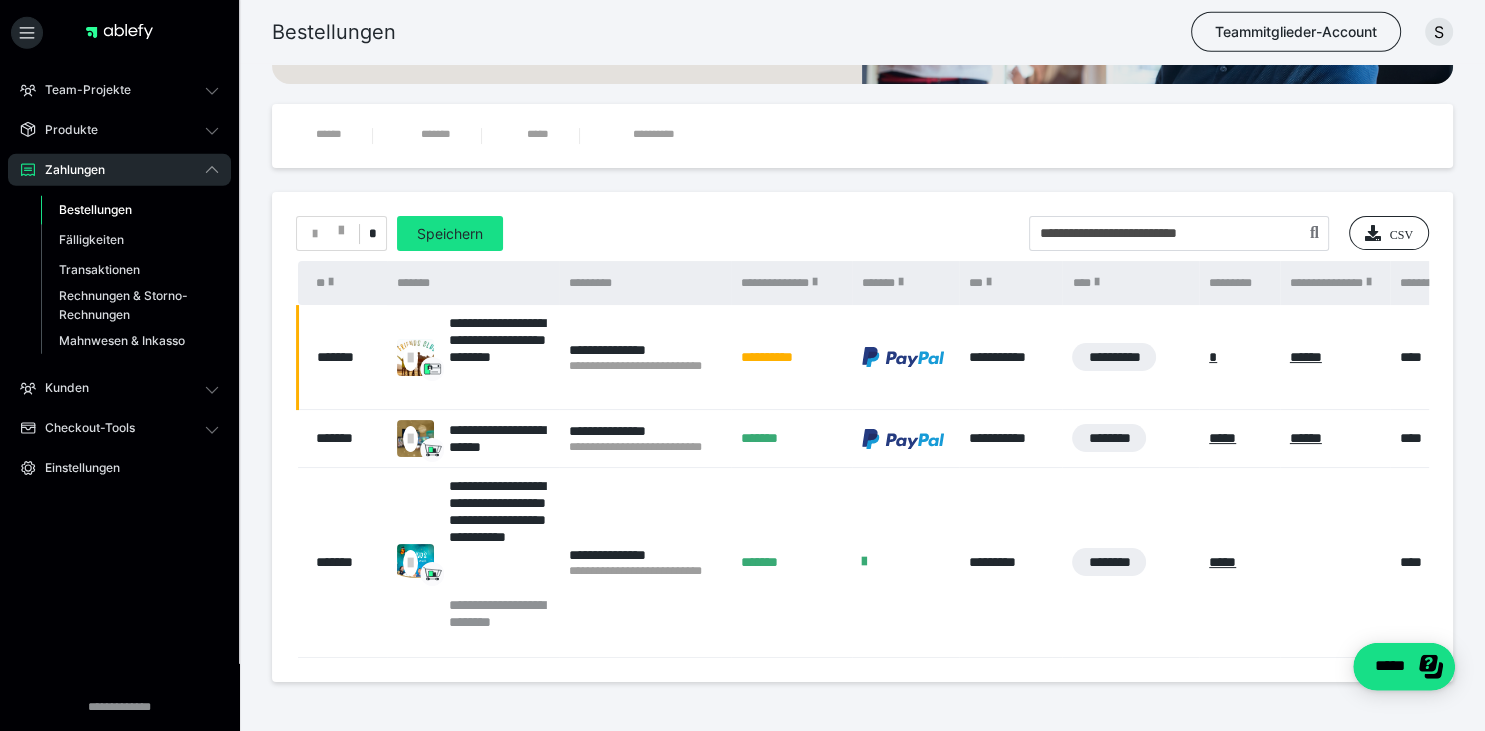 scroll, scrollTop: 244, scrollLeft: 0, axis: vertical 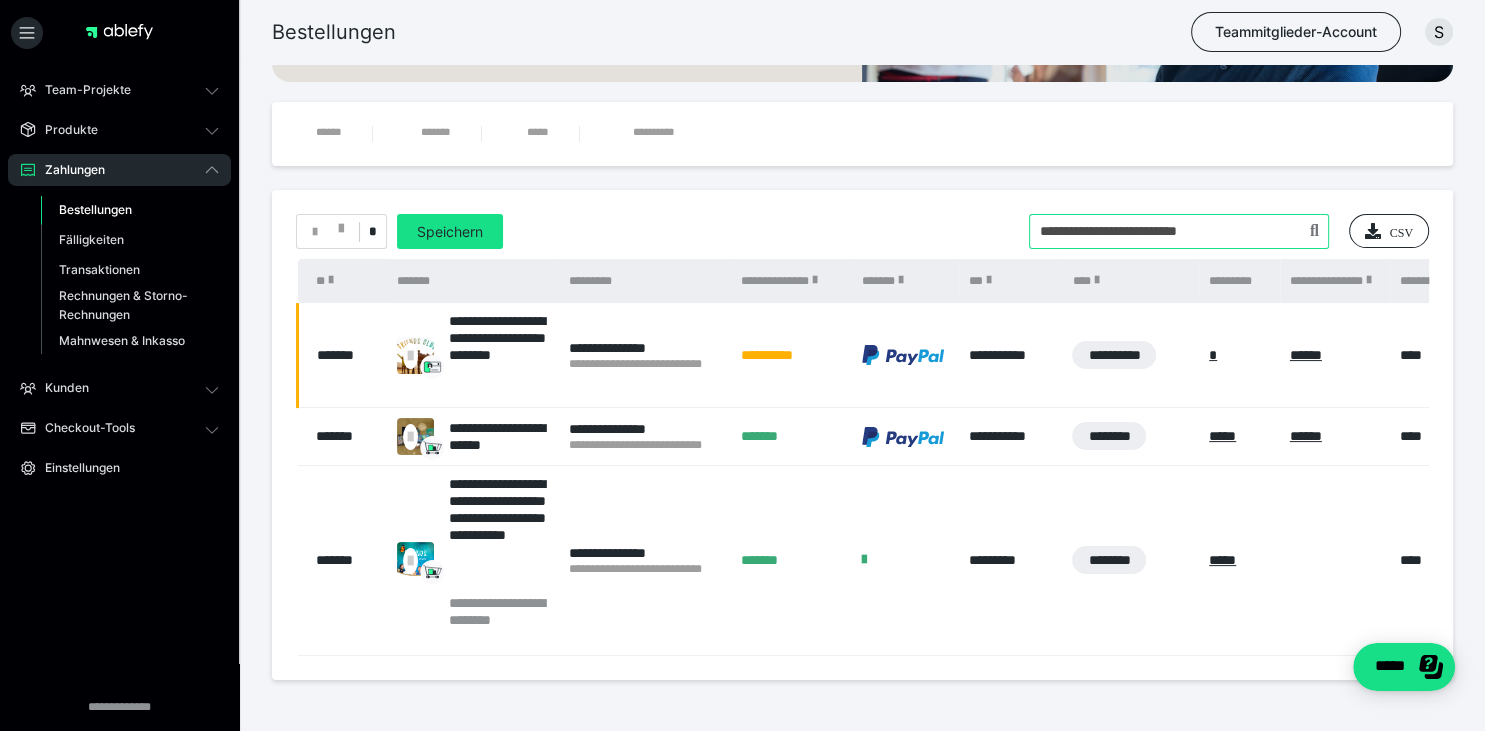 drag, startPoint x: 1238, startPoint y: 241, endPoint x: 938, endPoint y: 226, distance: 300.37476 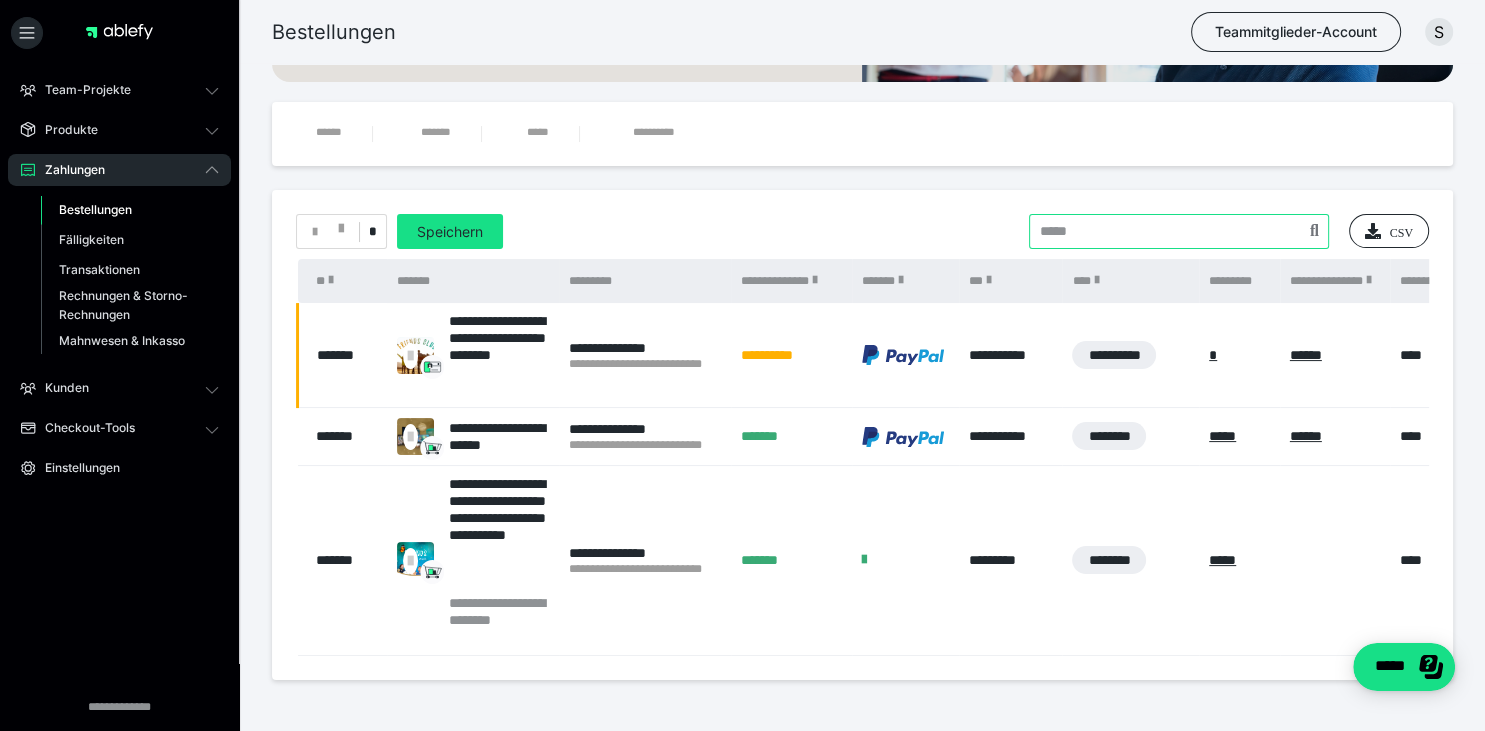 paste on "**********" 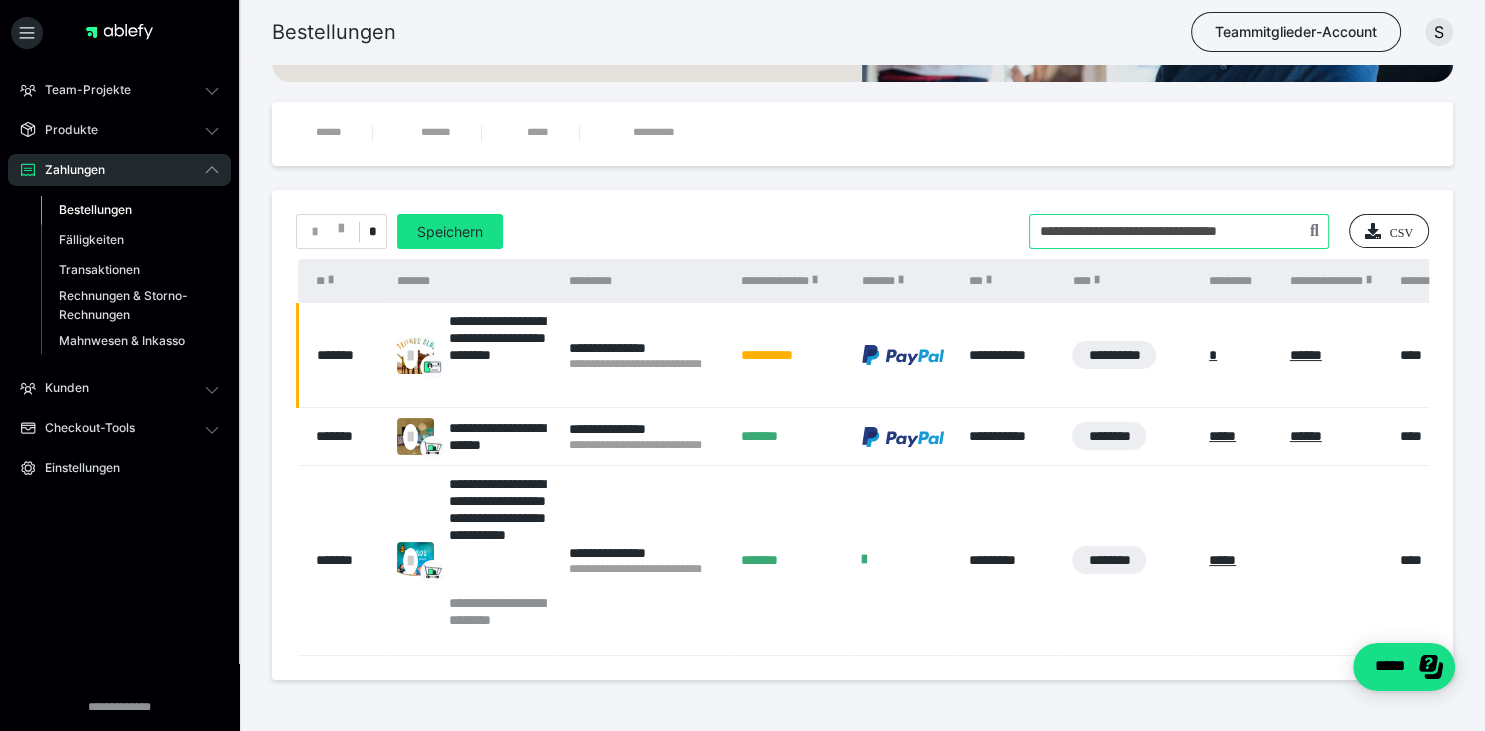 scroll, scrollTop: 0, scrollLeft: 26, axis: horizontal 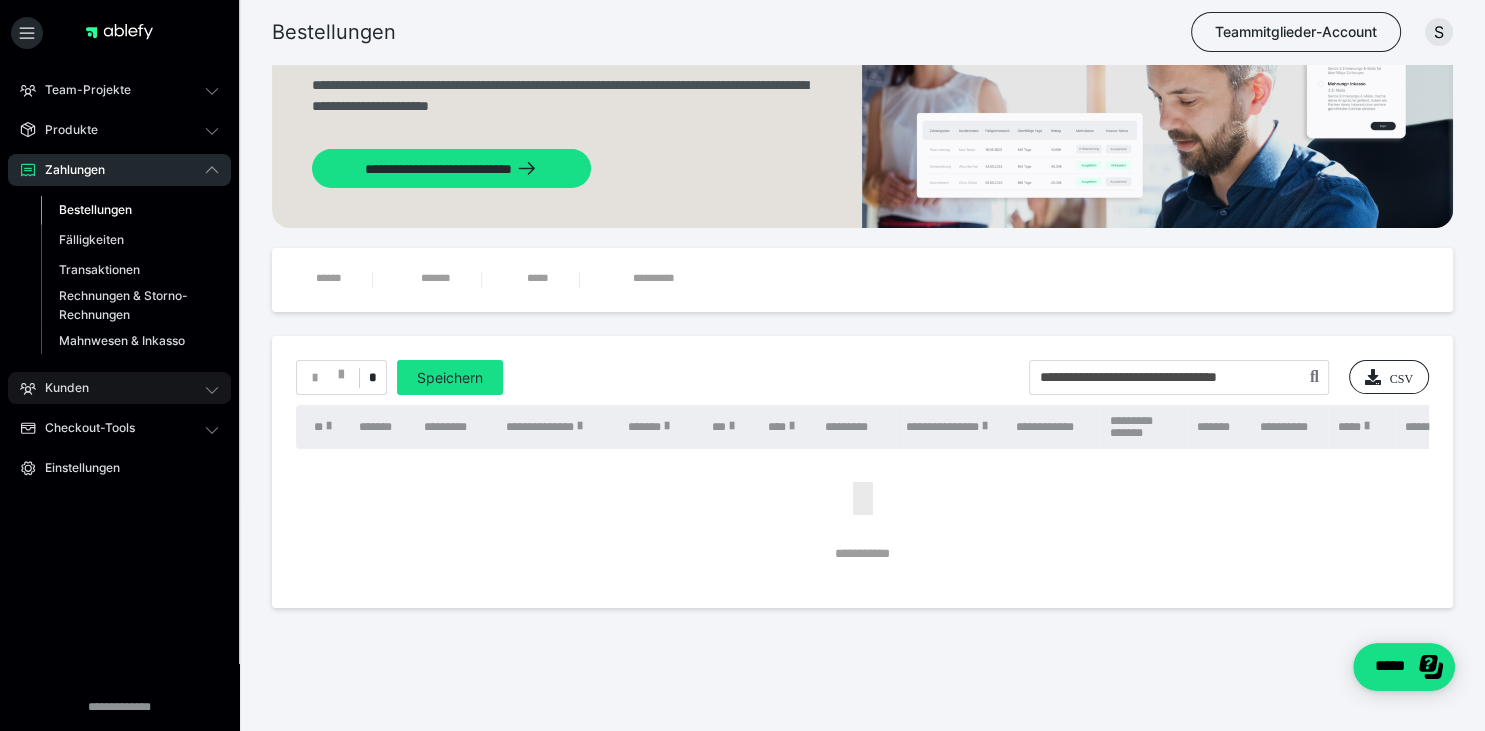 click on "Kunden" at bounding box center (60, 388) 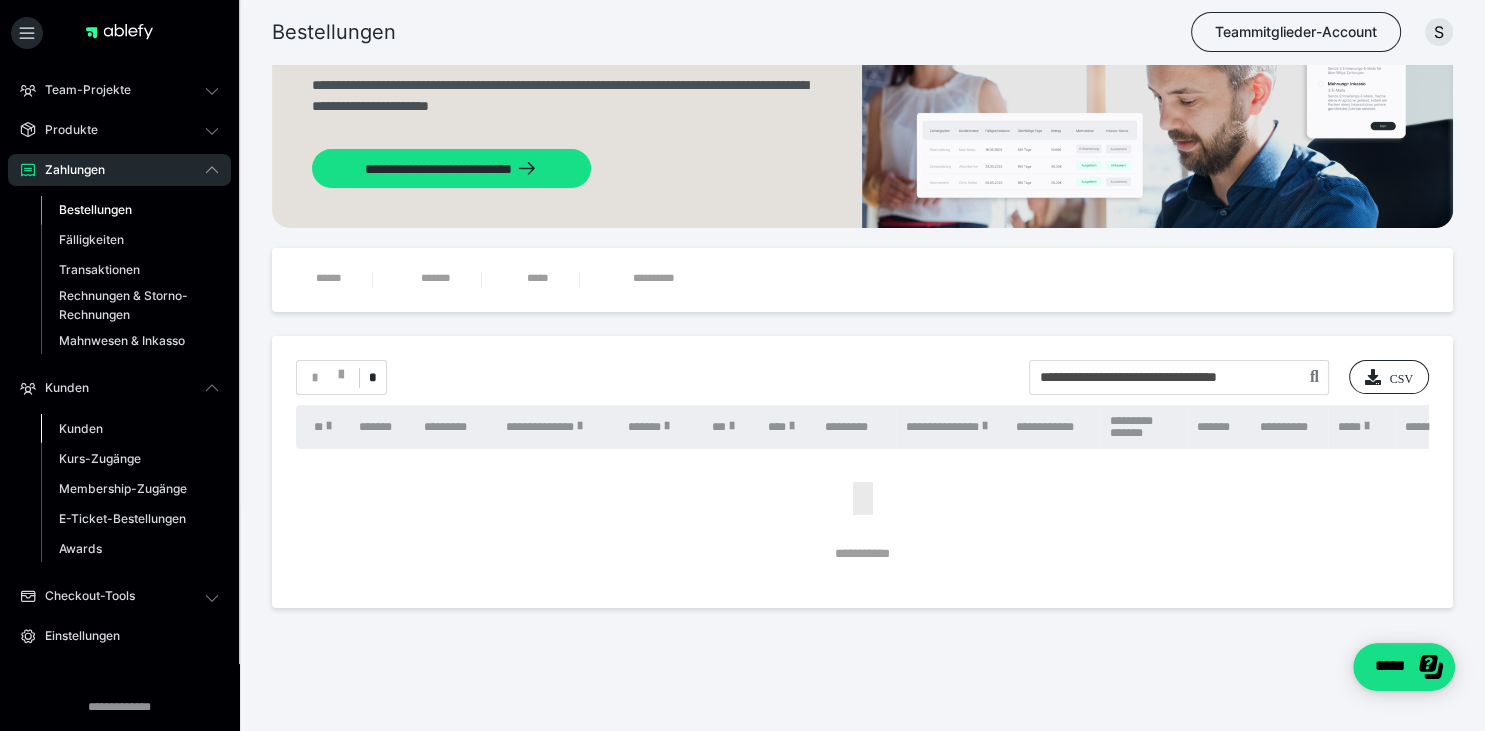 click on "Kunden" at bounding box center (130, 428) 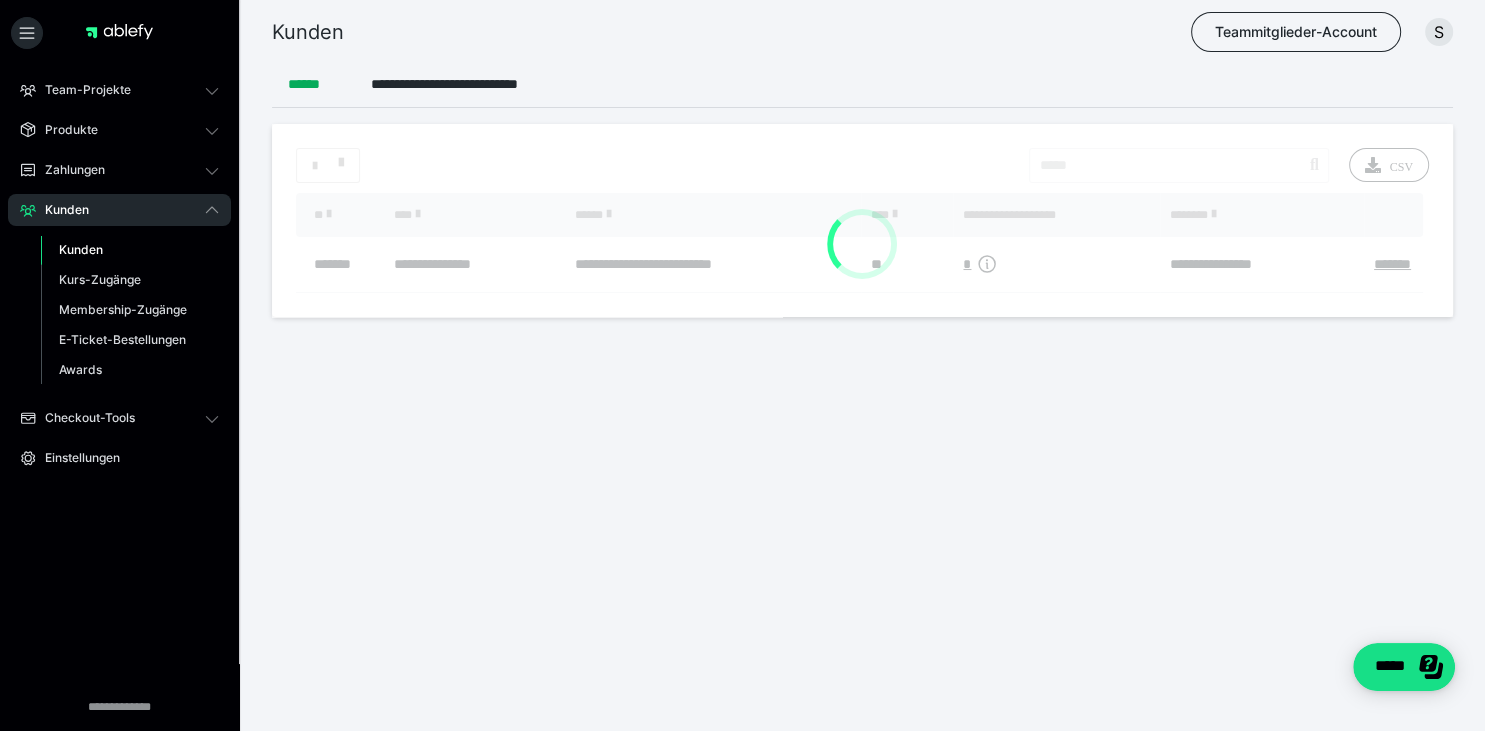scroll, scrollTop: 0, scrollLeft: 0, axis: both 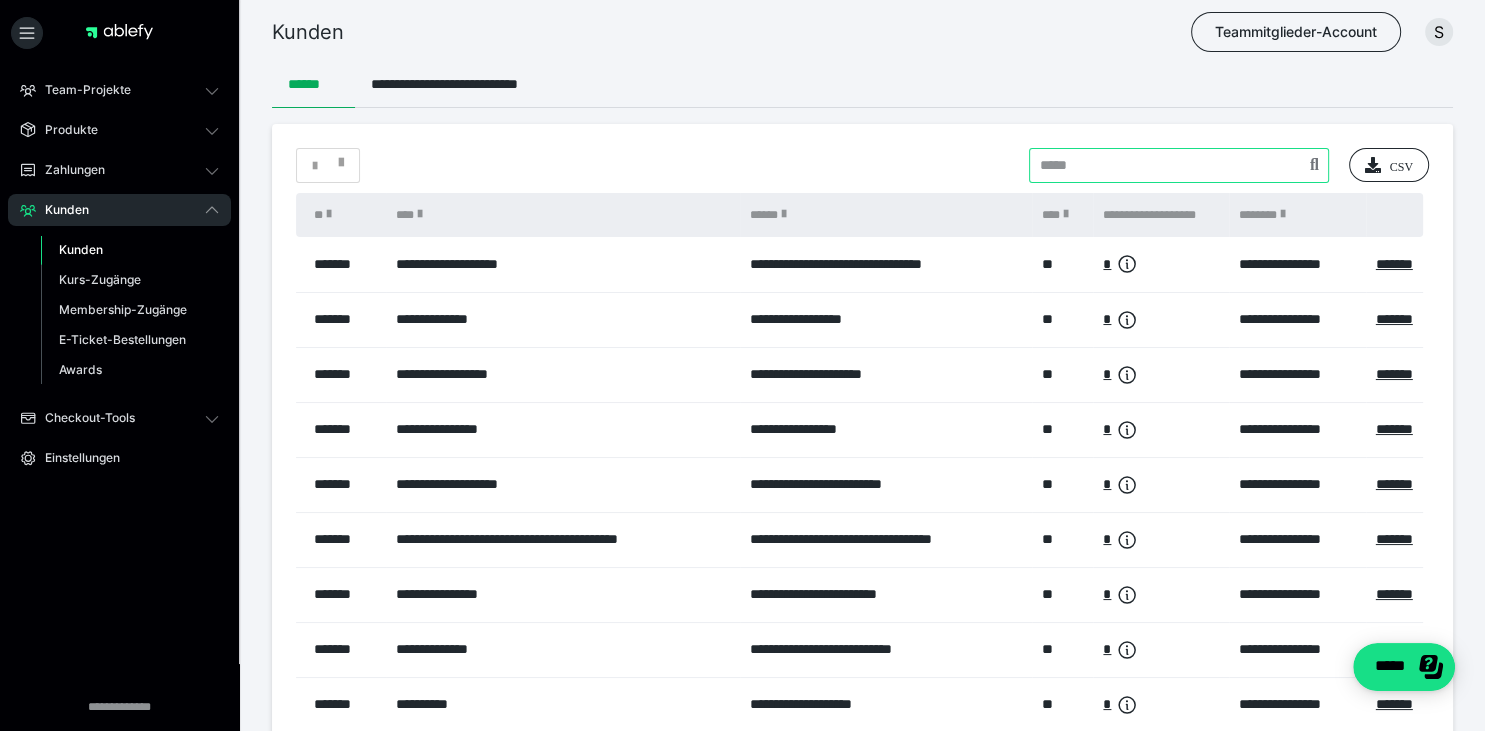 click at bounding box center (1179, 165) 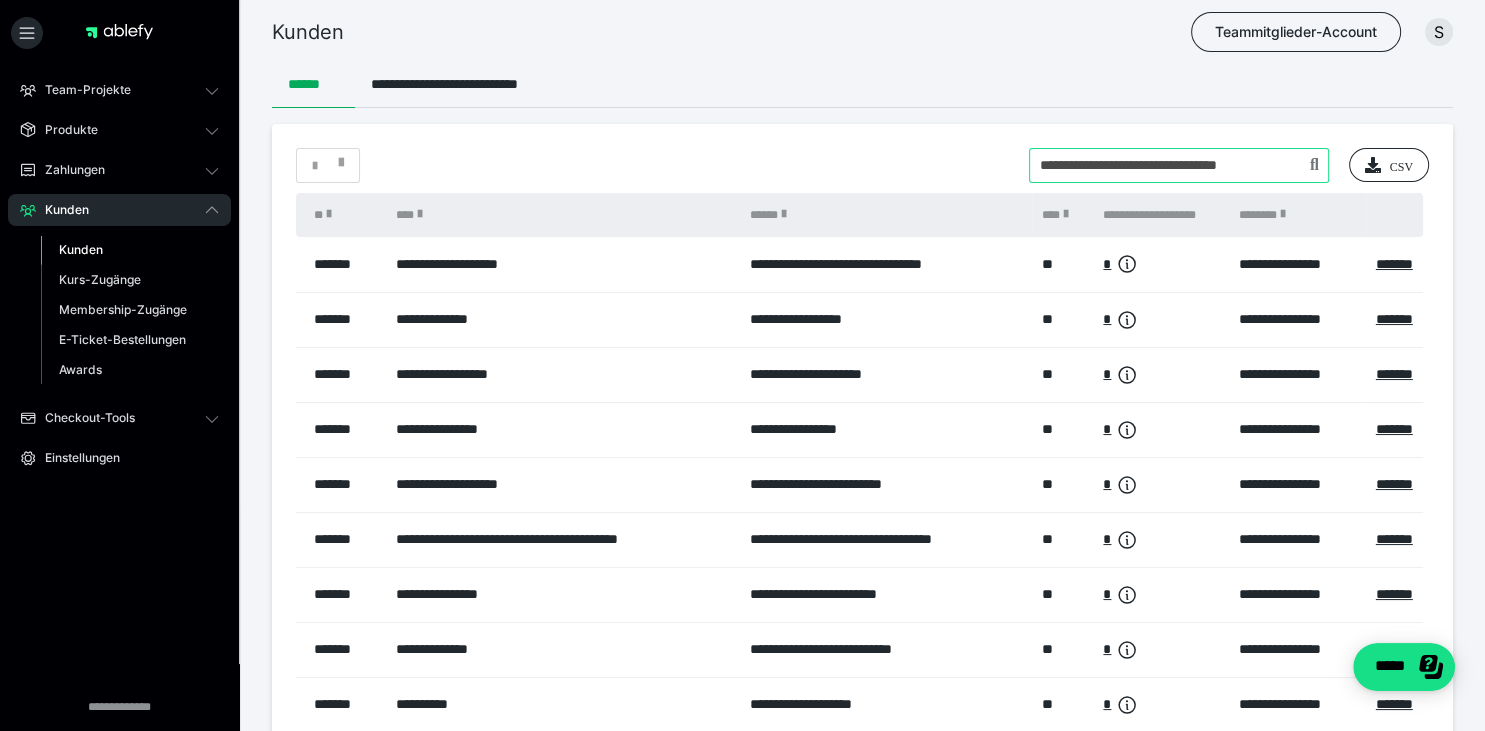 scroll, scrollTop: 0, scrollLeft: 26, axis: horizontal 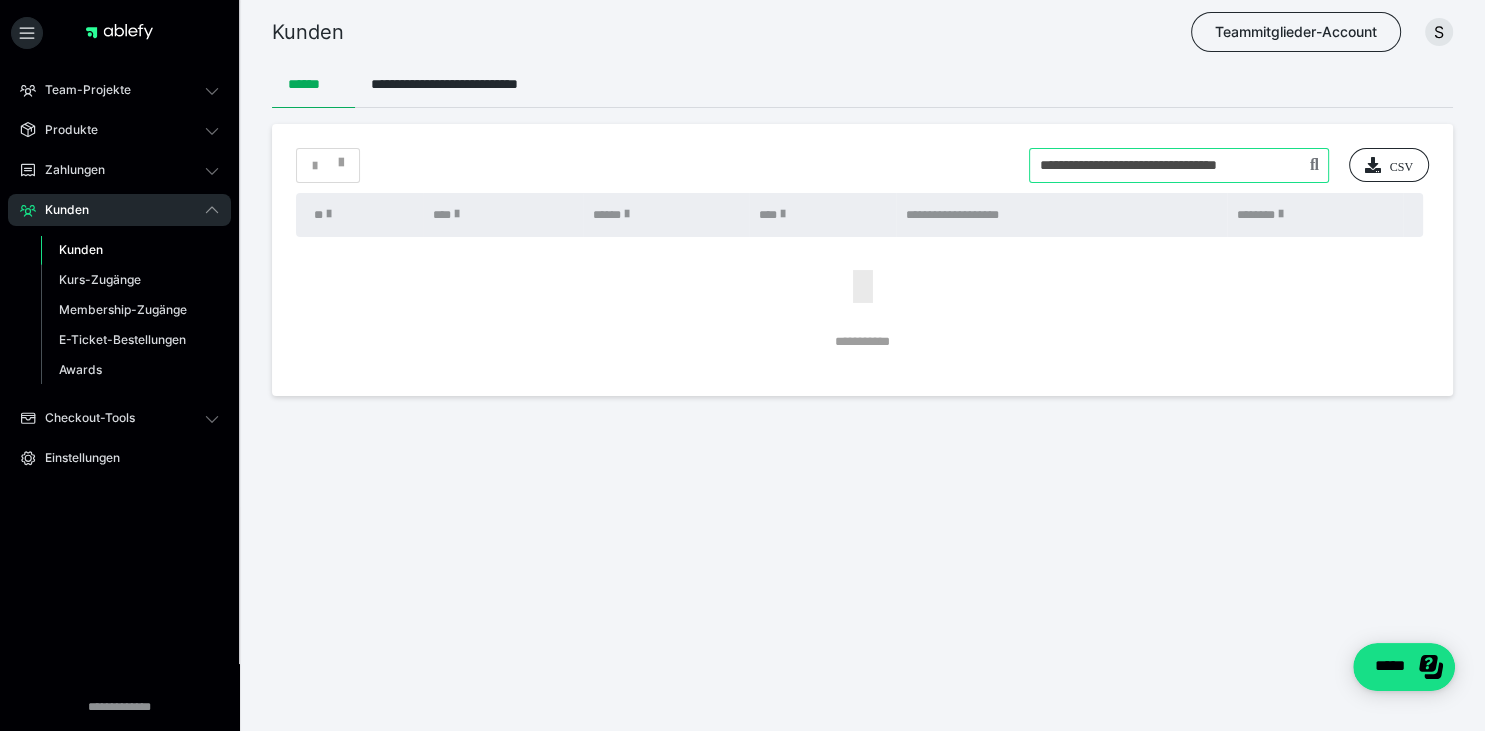 click at bounding box center [1179, 165] 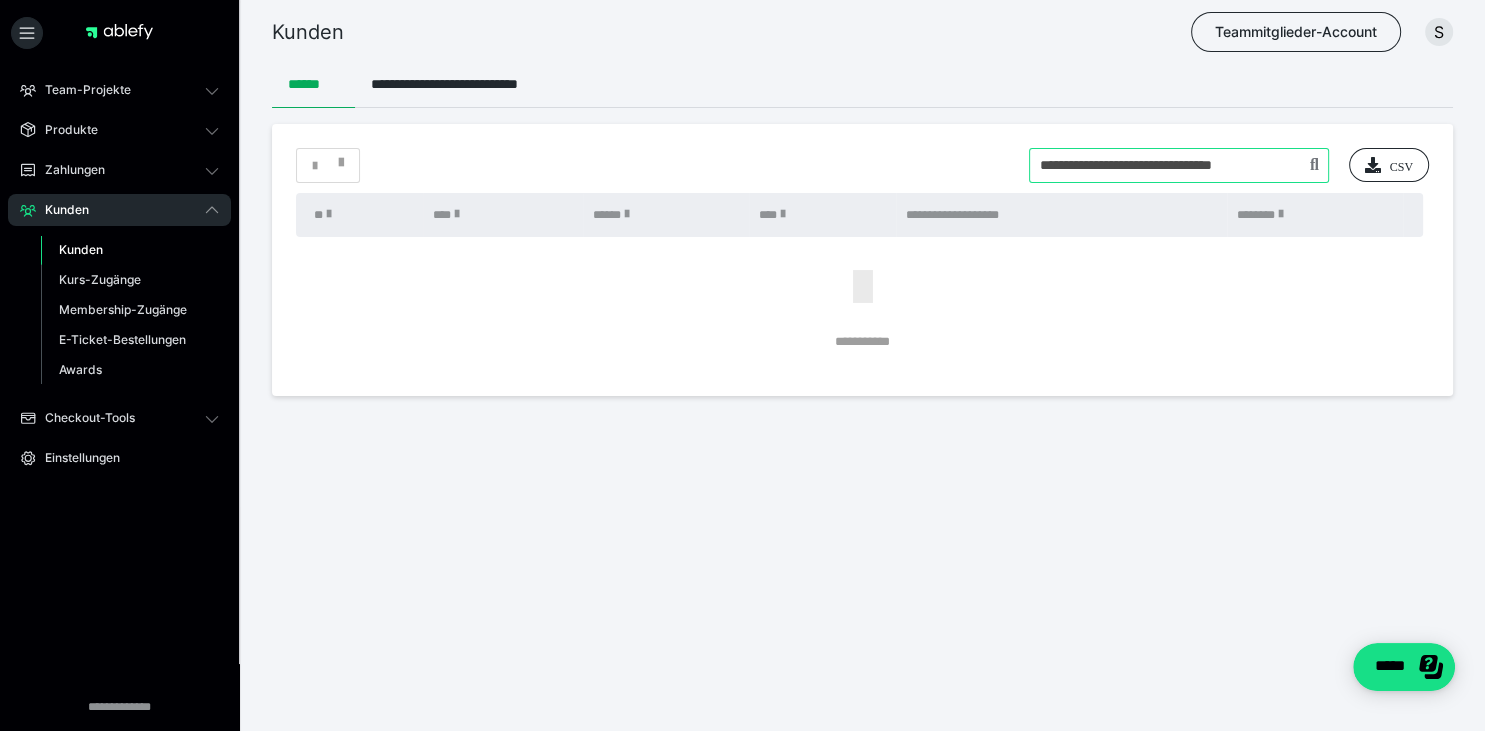 scroll, scrollTop: 0, scrollLeft: 0, axis: both 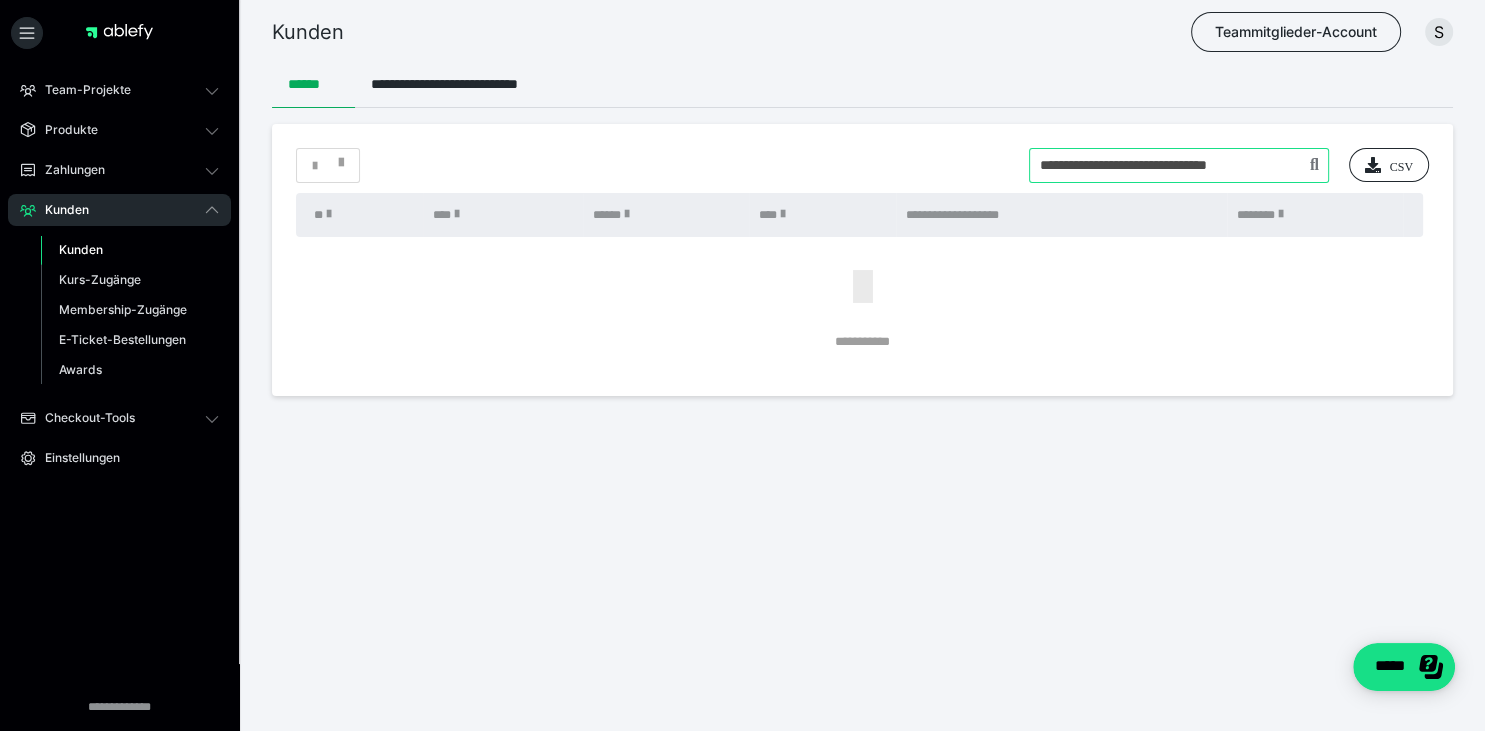 type on "**********" 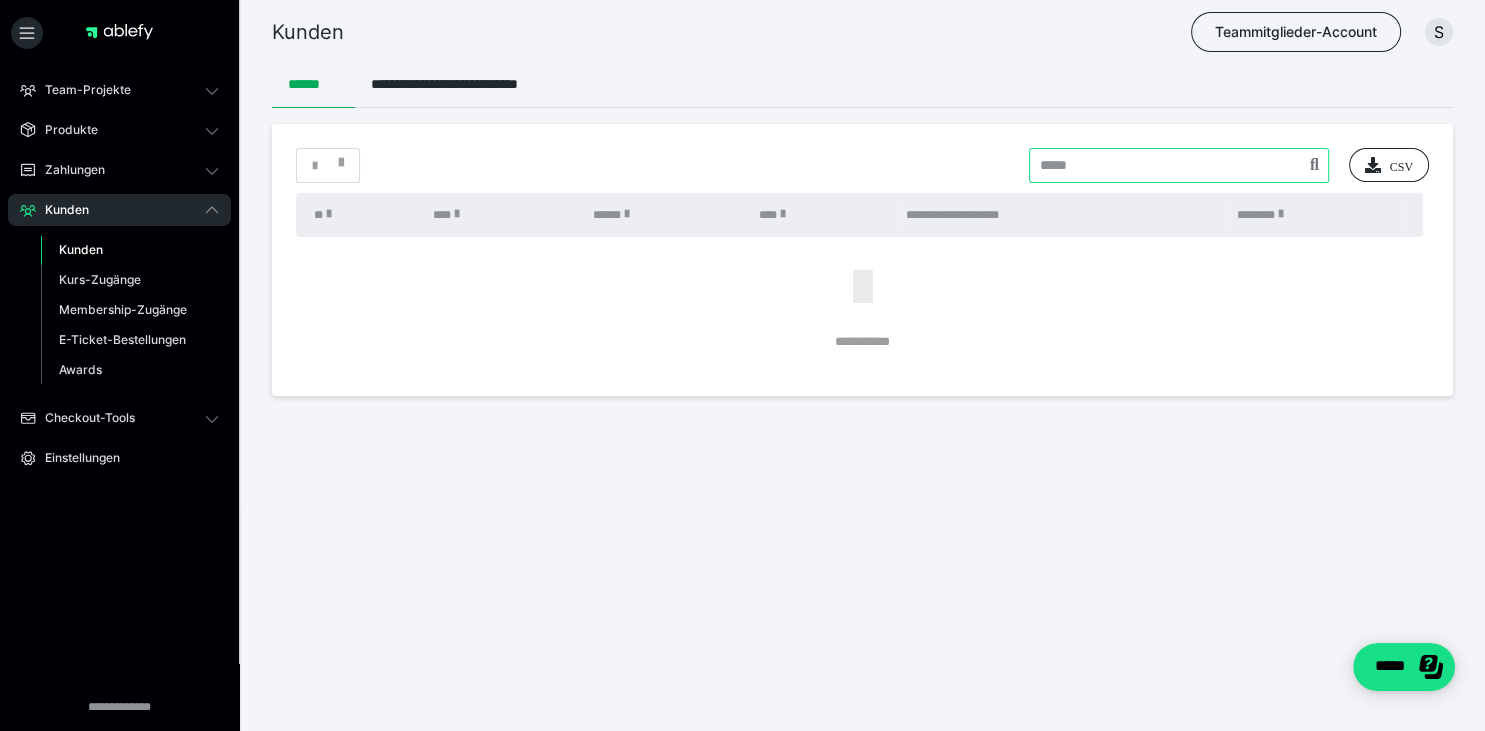 paste on "**********" 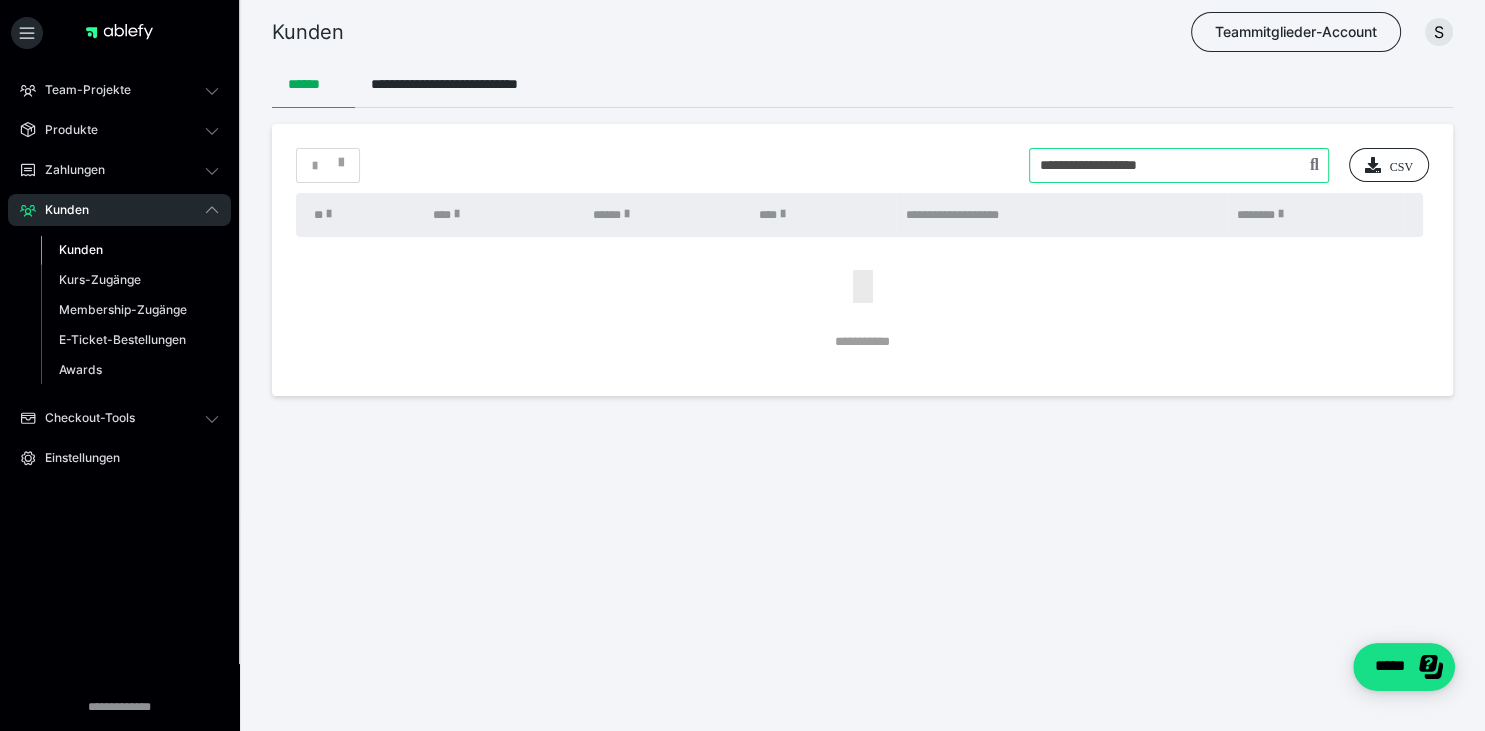 type on "**********" 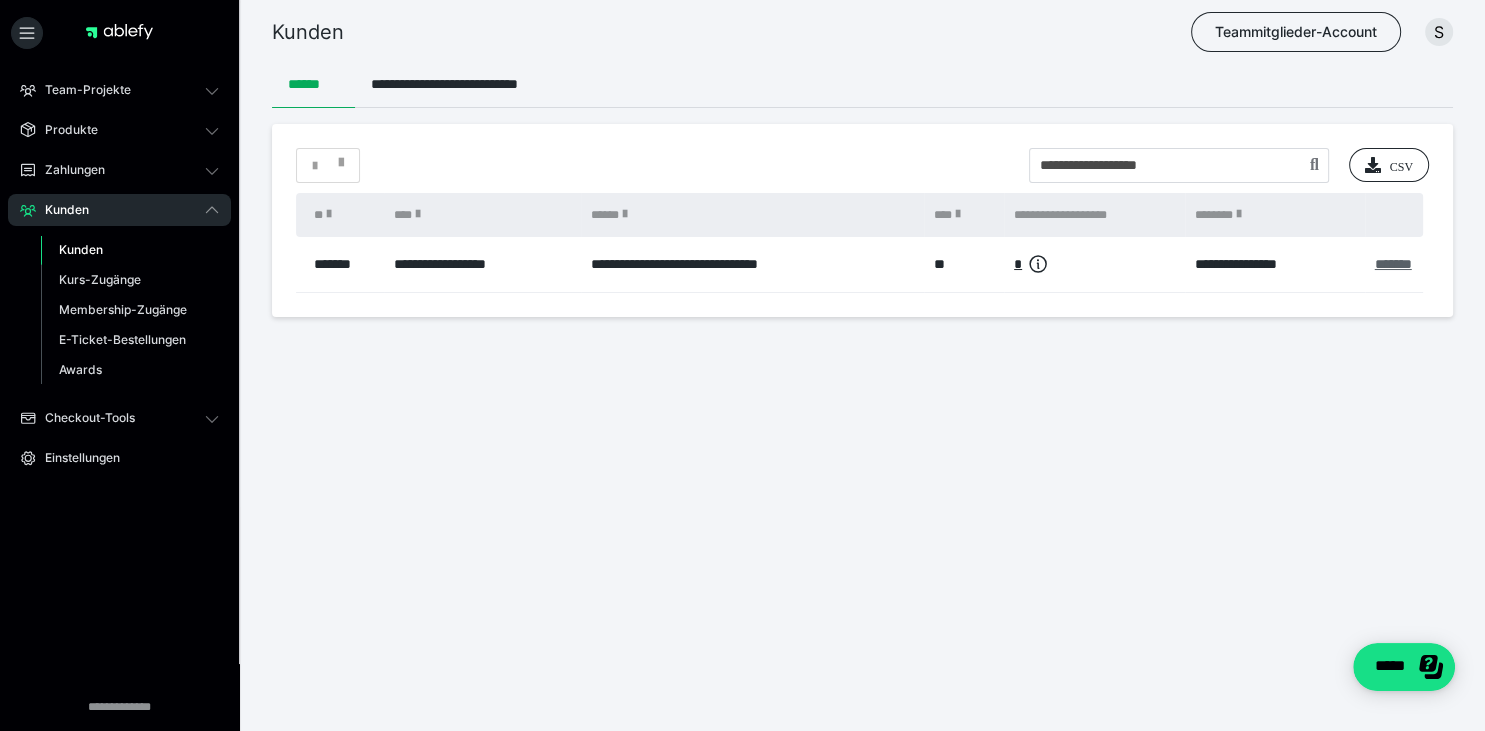 click on "*******" at bounding box center (1393, 264) 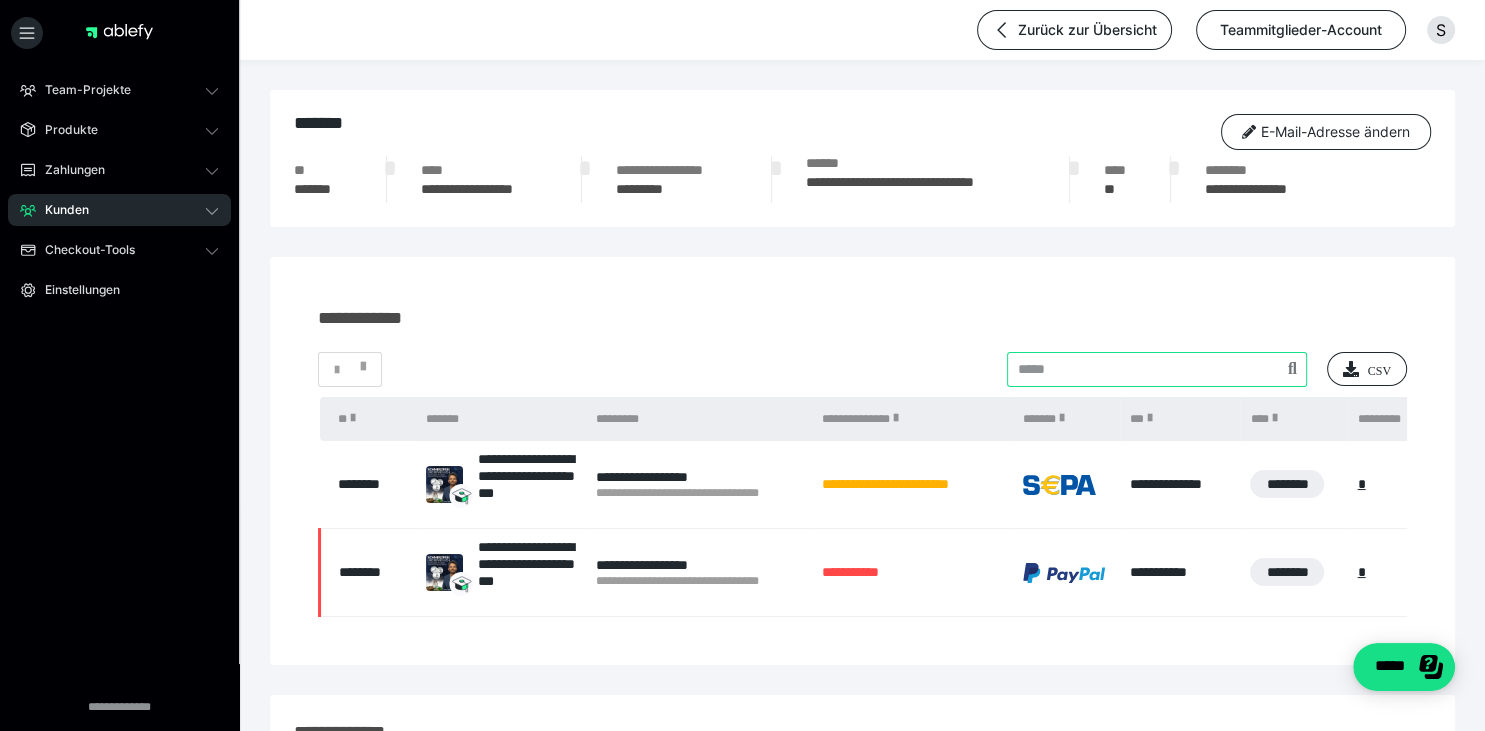 click at bounding box center [1157, 369] 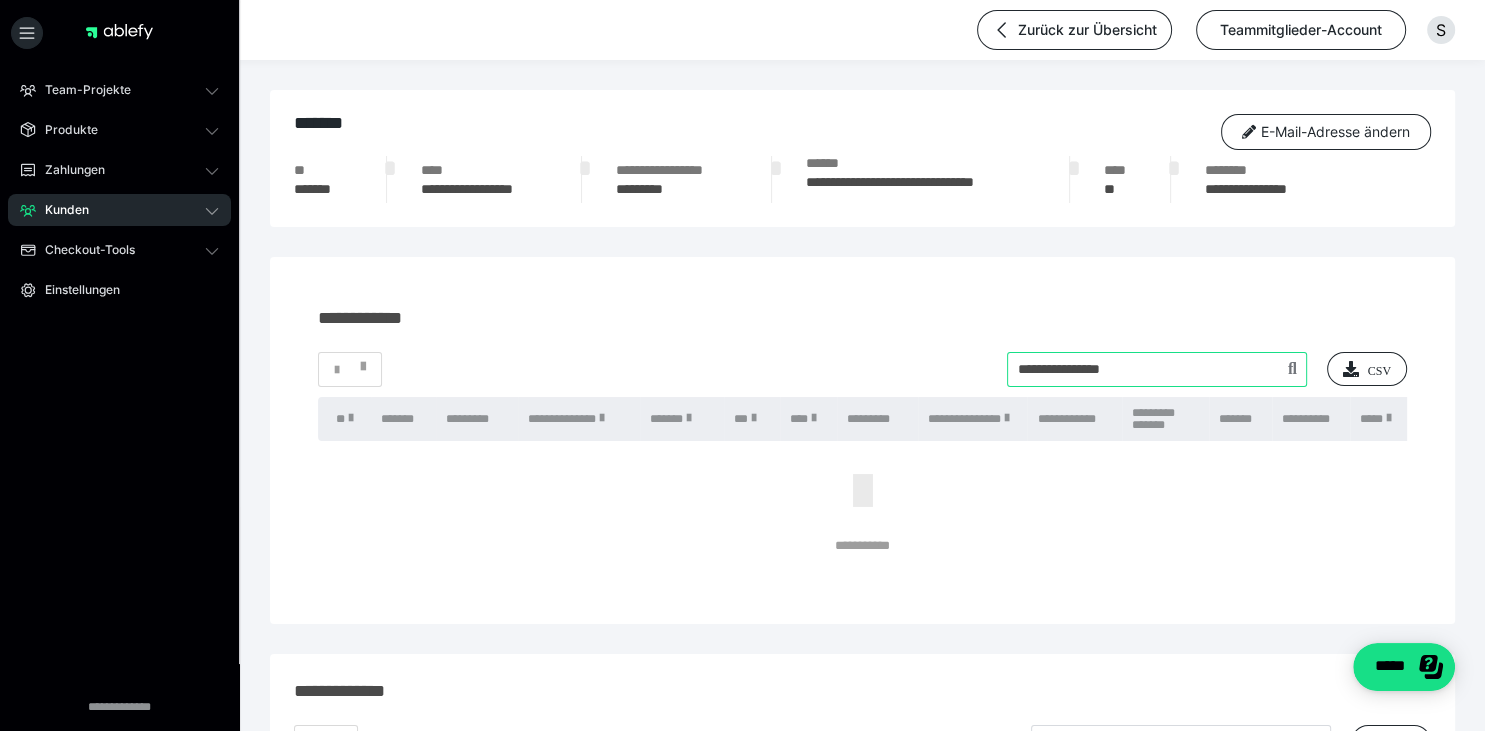 click at bounding box center [1157, 369] 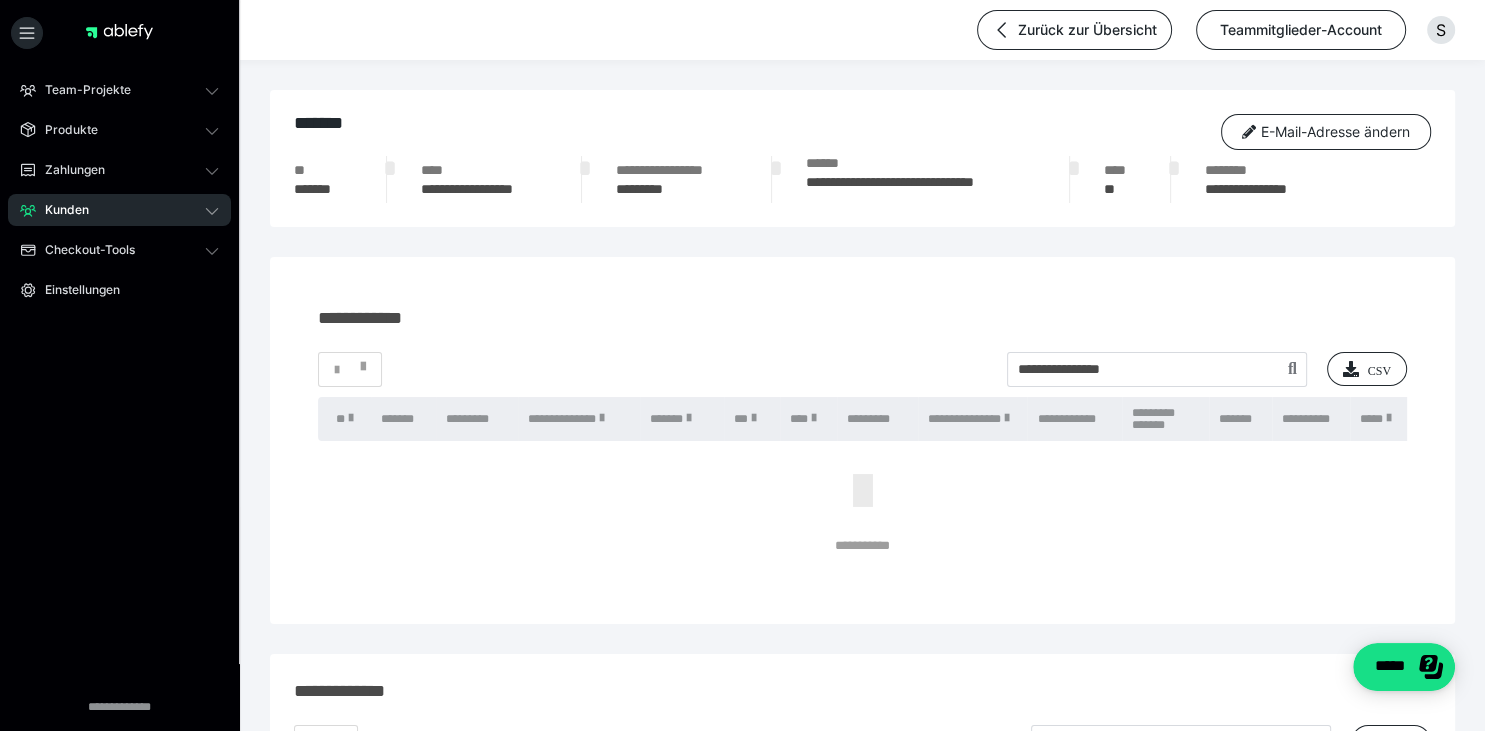 click on "Kunden" at bounding box center (119, 210) 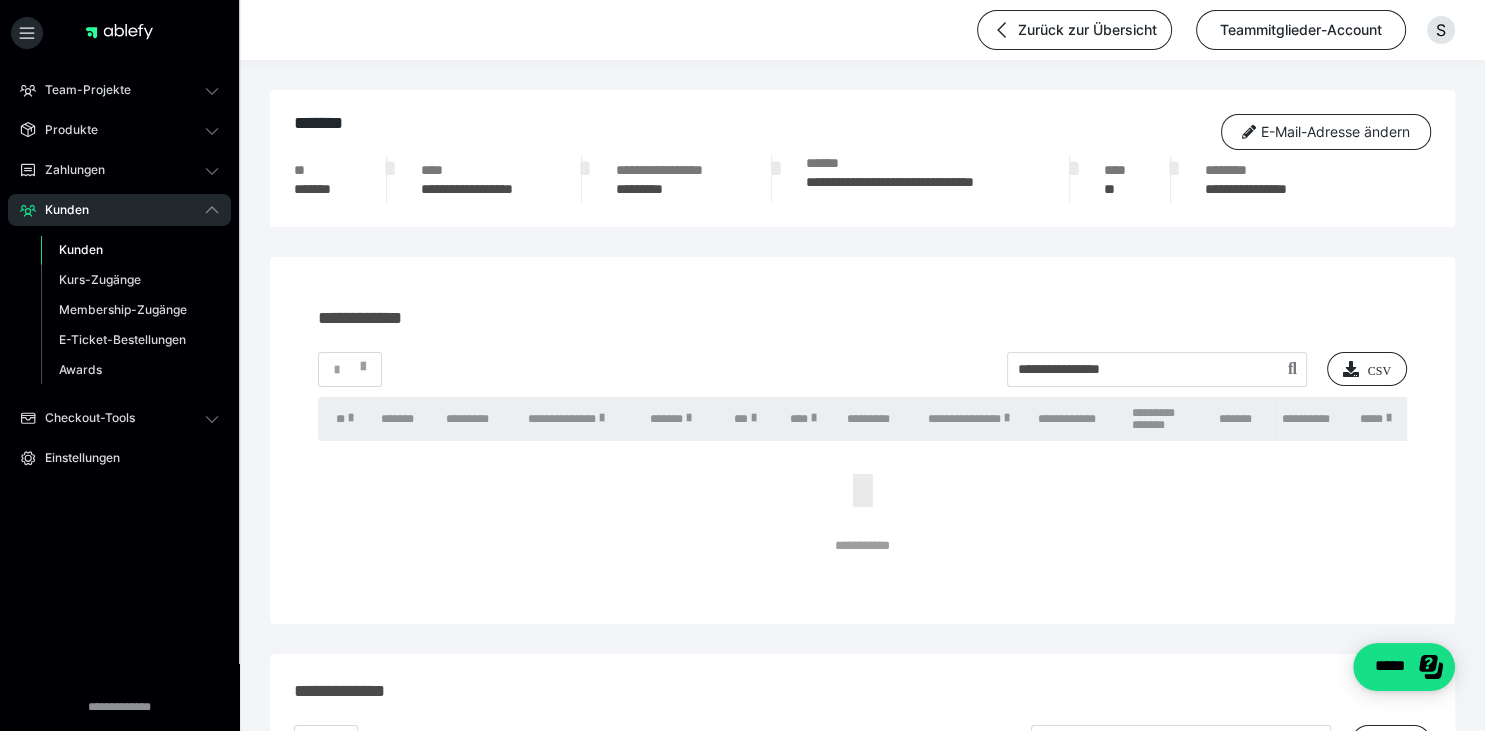 click on "Kunden" at bounding box center (81, 249) 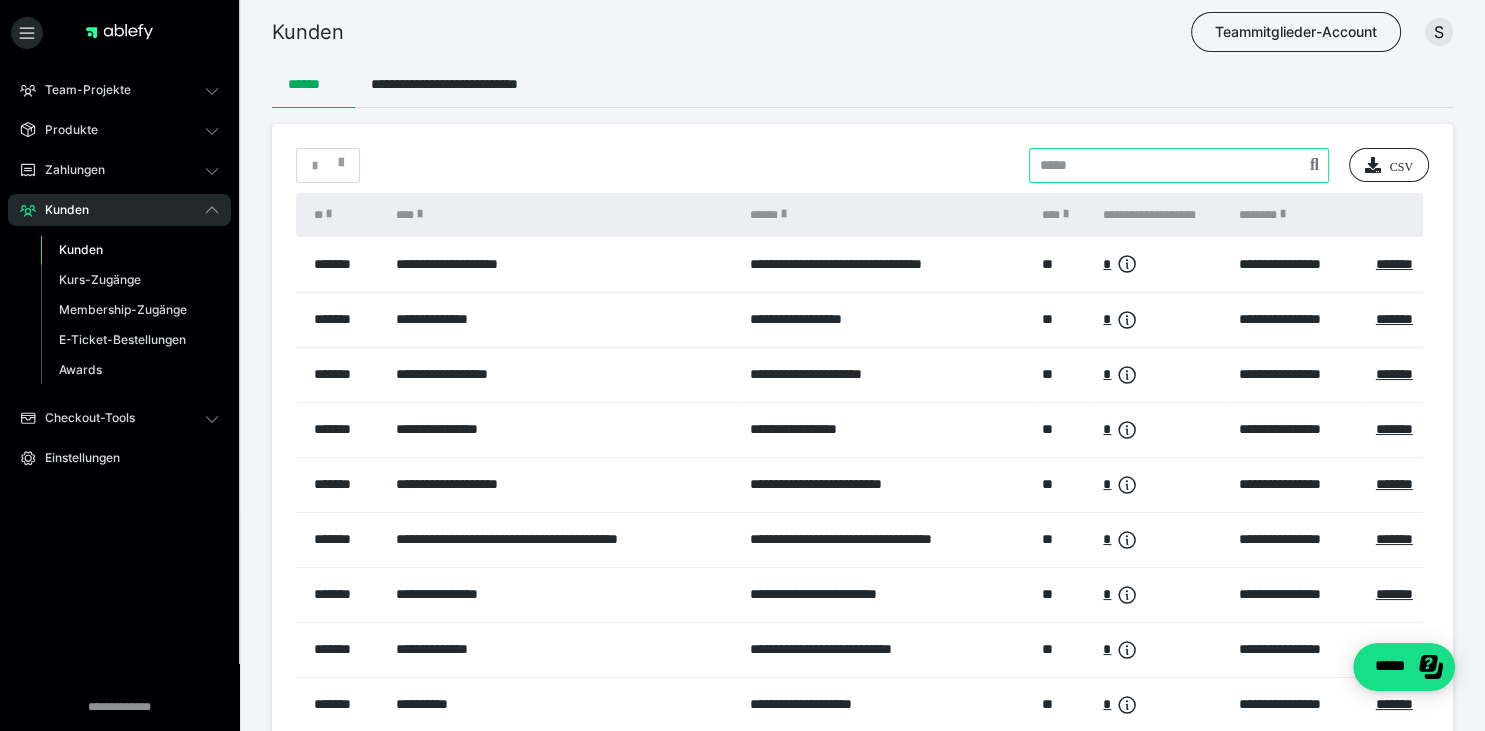 click at bounding box center (1179, 165) 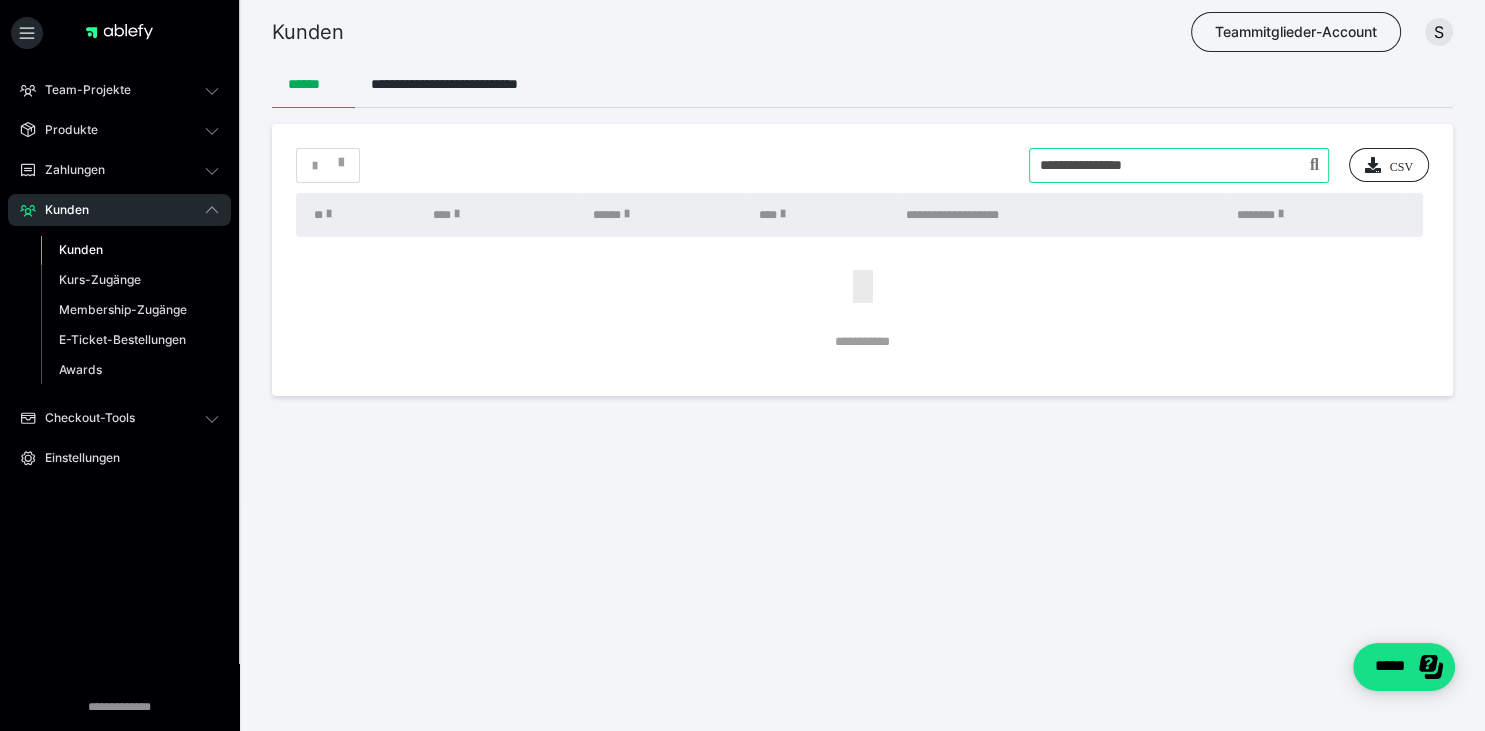 click at bounding box center (1179, 165) 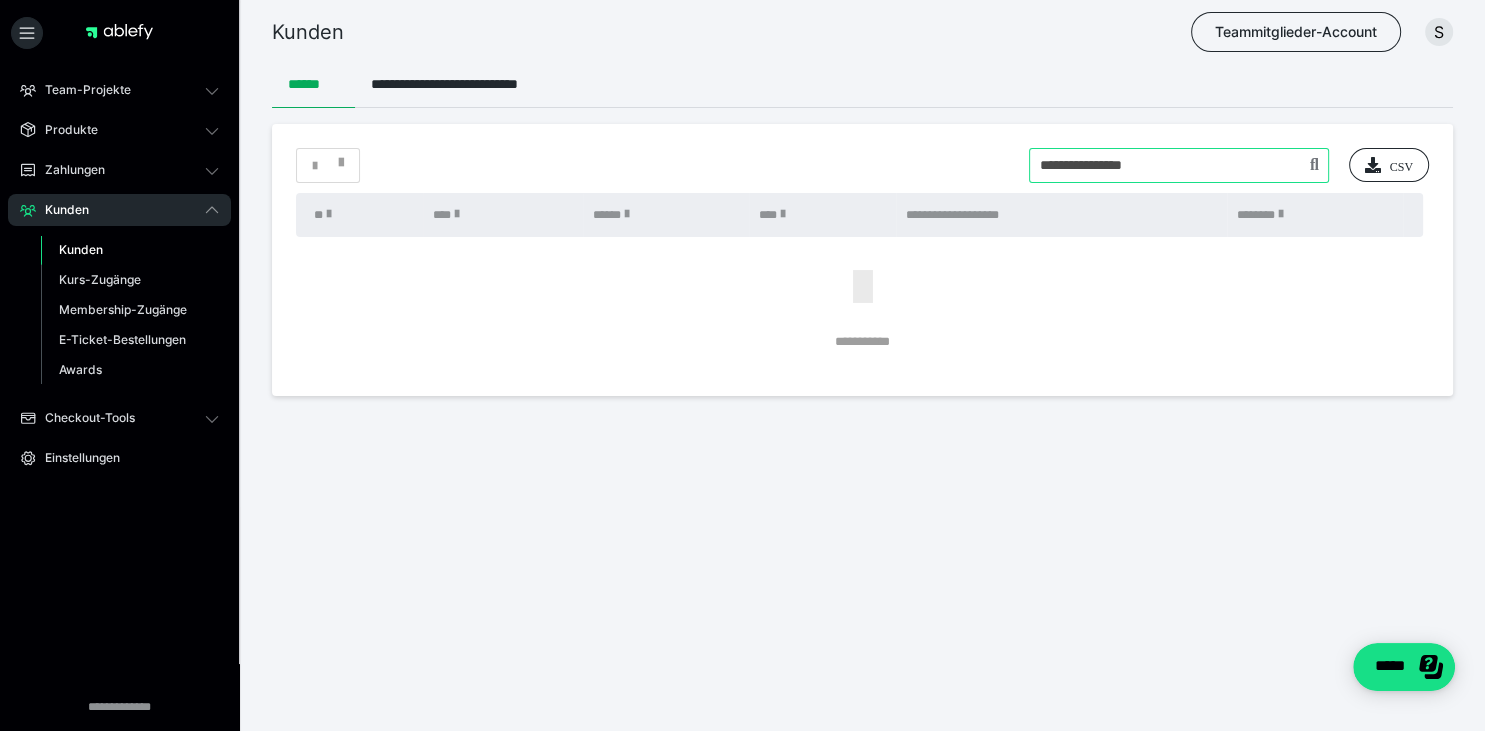 drag, startPoint x: 1168, startPoint y: 159, endPoint x: 963, endPoint y: 159, distance: 205 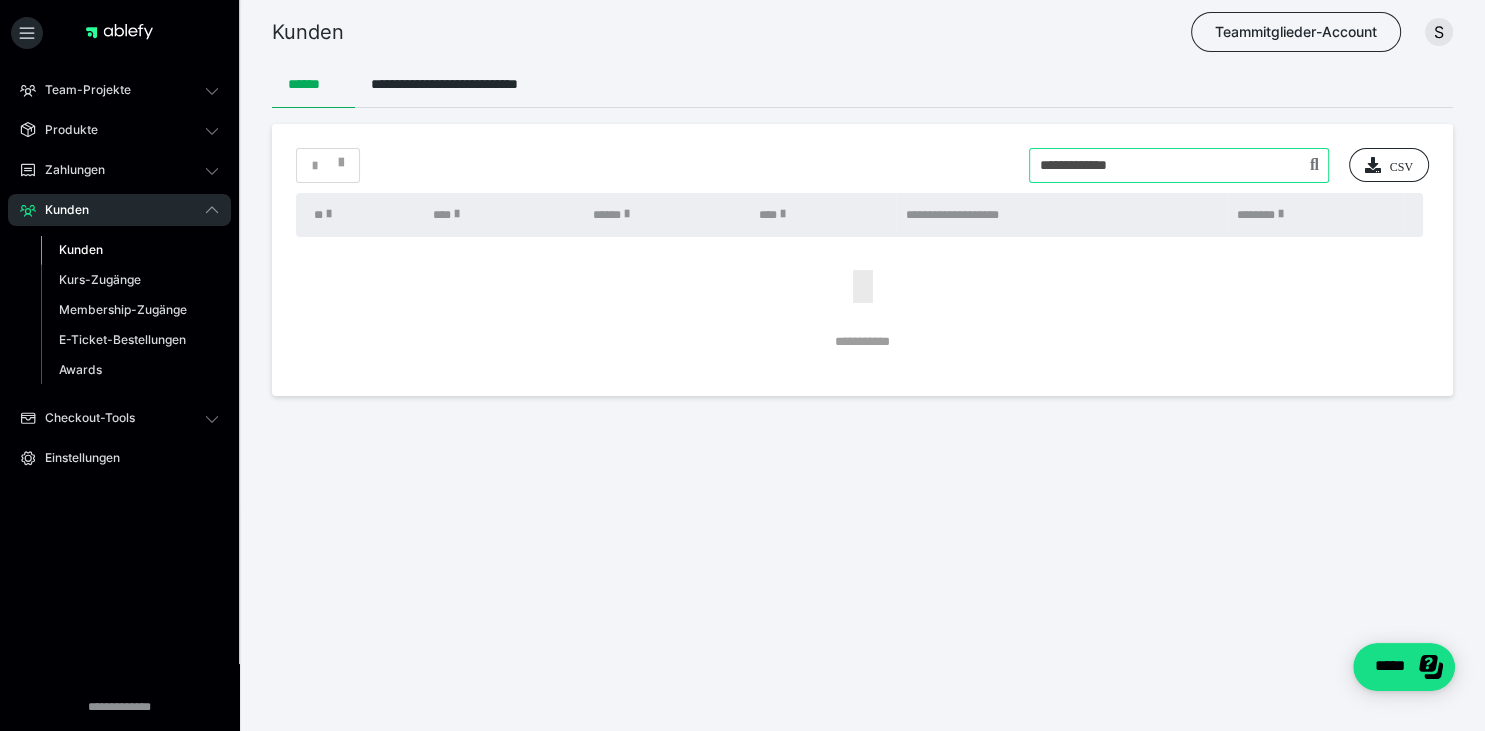 type on "**********" 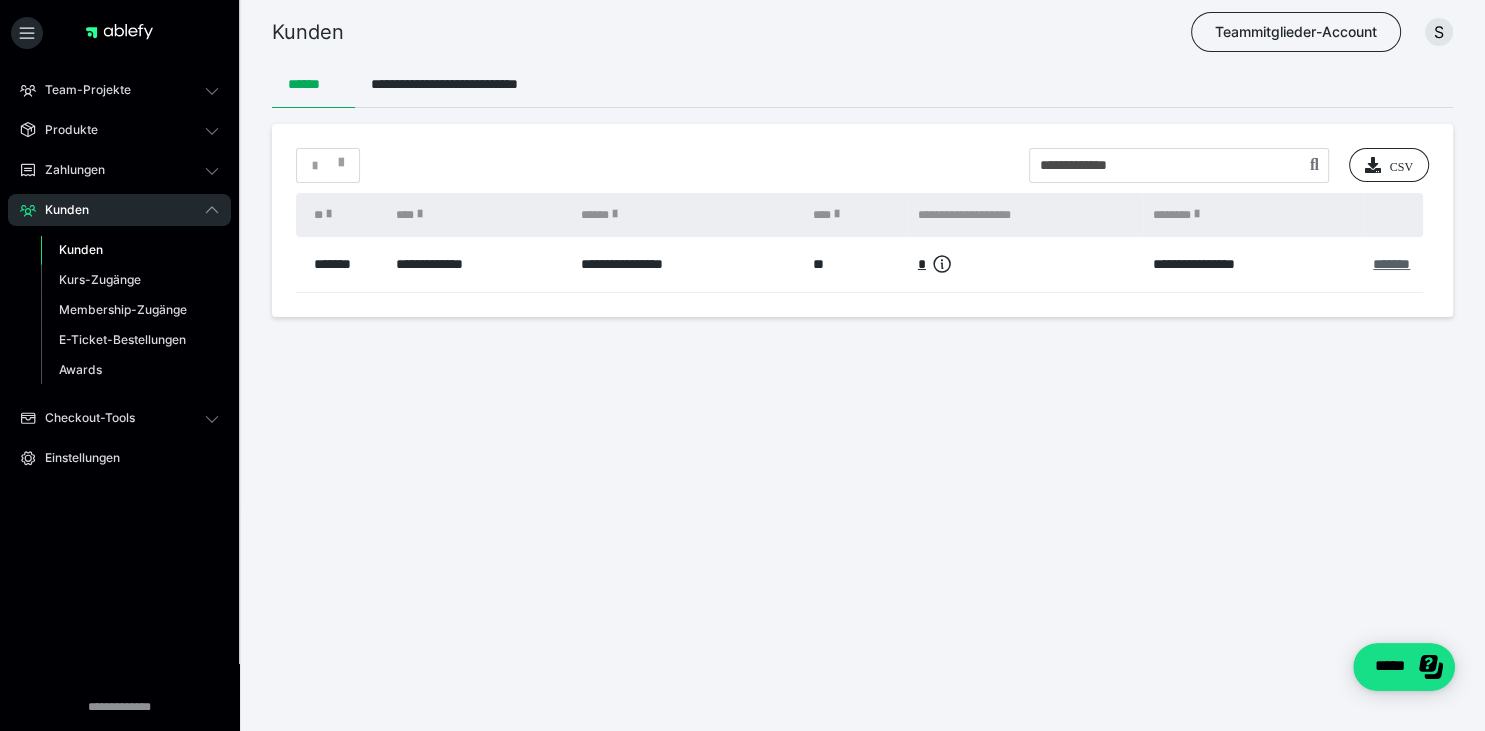 click on "*******" at bounding box center (1391, 264) 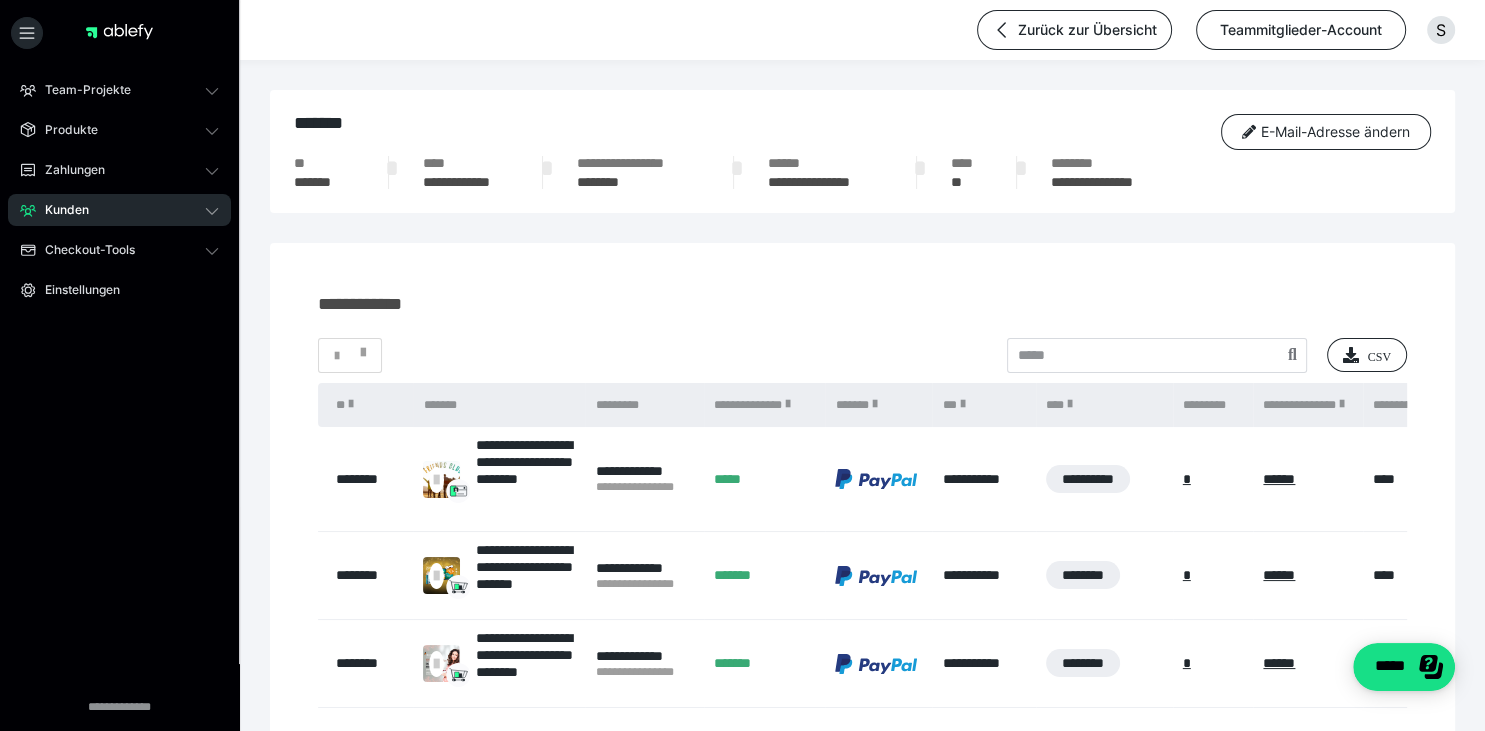 click on "**********" at bounding box center [1088, 479] 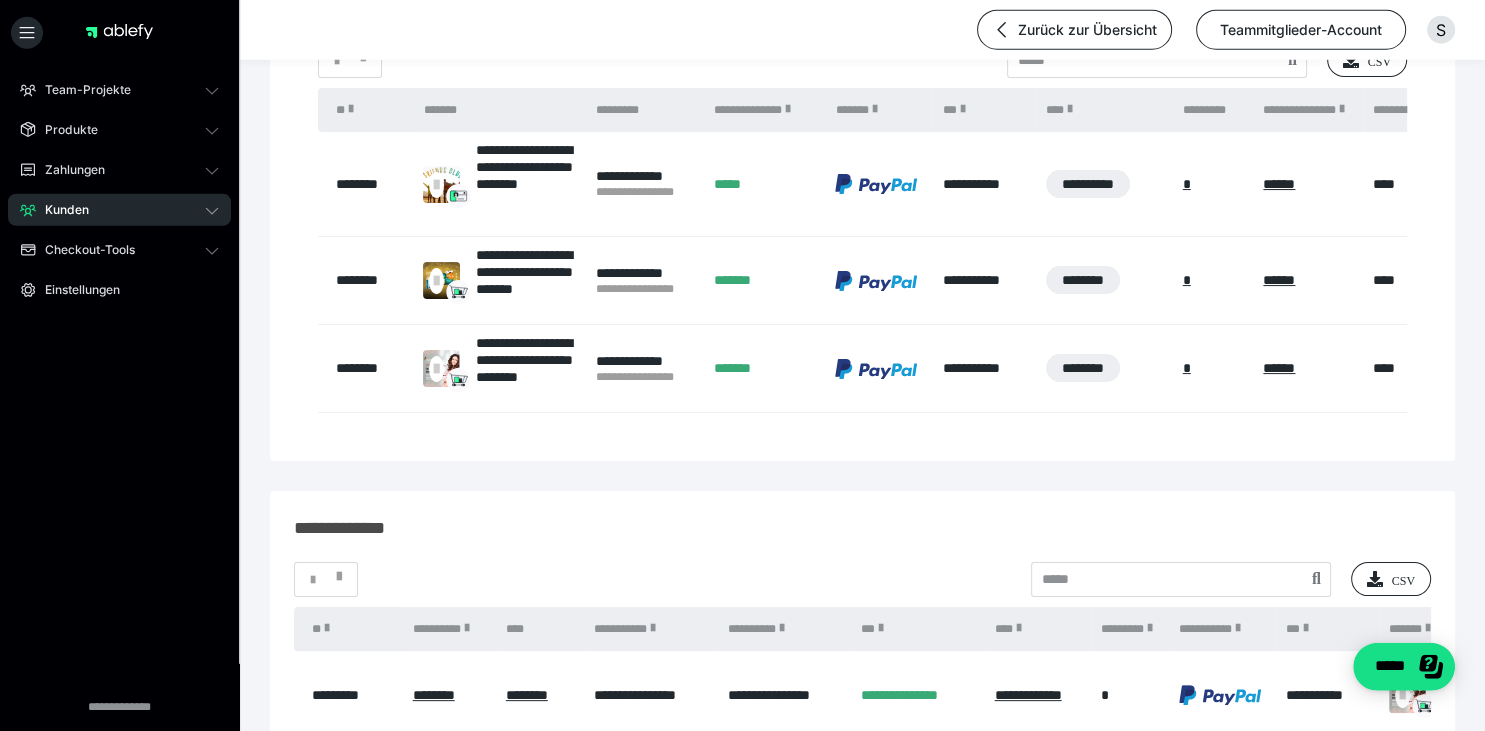 scroll, scrollTop: 296, scrollLeft: 0, axis: vertical 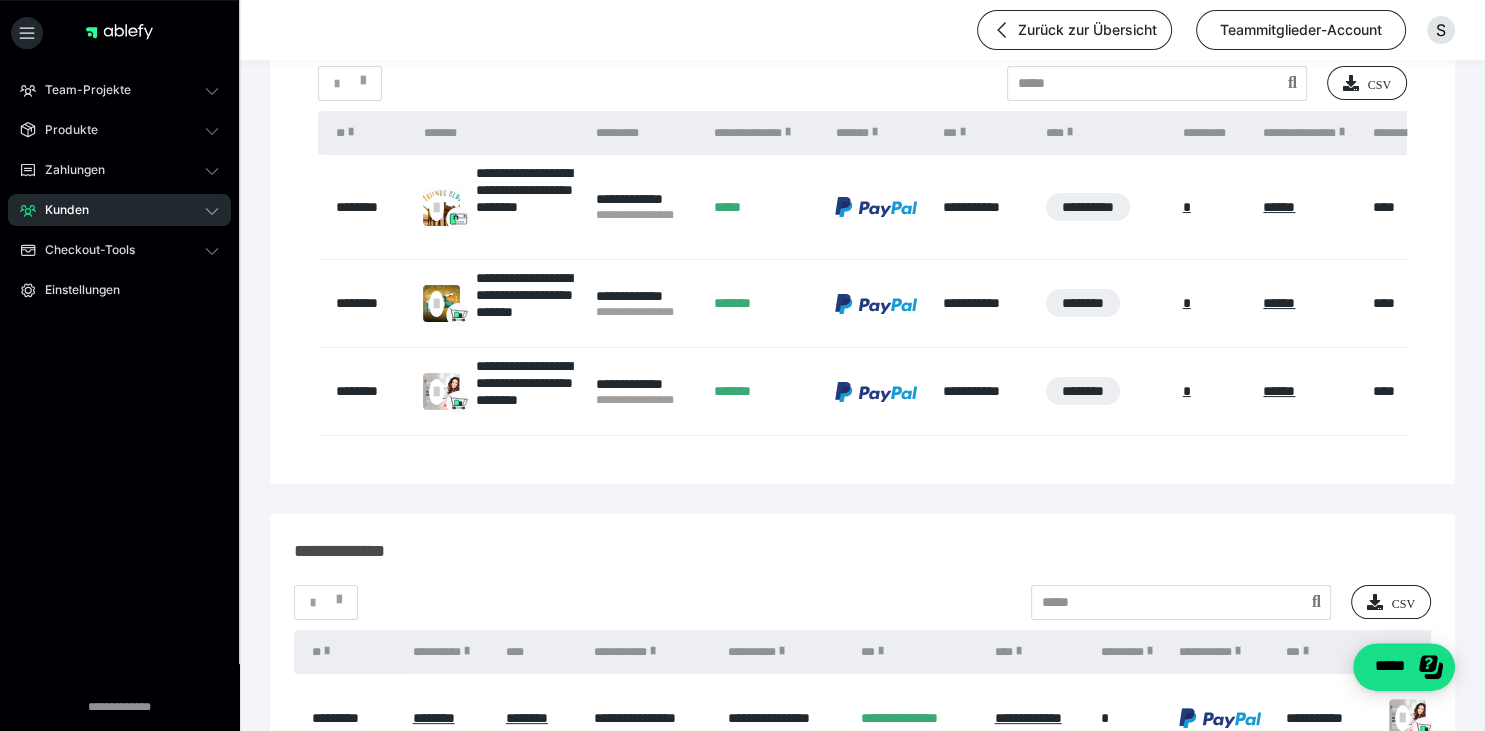 click on "*******" at bounding box center [764, 392] 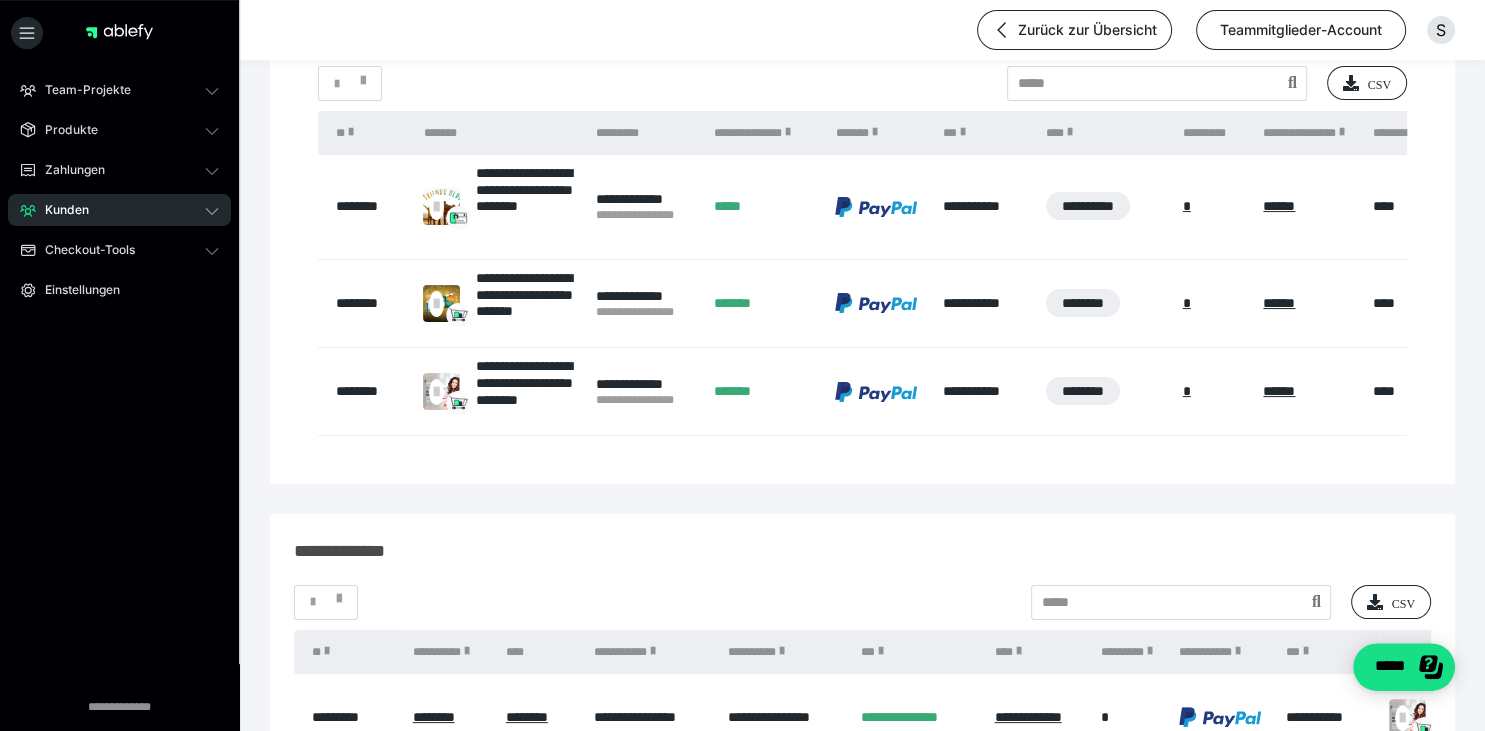 scroll, scrollTop: 0, scrollLeft: 776, axis: horizontal 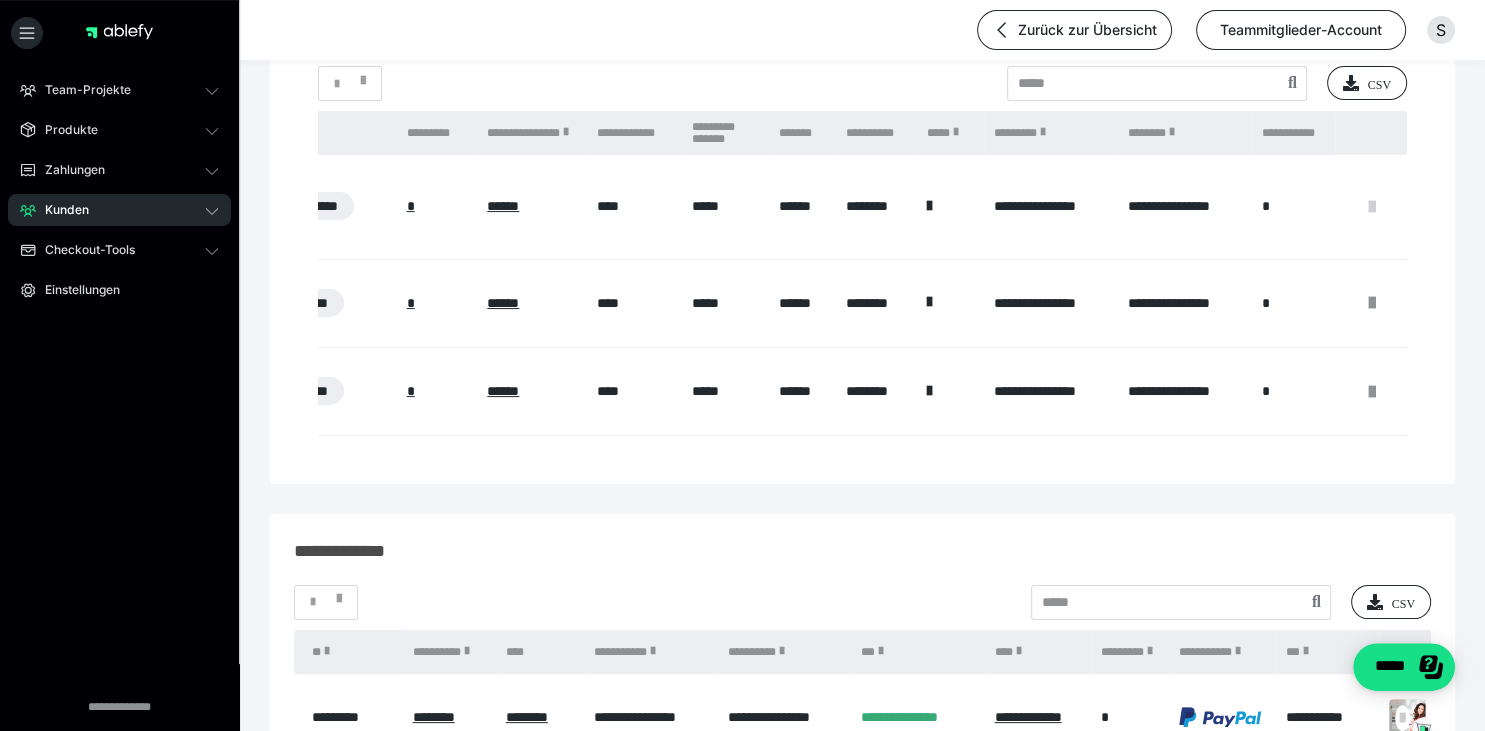 click at bounding box center (1371, 207) 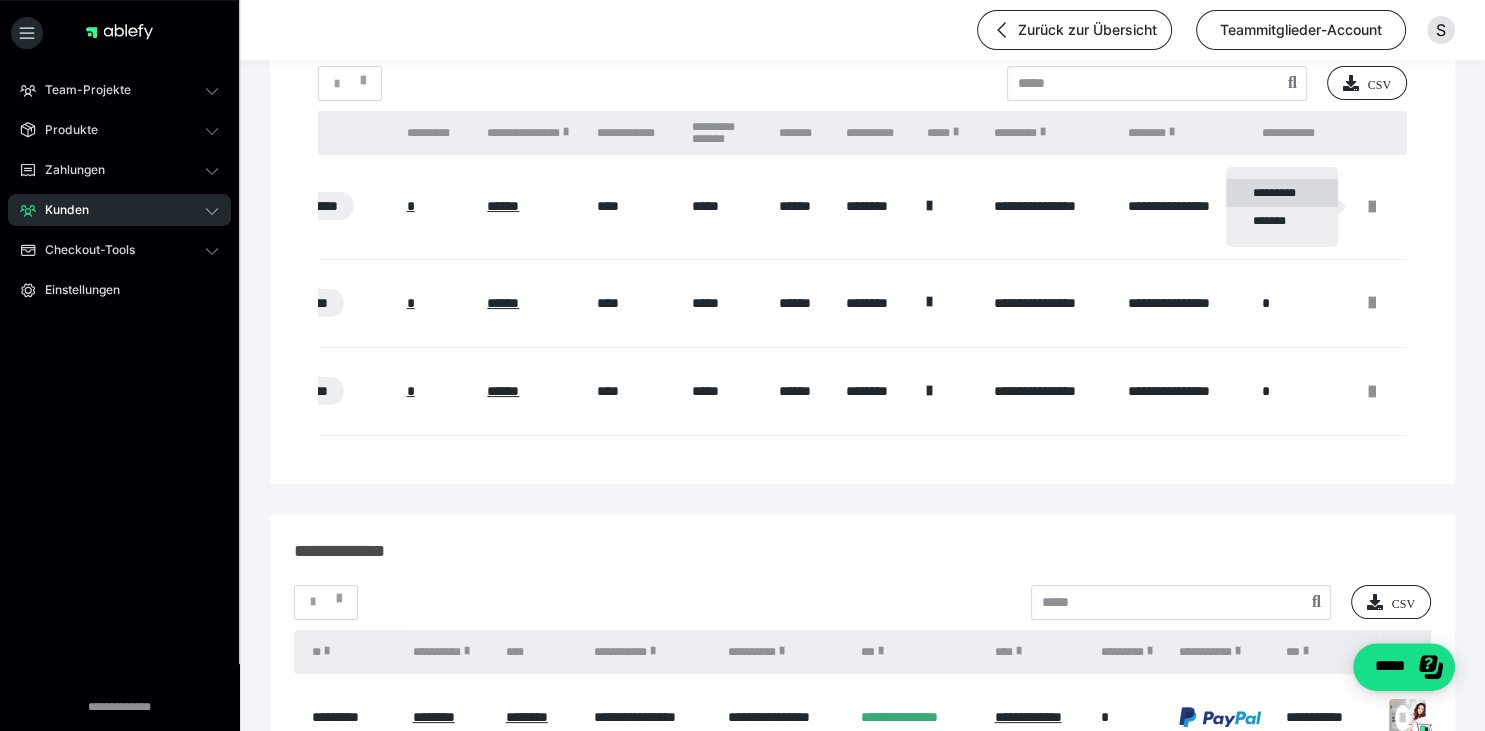 click on "*********" at bounding box center (1282, 193) 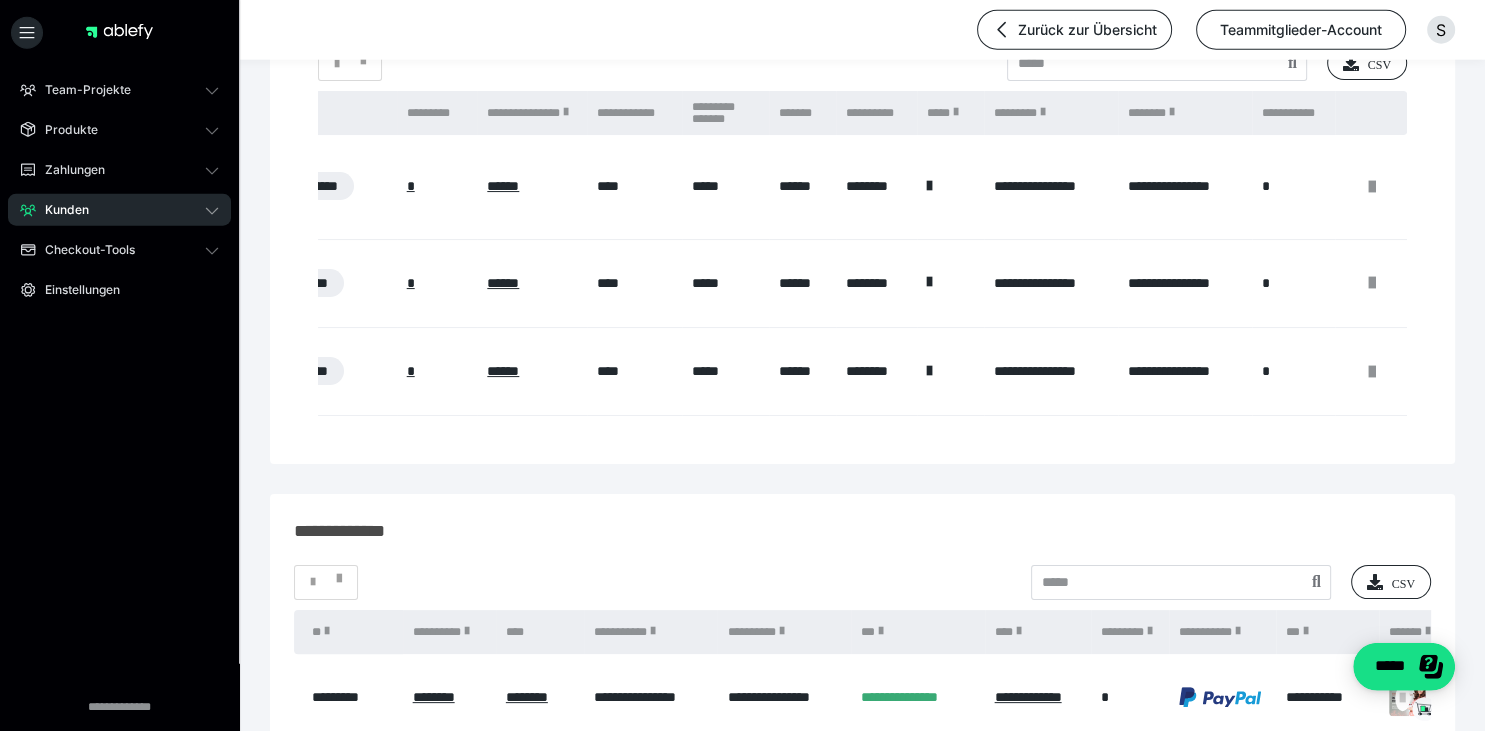 scroll, scrollTop: 340, scrollLeft: 0, axis: vertical 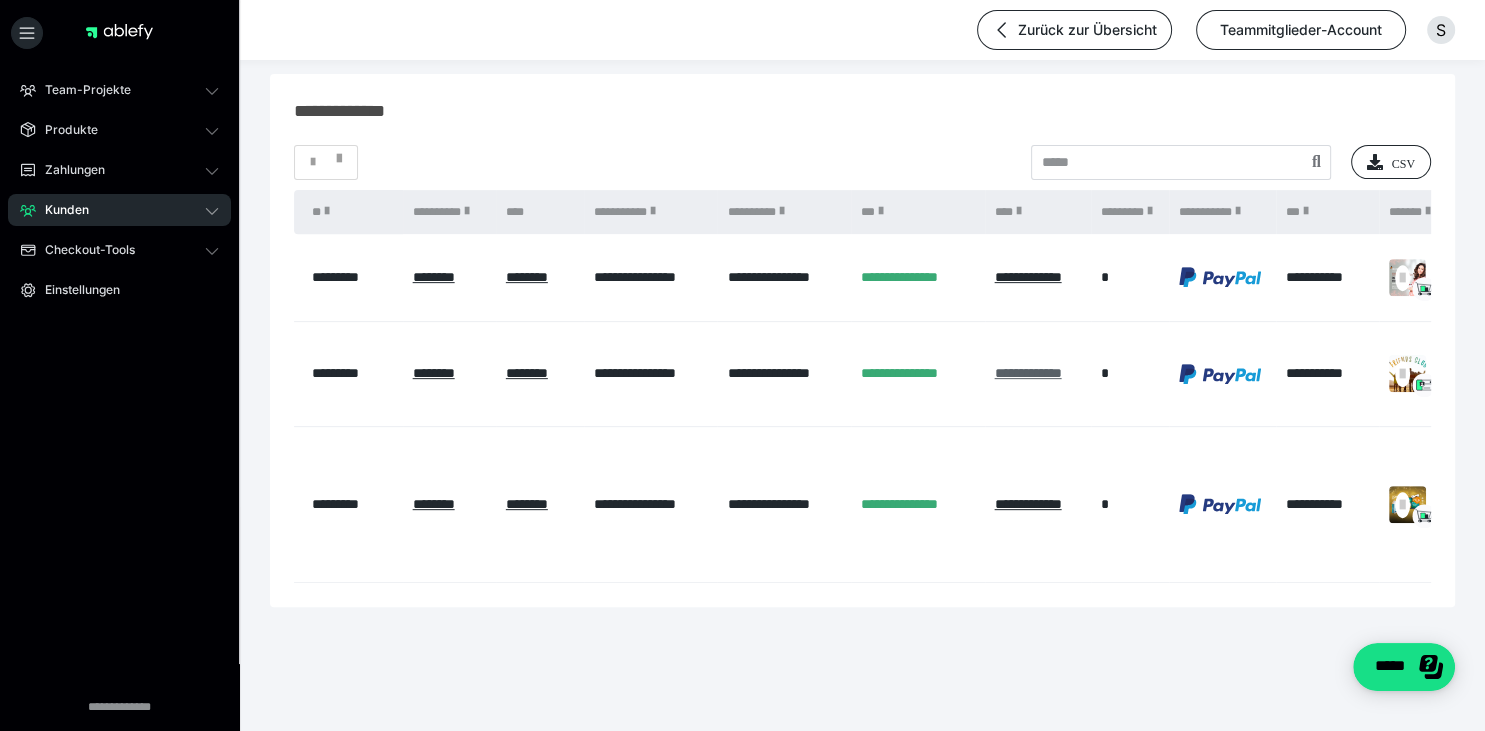 click on "**********" at bounding box center (1028, 373) 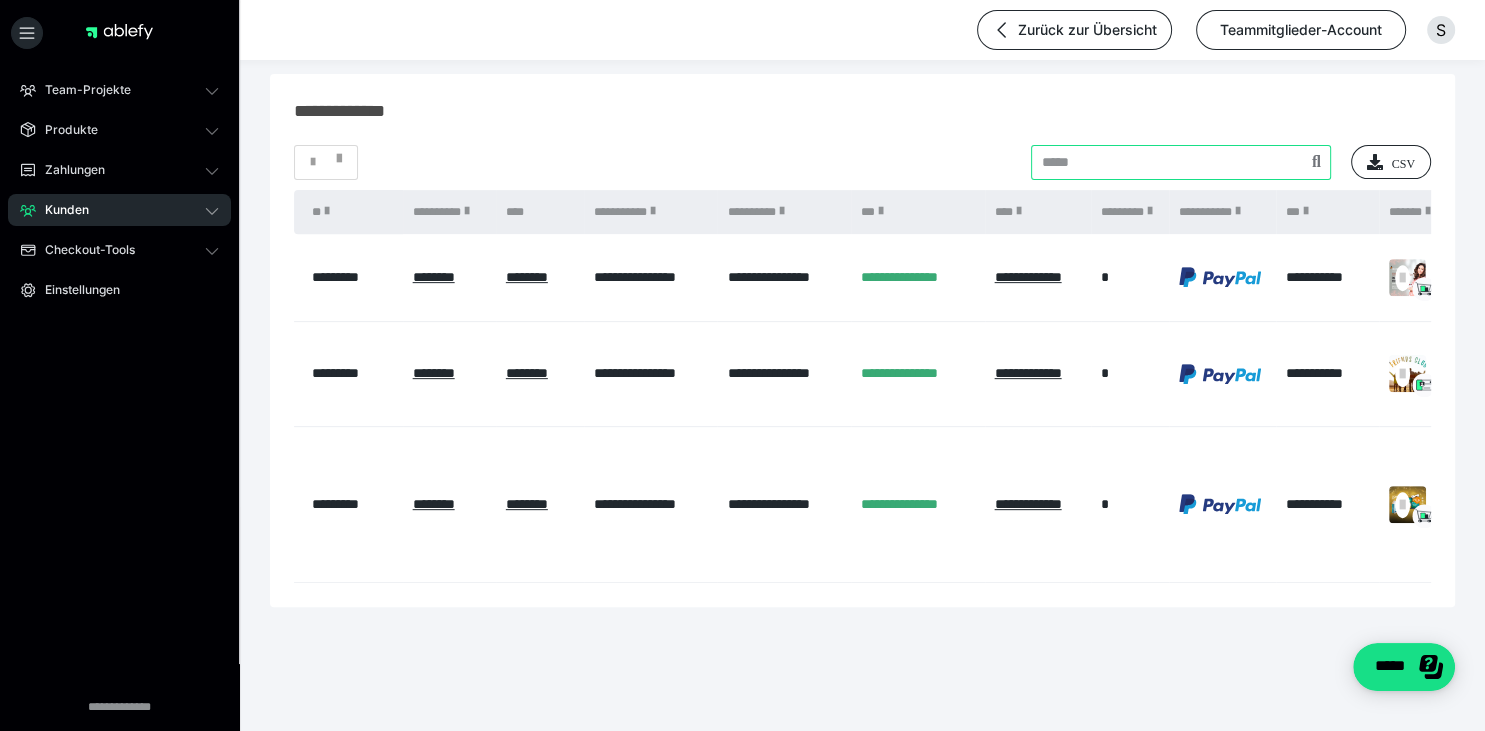 click at bounding box center (1181, 162) 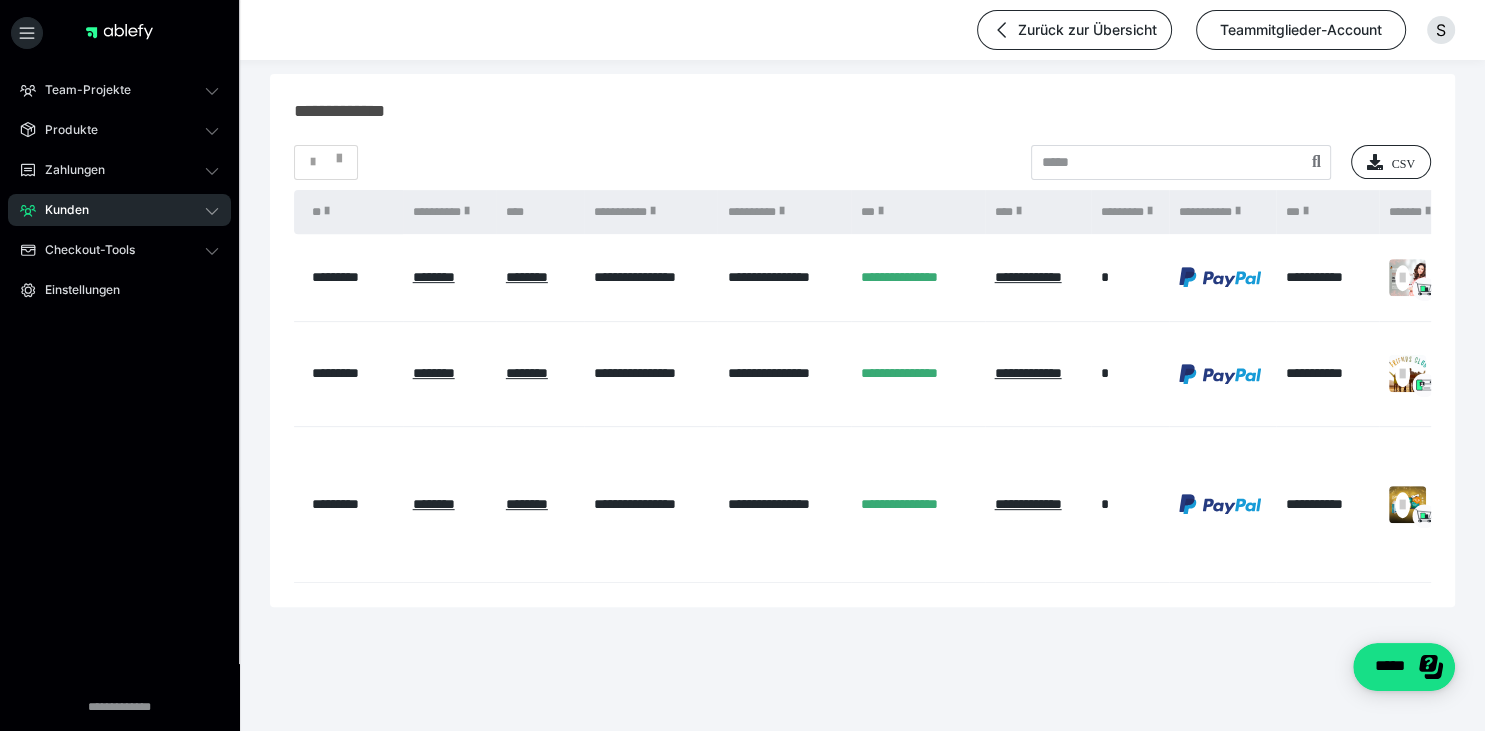 click on "Kunden" at bounding box center (60, 210) 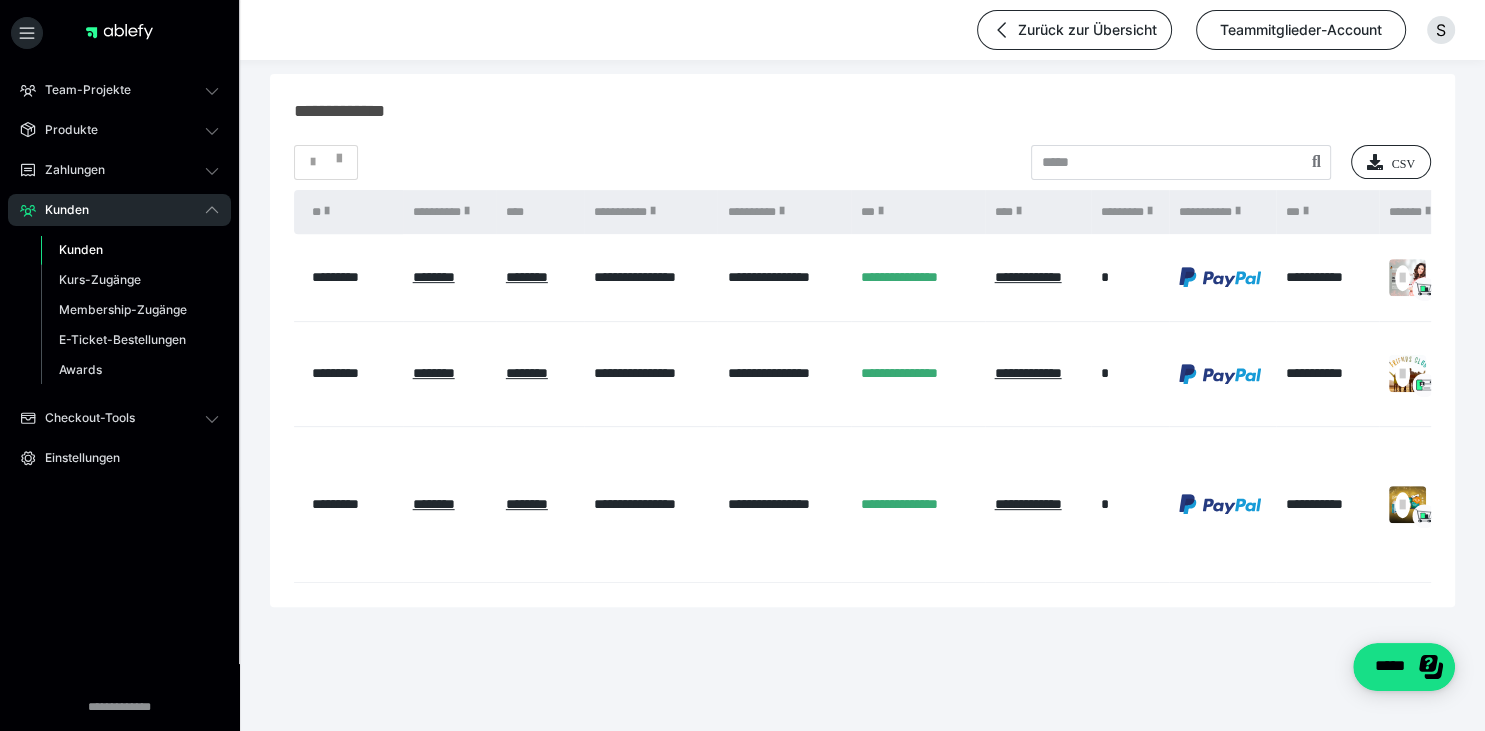 click on "Kunden" at bounding box center [81, 249] 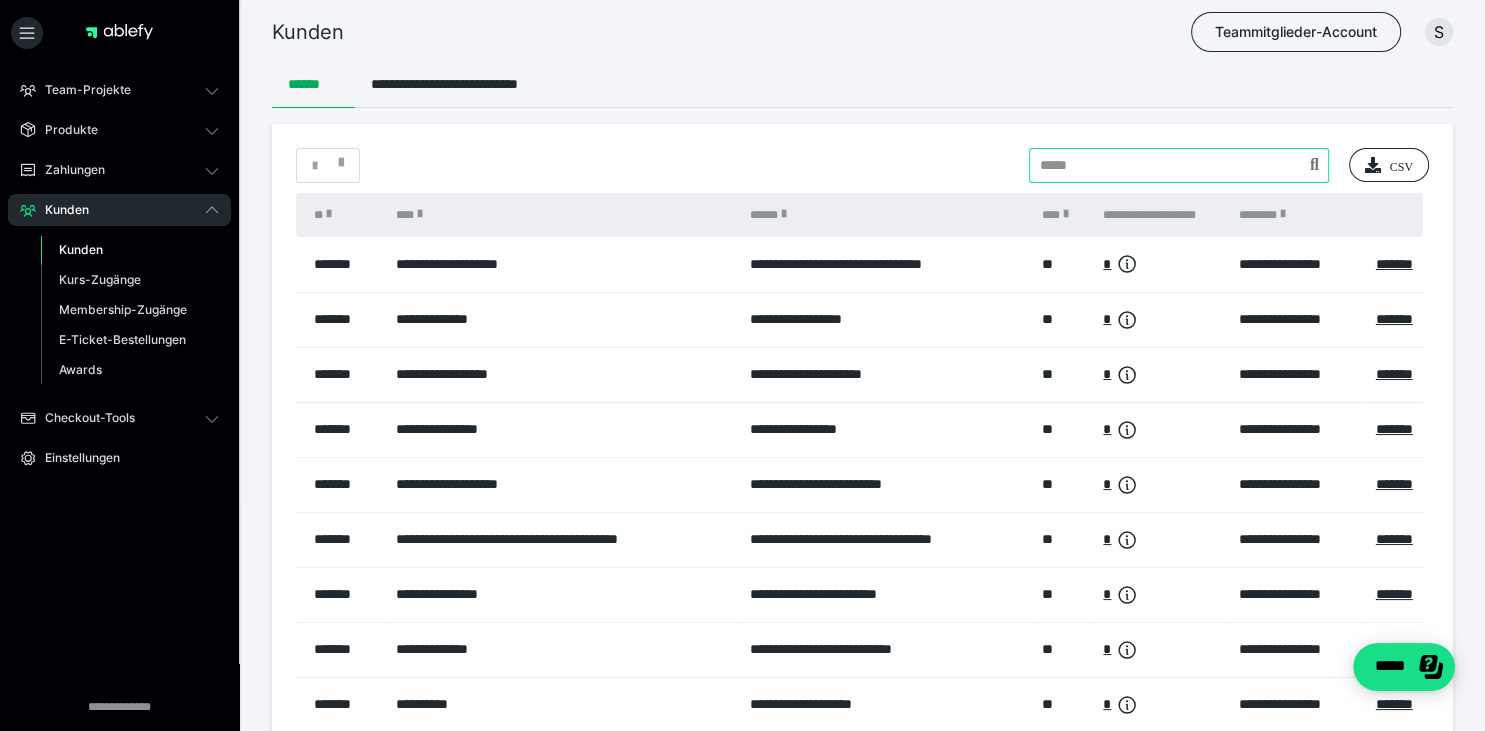 click at bounding box center (1179, 165) 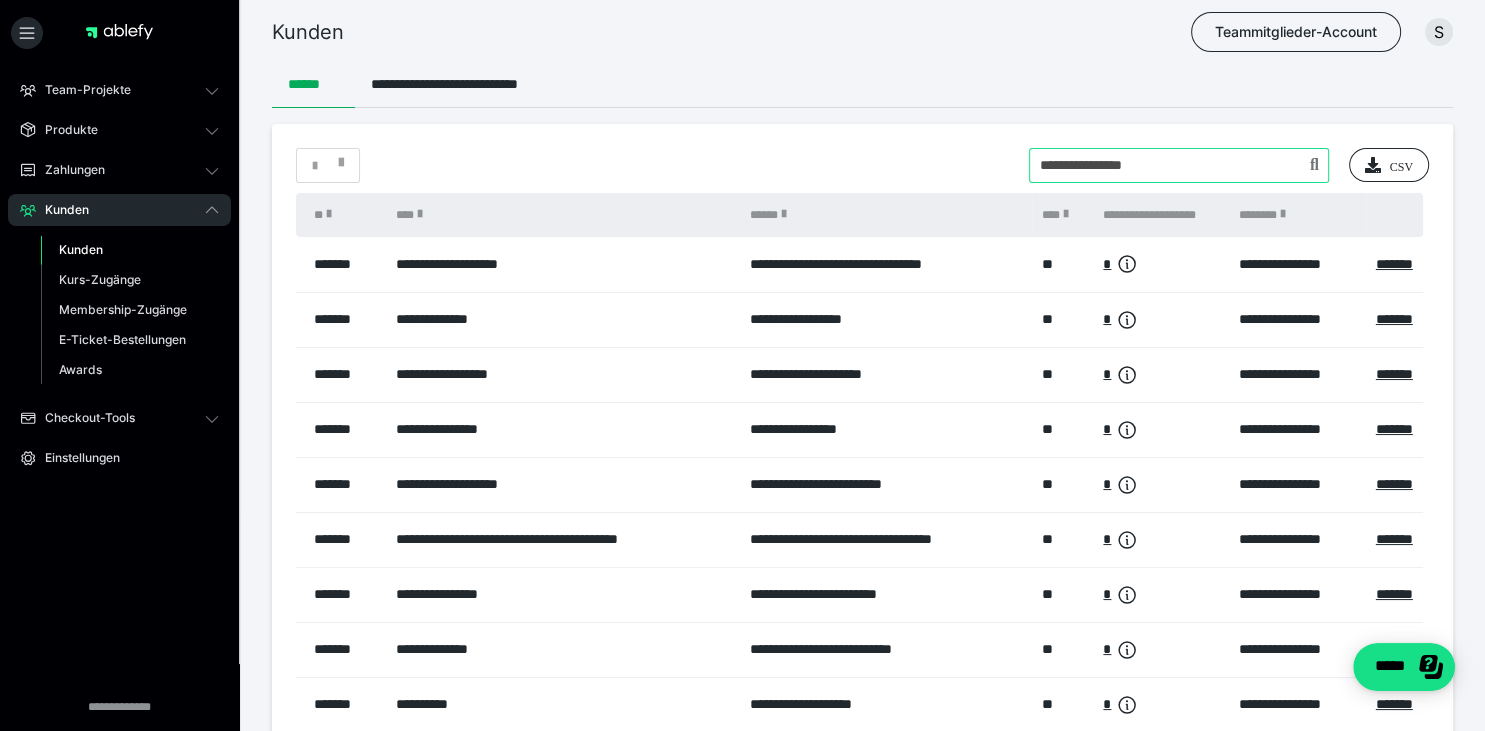 type on "**********" 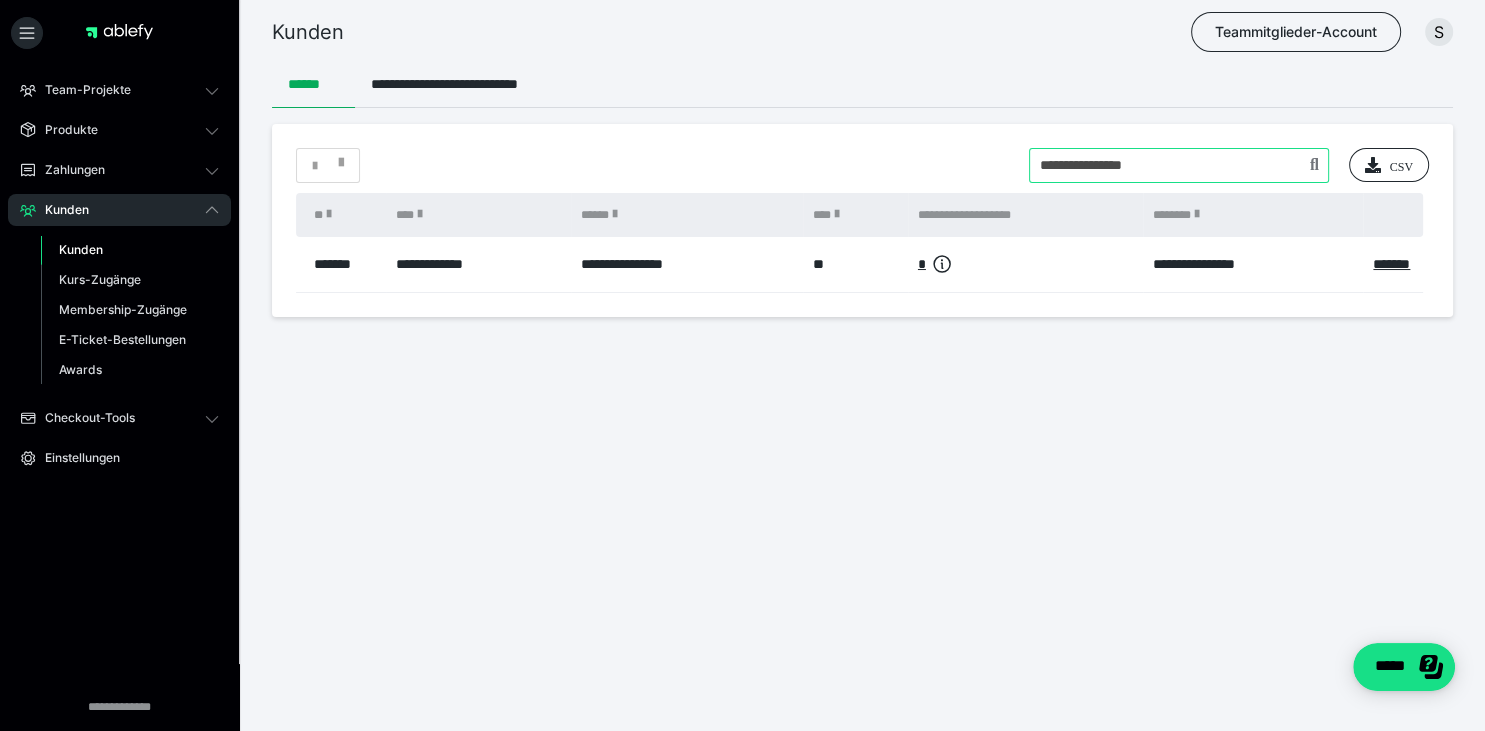 drag, startPoint x: 1156, startPoint y: 159, endPoint x: 985, endPoint y: 184, distance: 172.81783 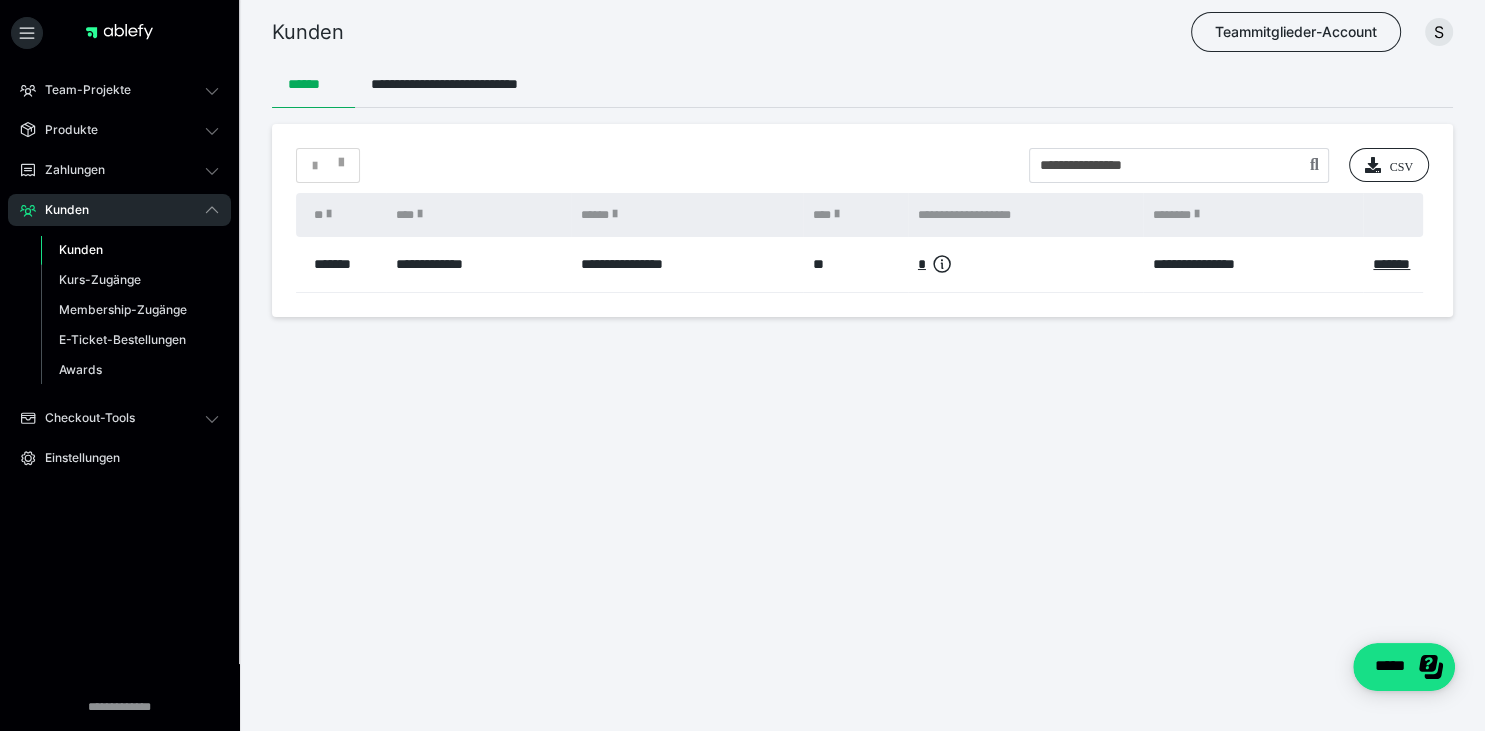 click on "**********" at bounding box center [862, 220] 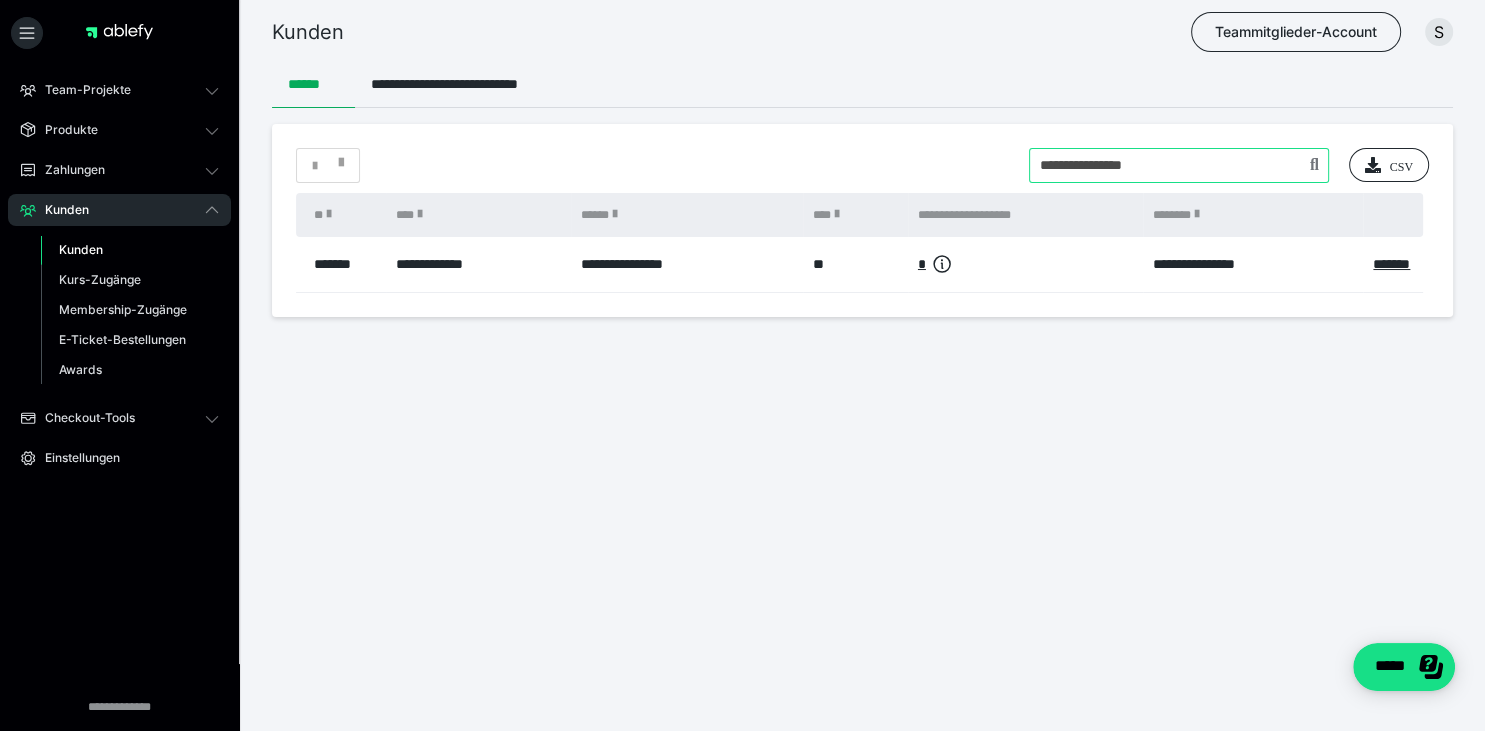 drag, startPoint x: 1177, startPoint y: 164, endPoint x: 983, endPoint y: 188, distance: 195.4789 